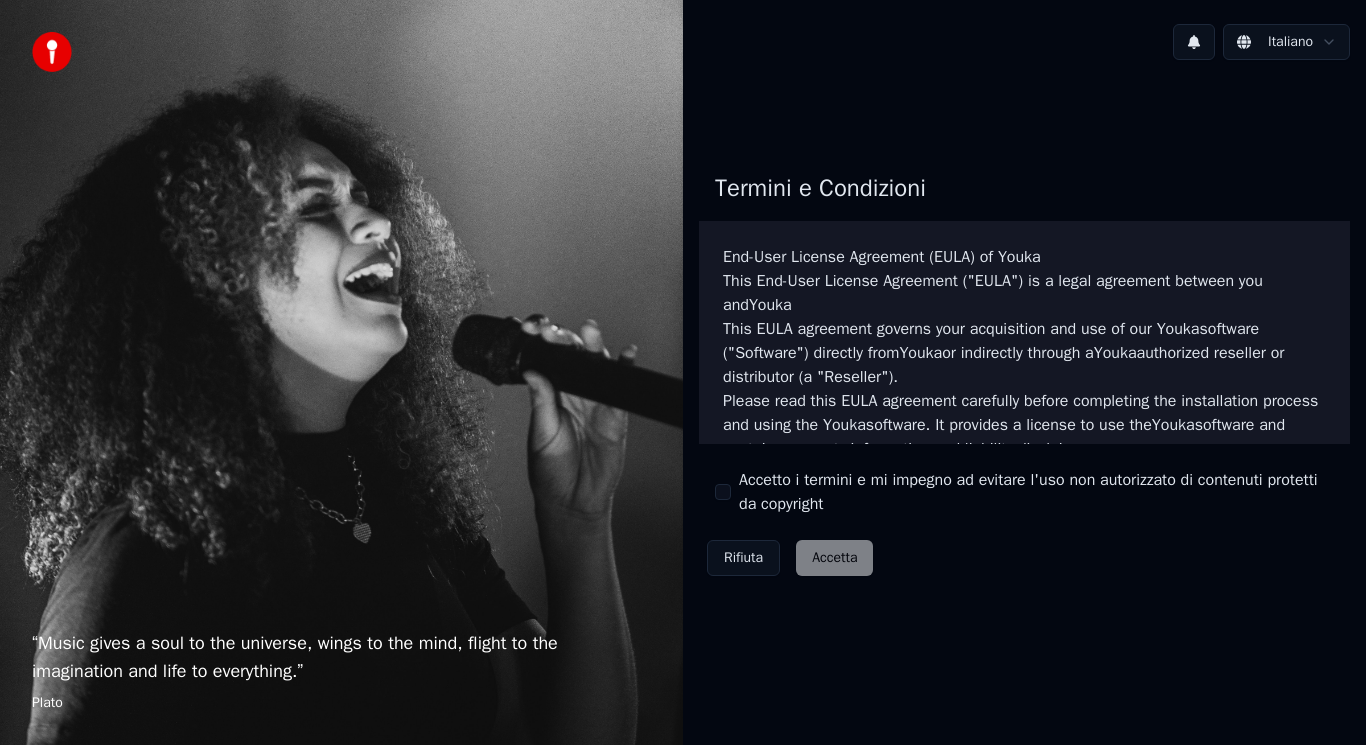 scroll, scrollTop: 0, scrollLeft: 0, axis: both 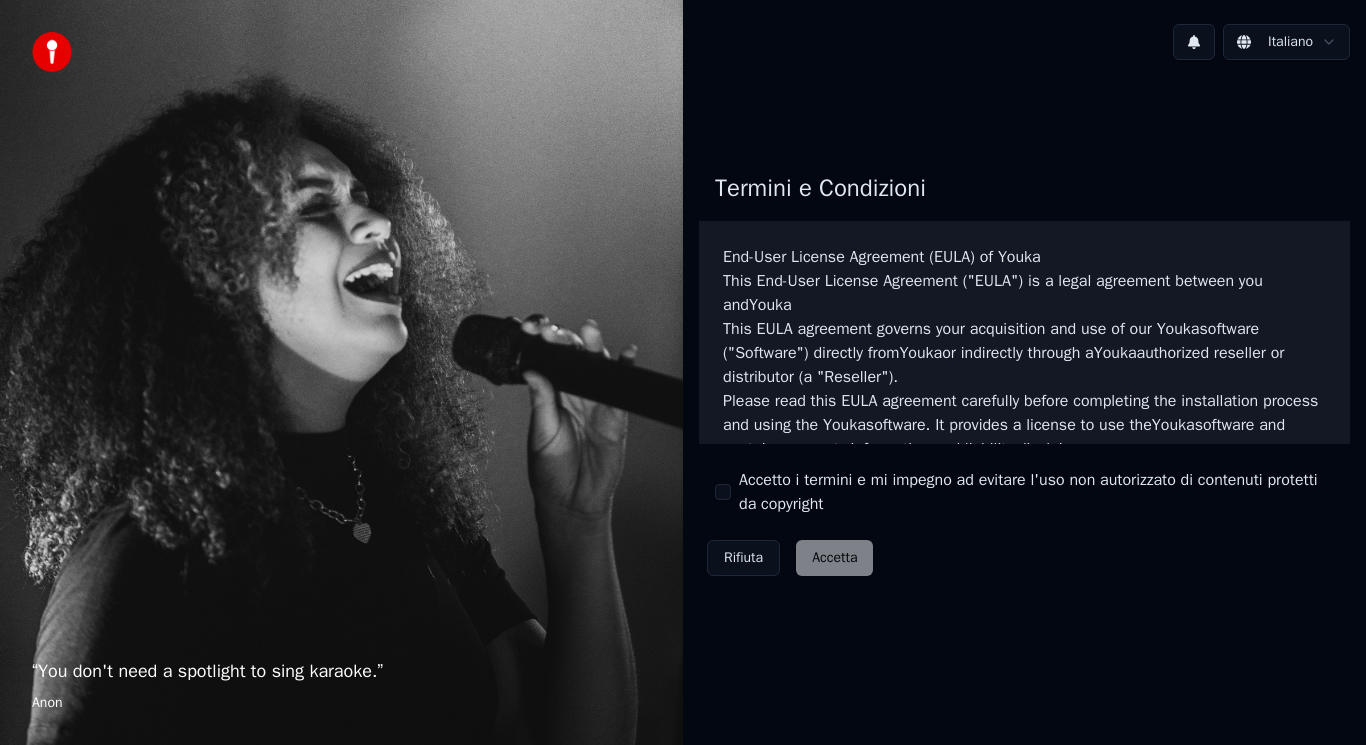 click on "Accetto i termini e mi impegno ad evitare l'uso non autorizzato di contenuti protetti da copyright" at bounding box center (1024, 492) 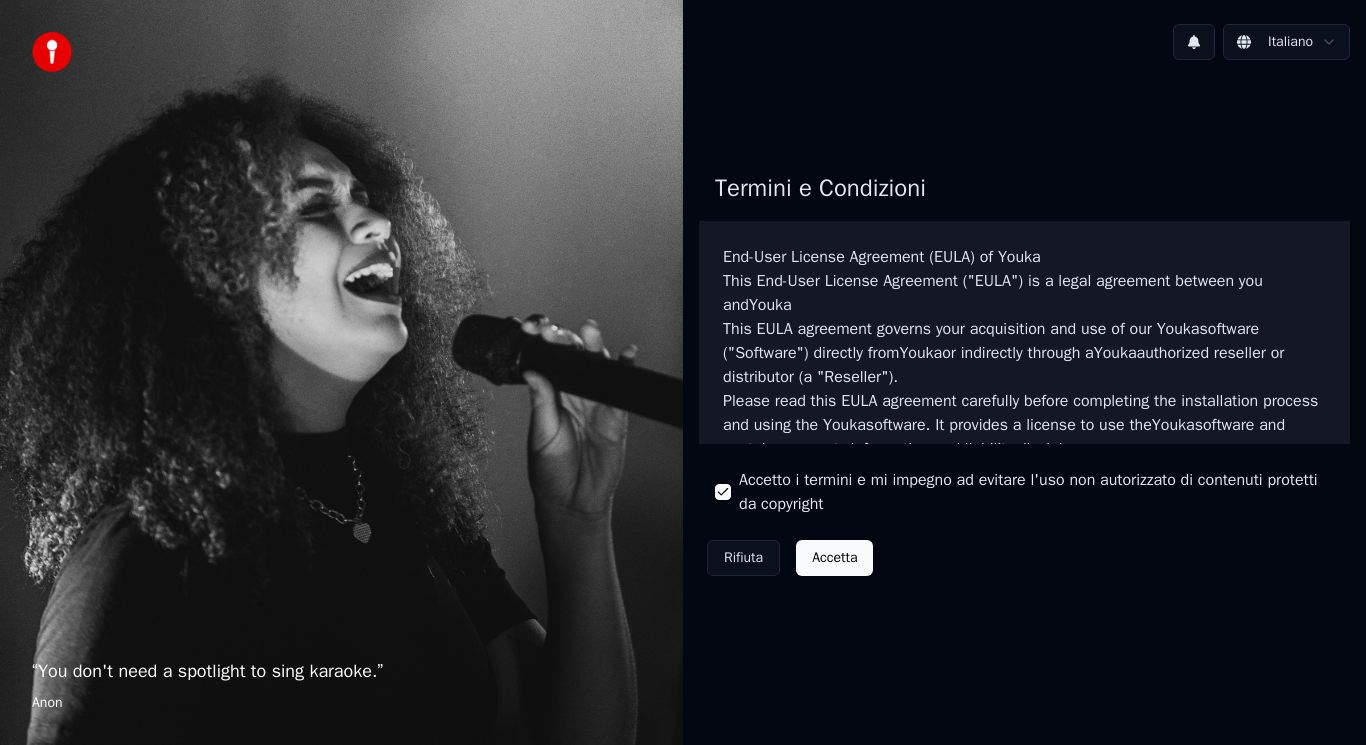 click on "Accetta" at bounding box center (834, 558) 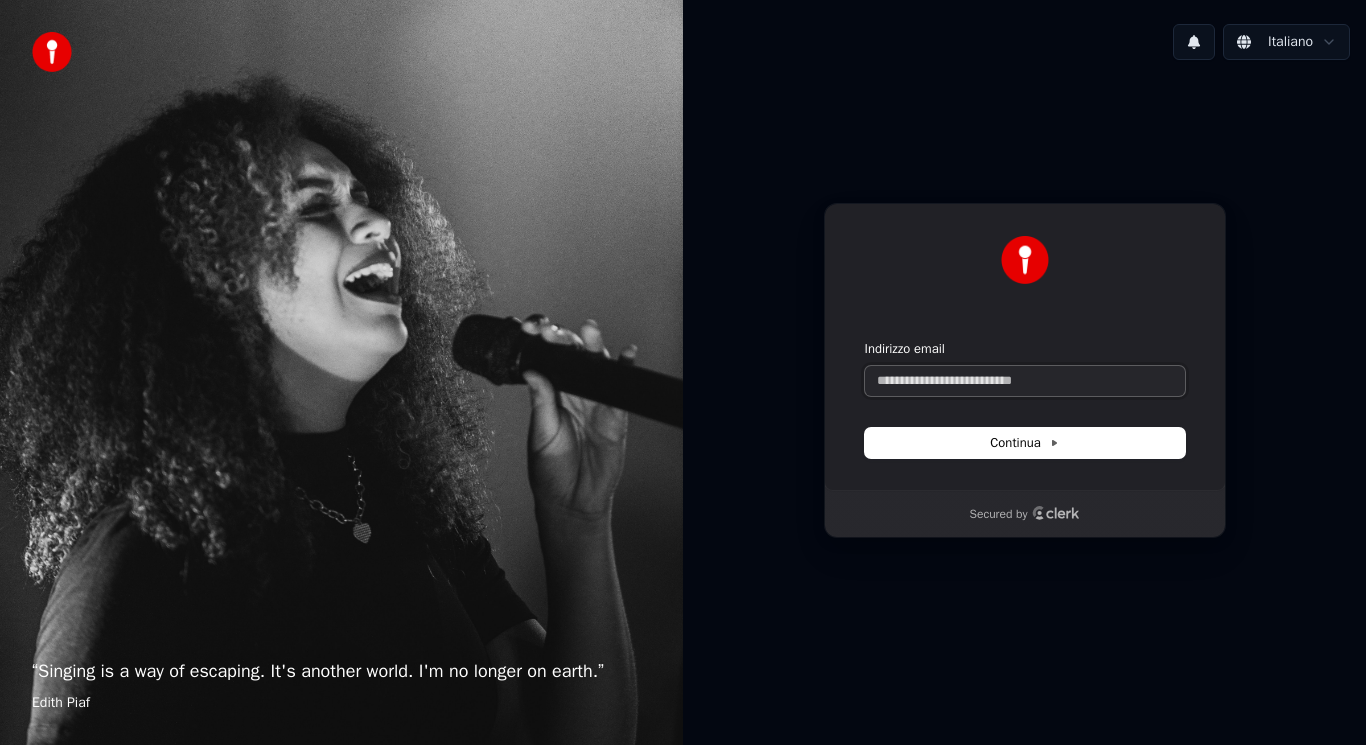 click on "Indirizzo email" at bounding box center [1025, 381] 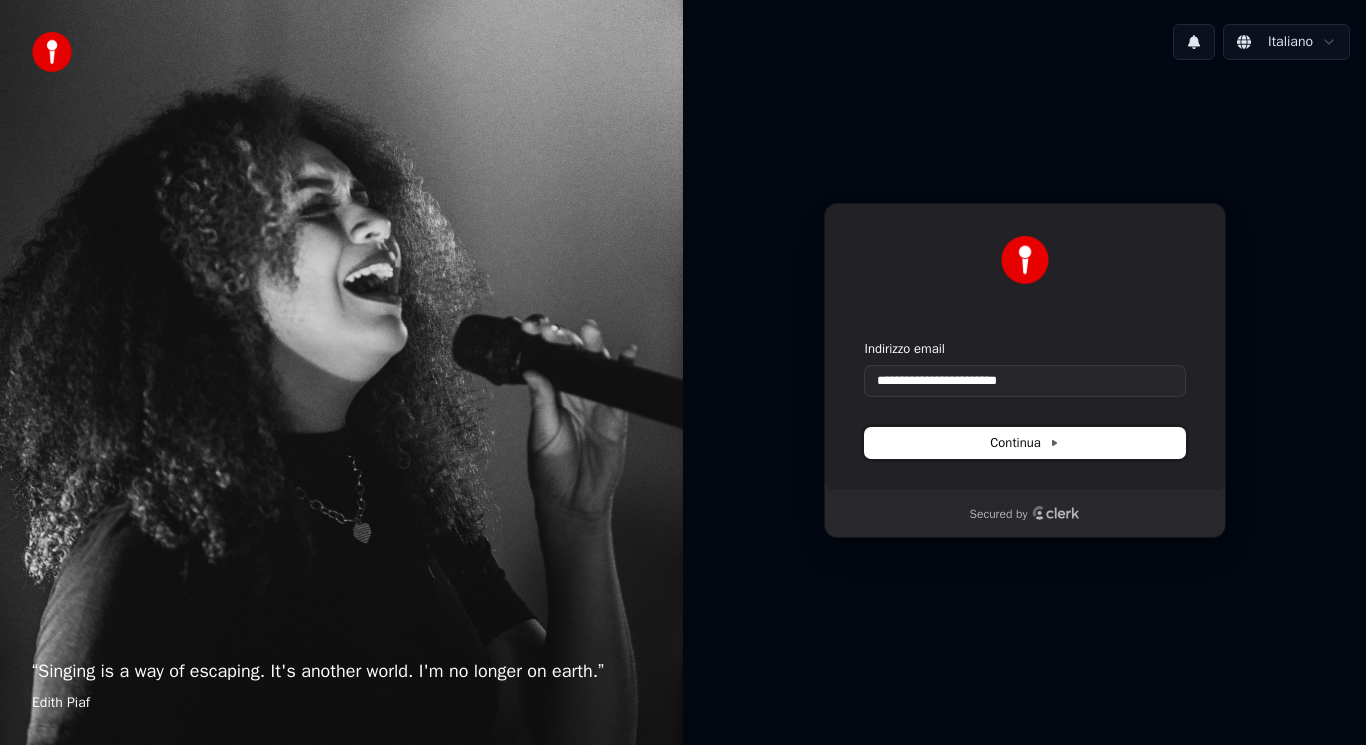 click on "Continua" at bounding box center [1024, 443] 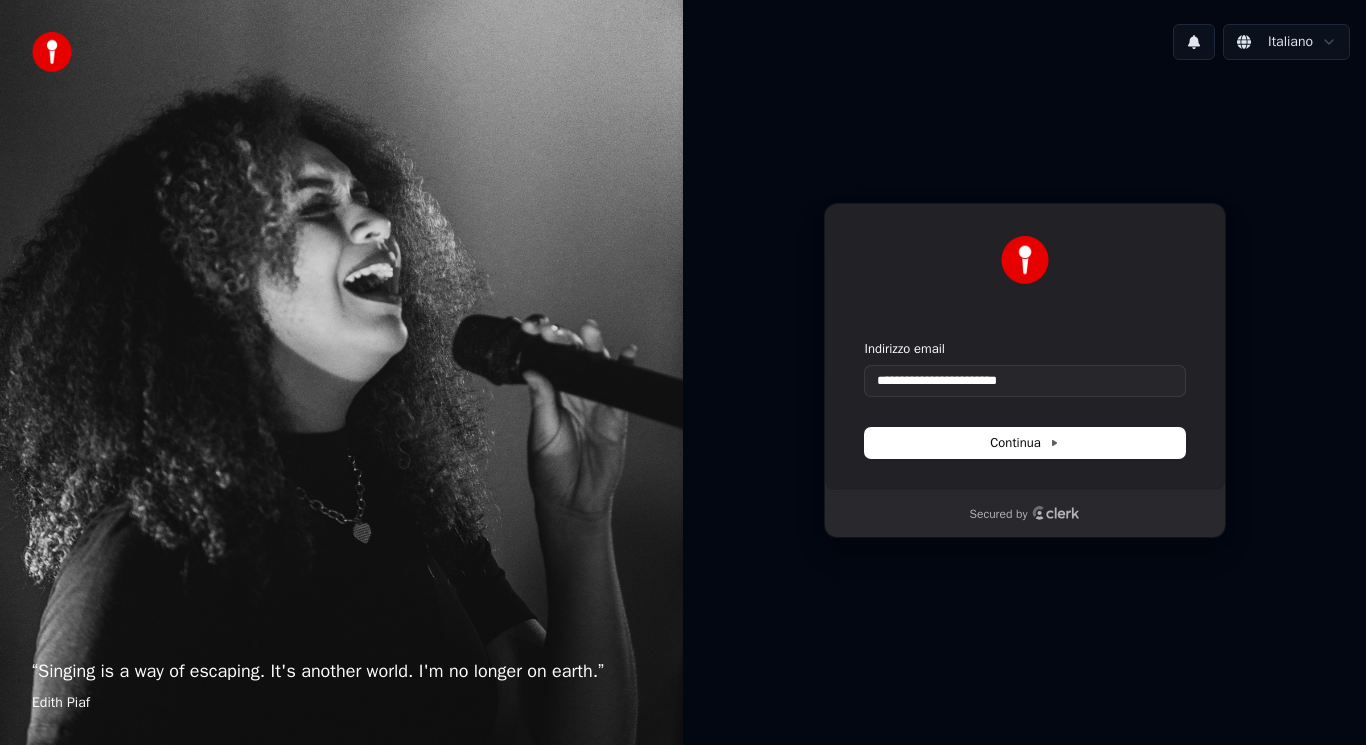 type on "**********" 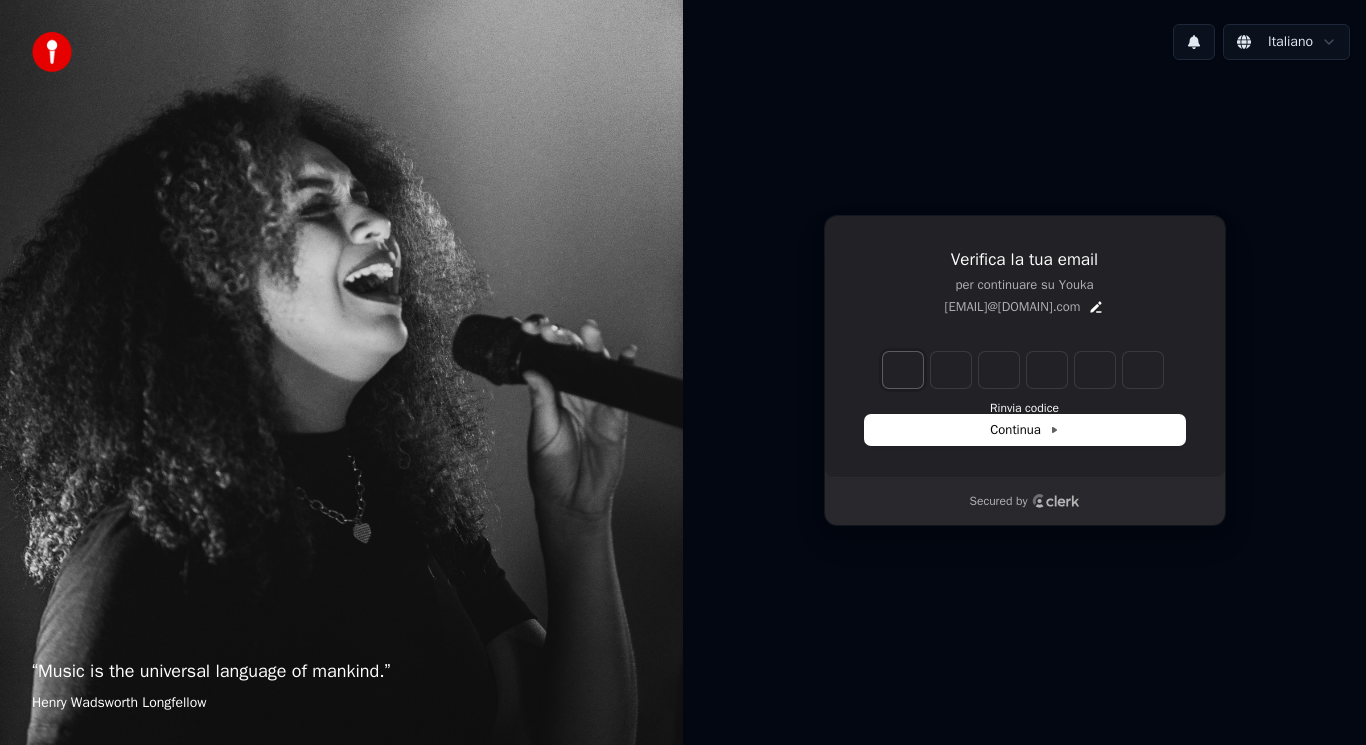 type on "*" 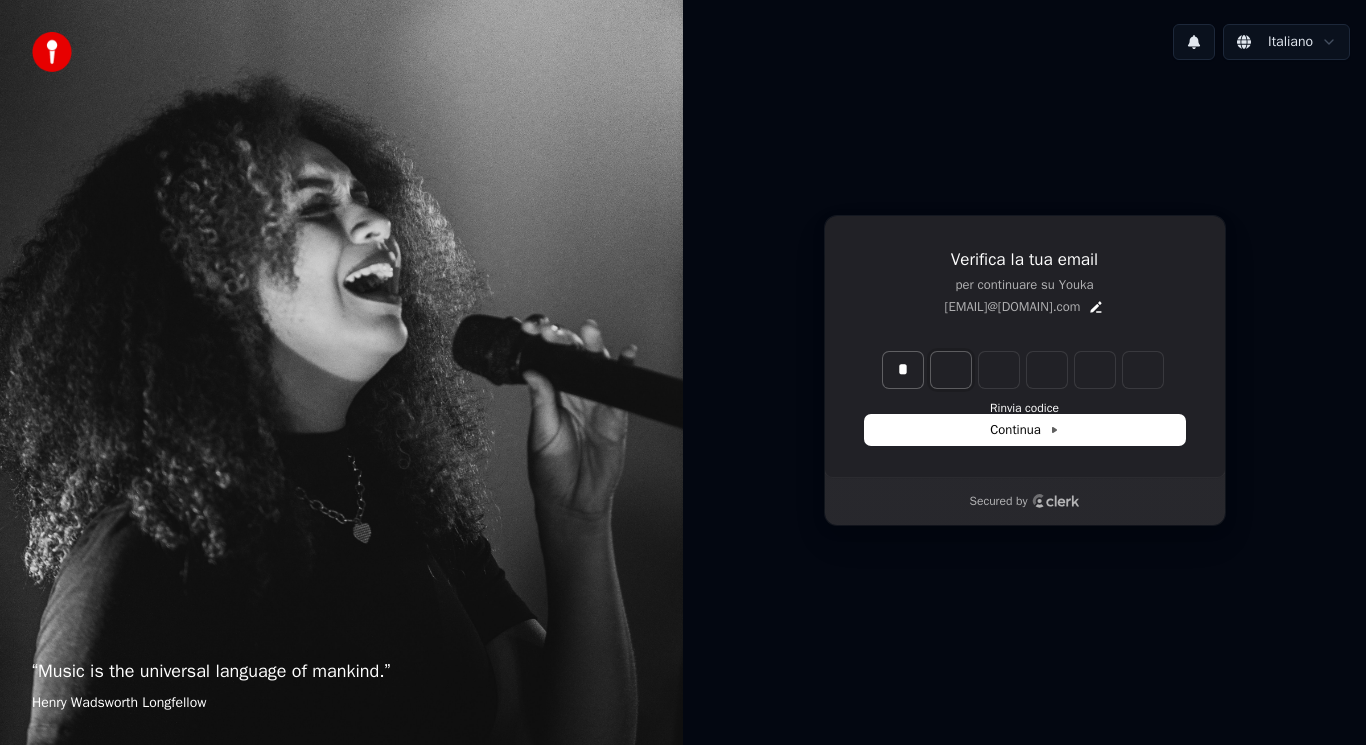 type on "*" 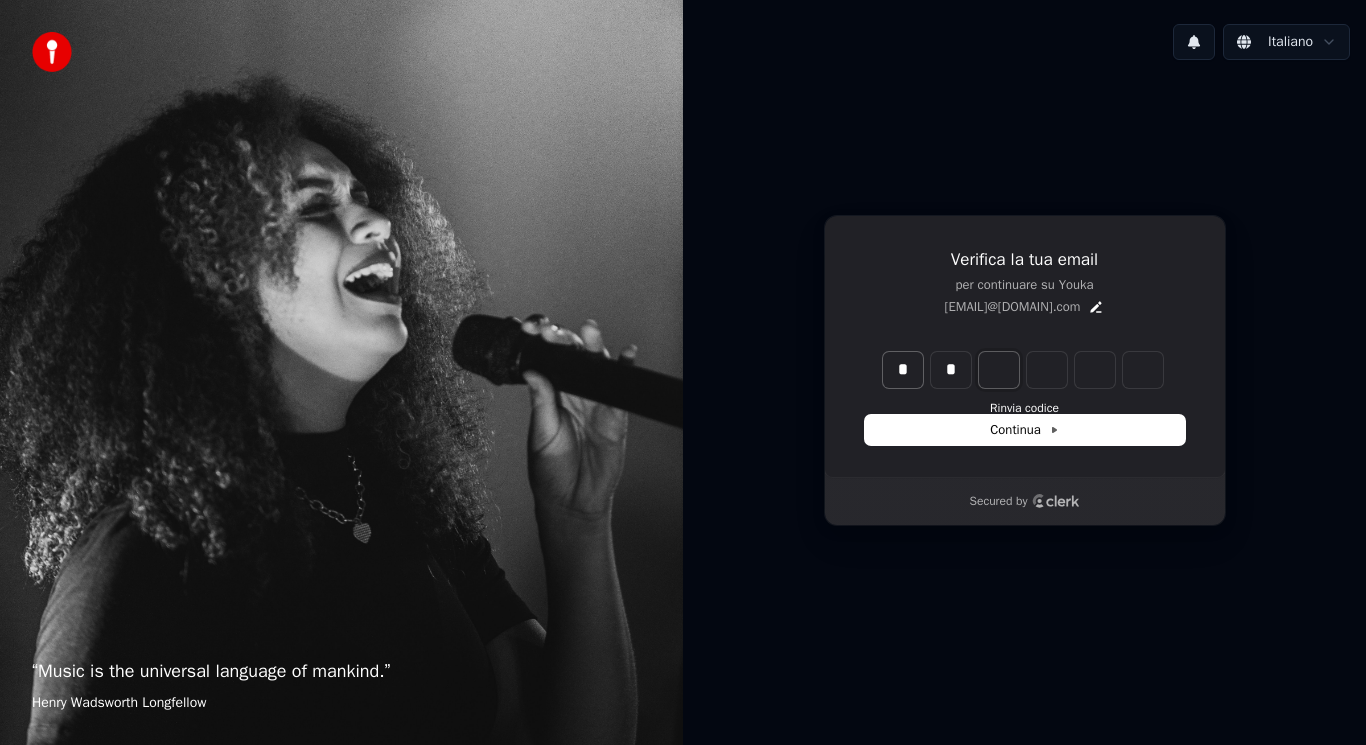type on "**" 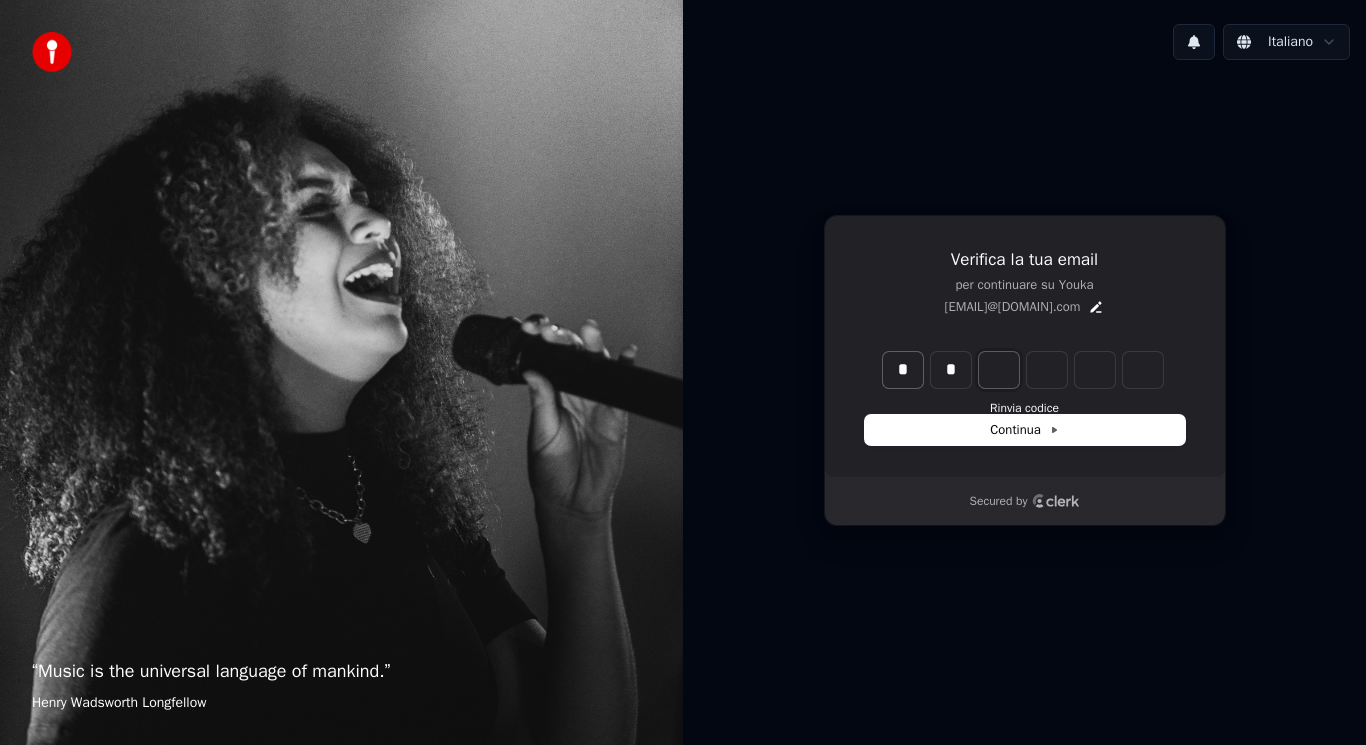 type on "*" 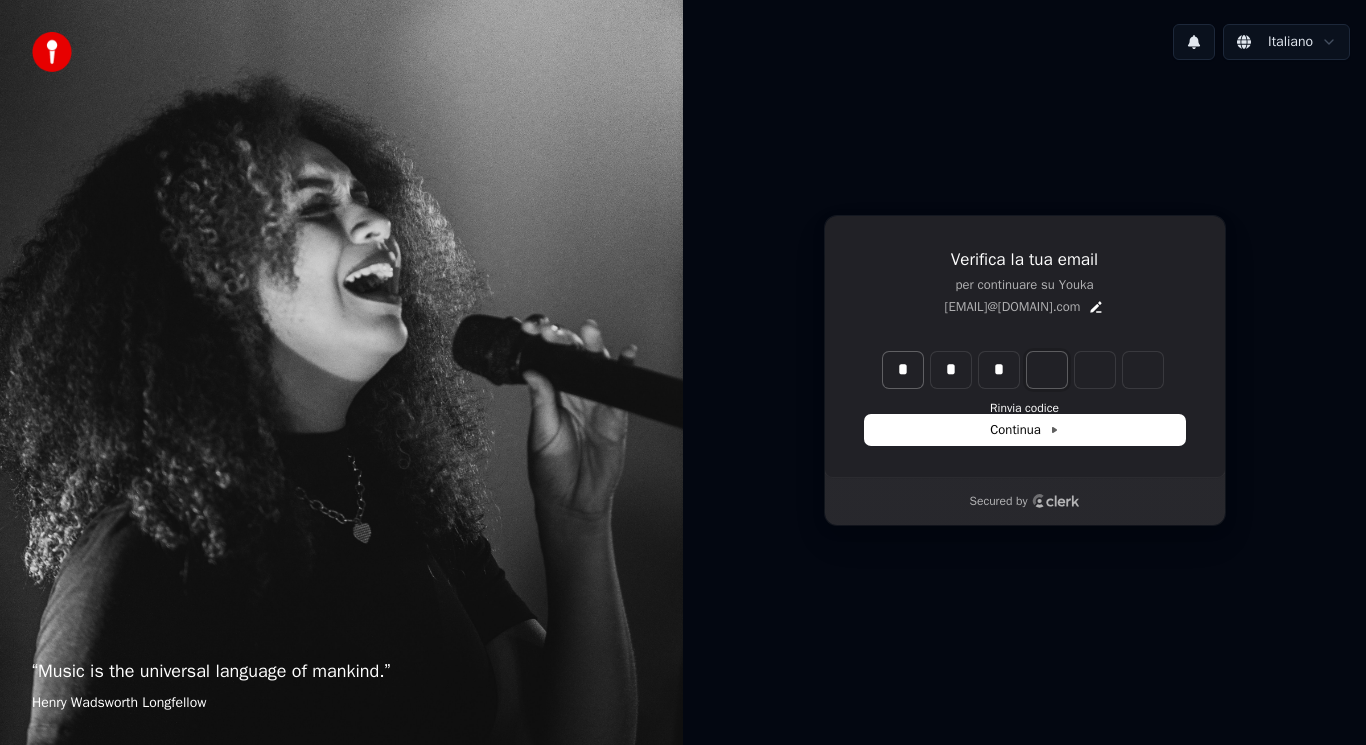 type on "***" 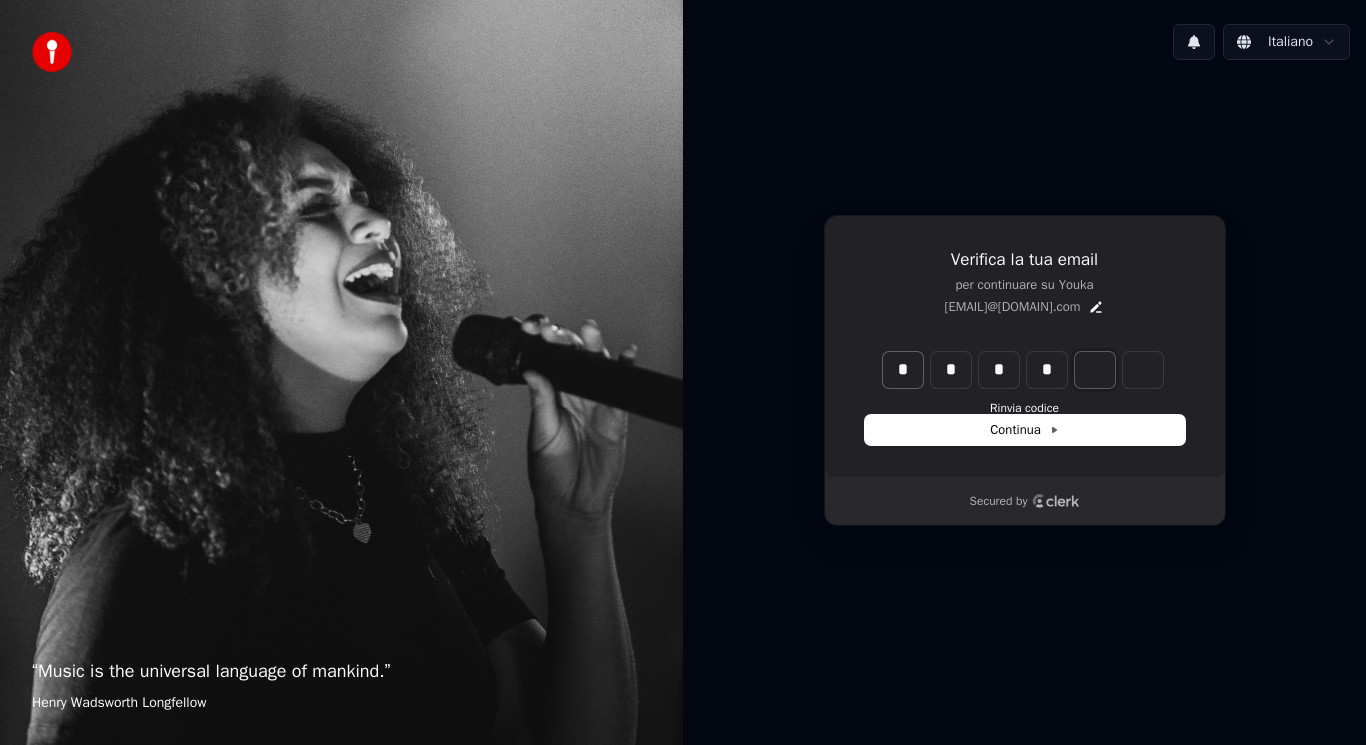 type on "****" 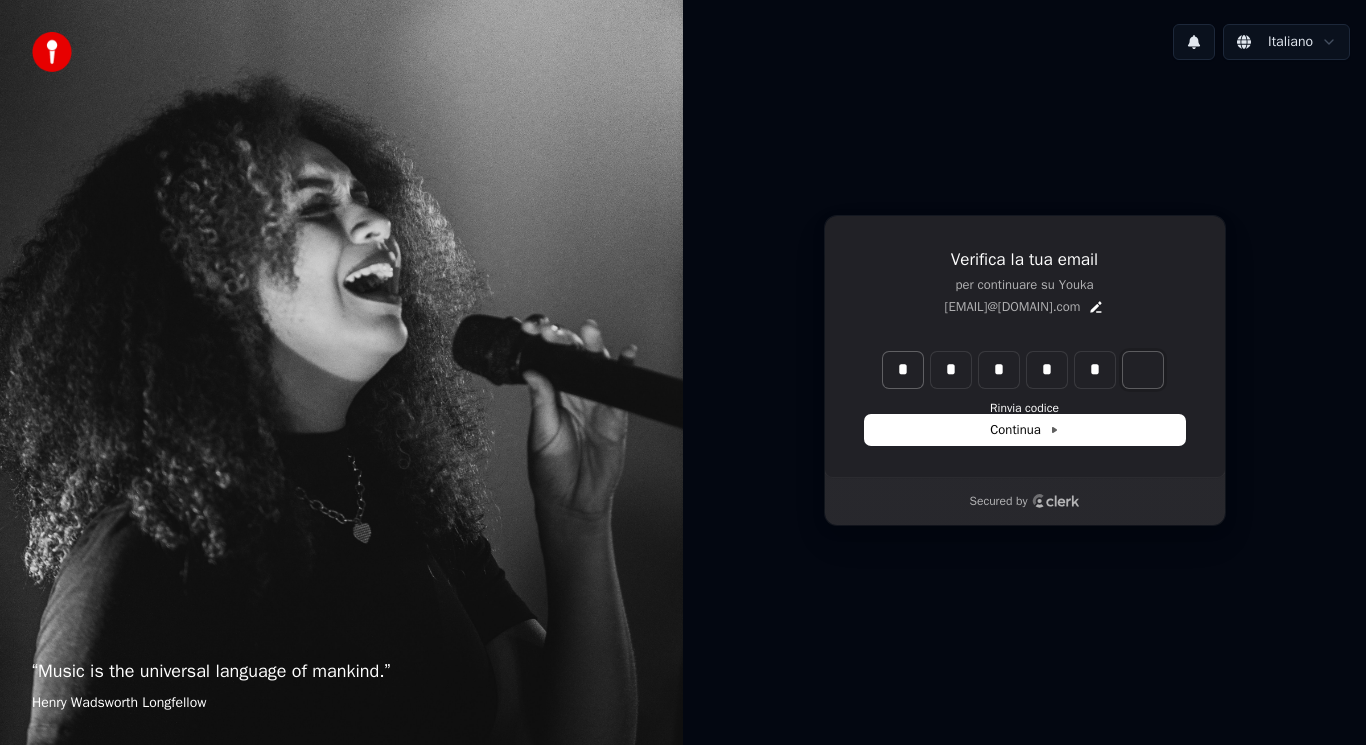 type on "*****" 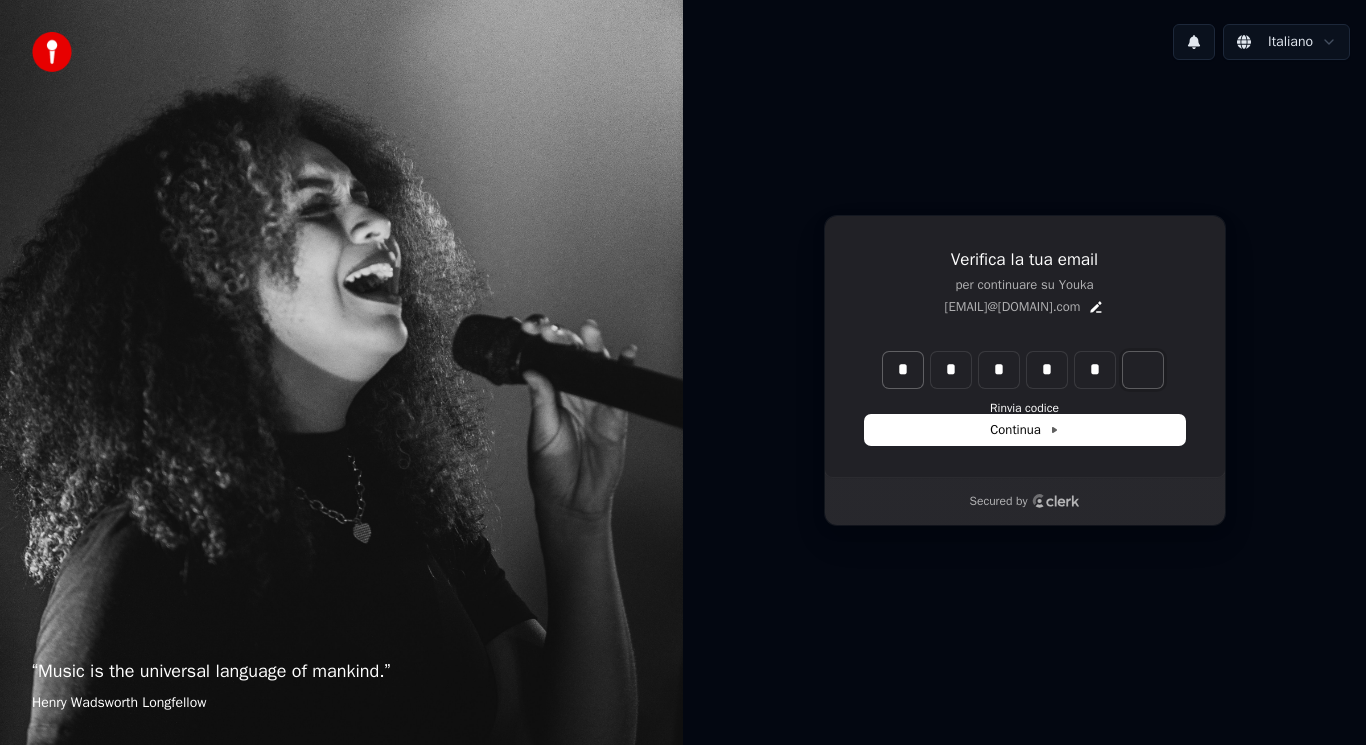 type on "*" 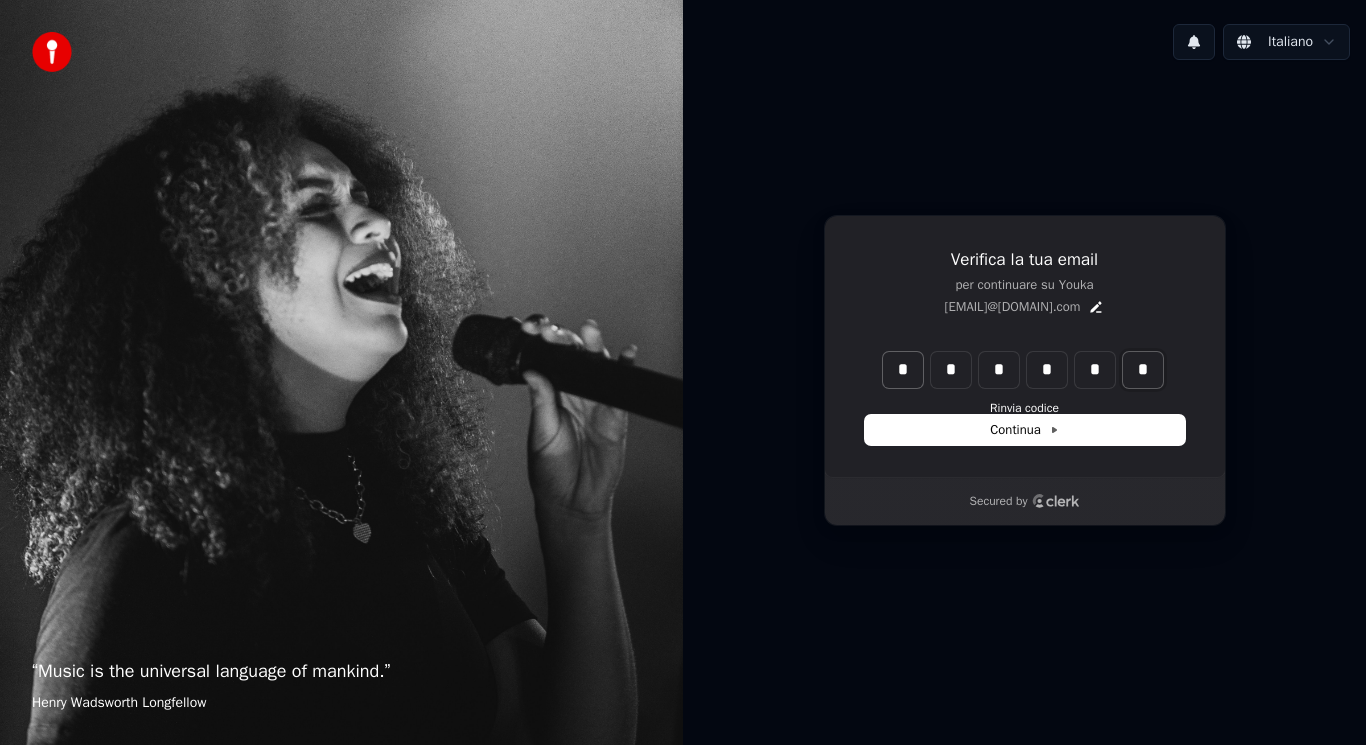 type on "******" 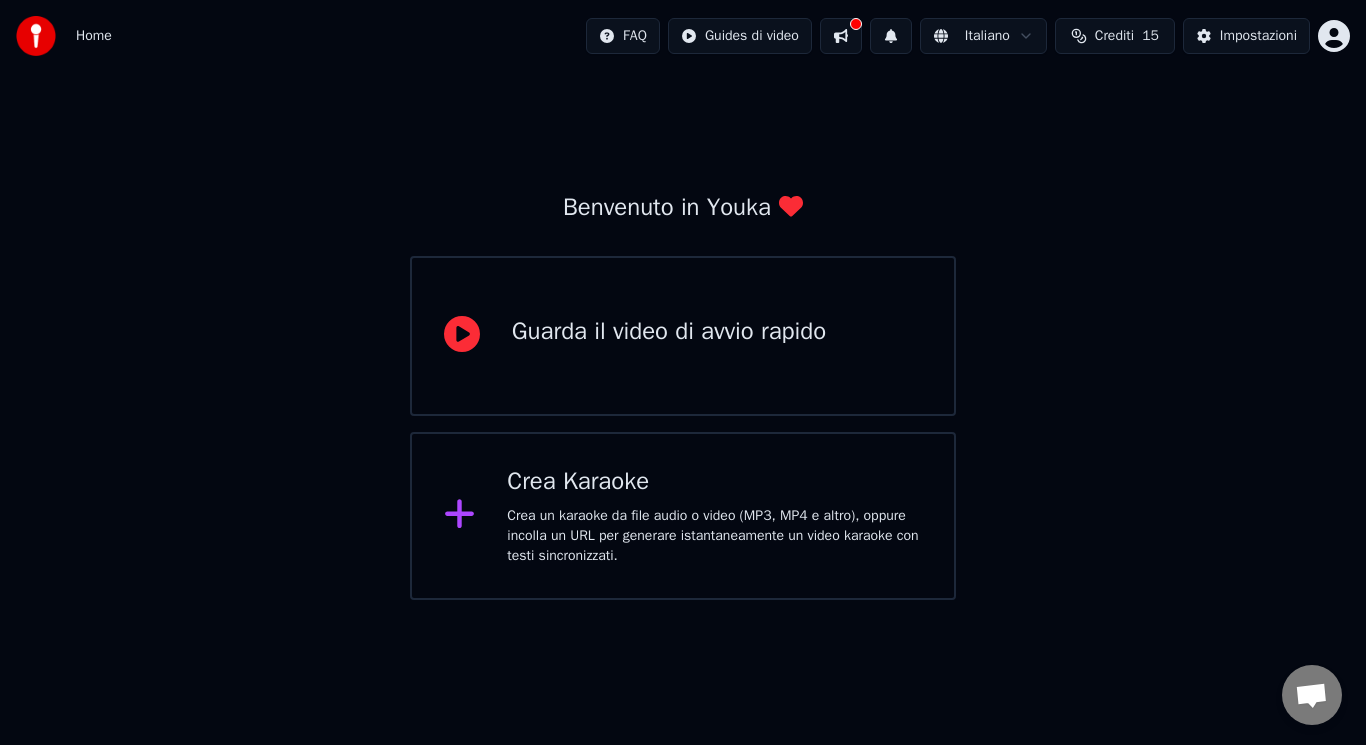 click on "Crea un karaoke da file audio o video (MP3, MP4 e altro), oppure incolla un URL per generare istantaneamente un video karaoke con testi sincronizzati." at bounding box center (714, 536) 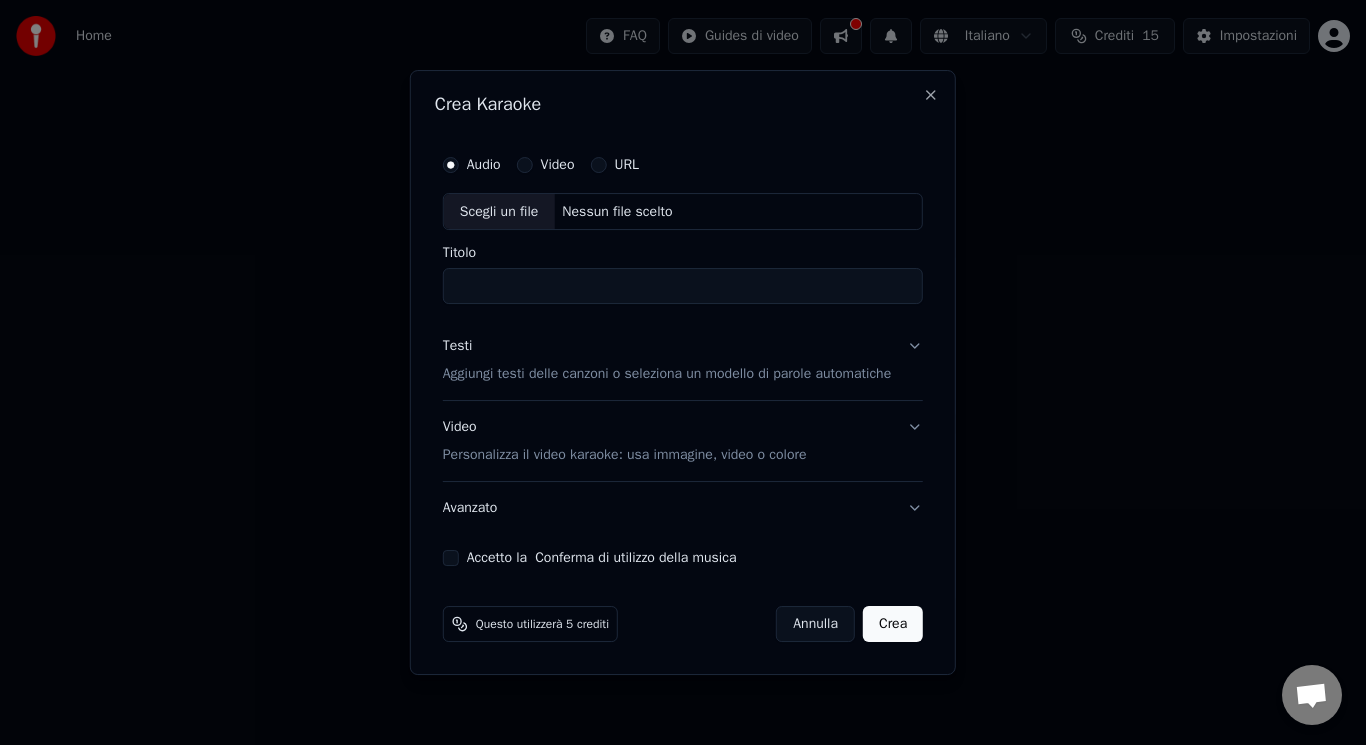 click on "Video" at bounding box center [558, 165] 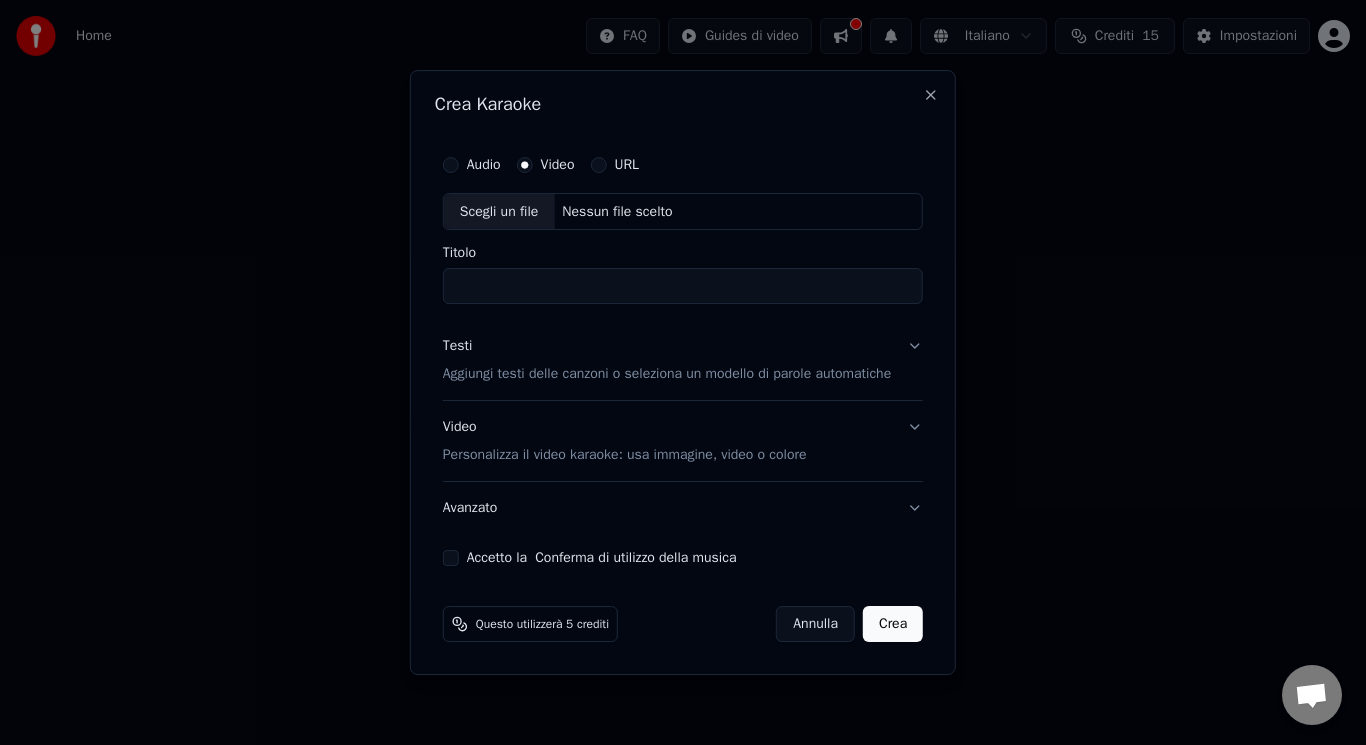 click on "Titolo" at bounding box center (683, 287) 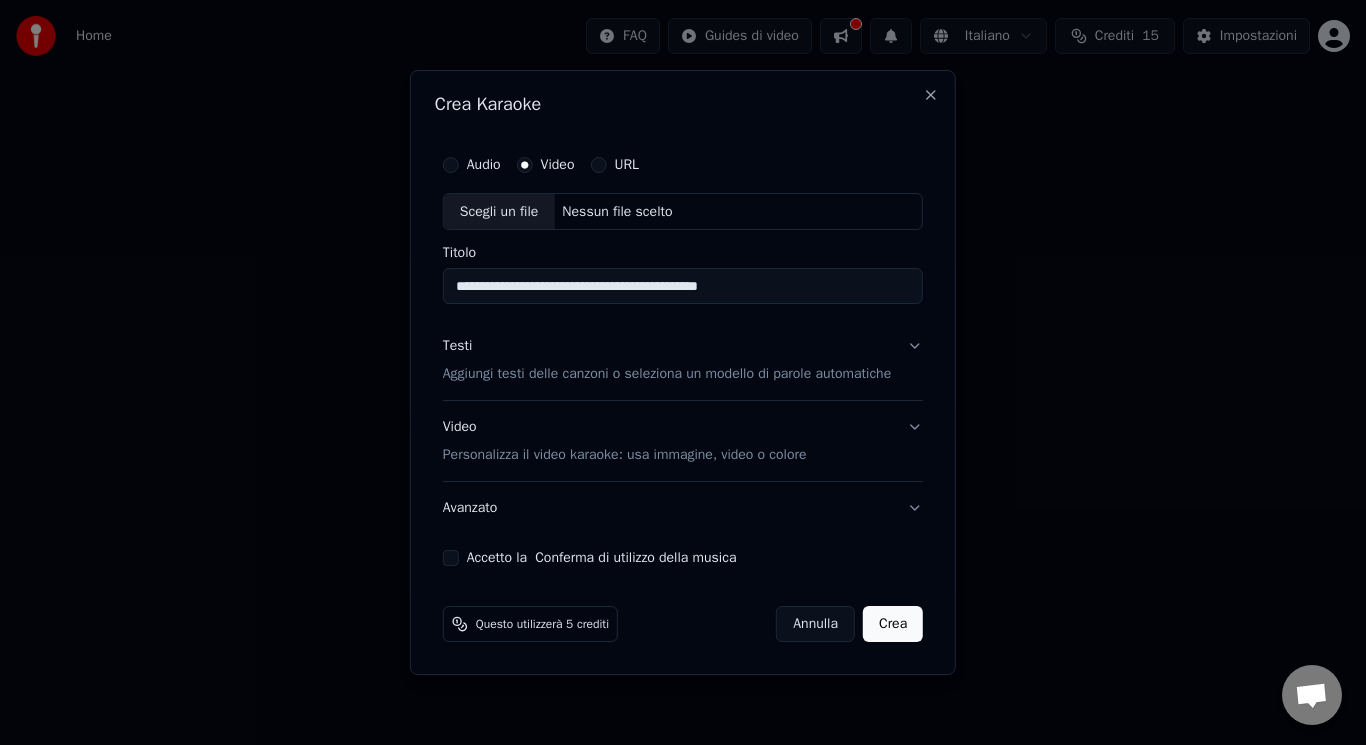 type on "**********" 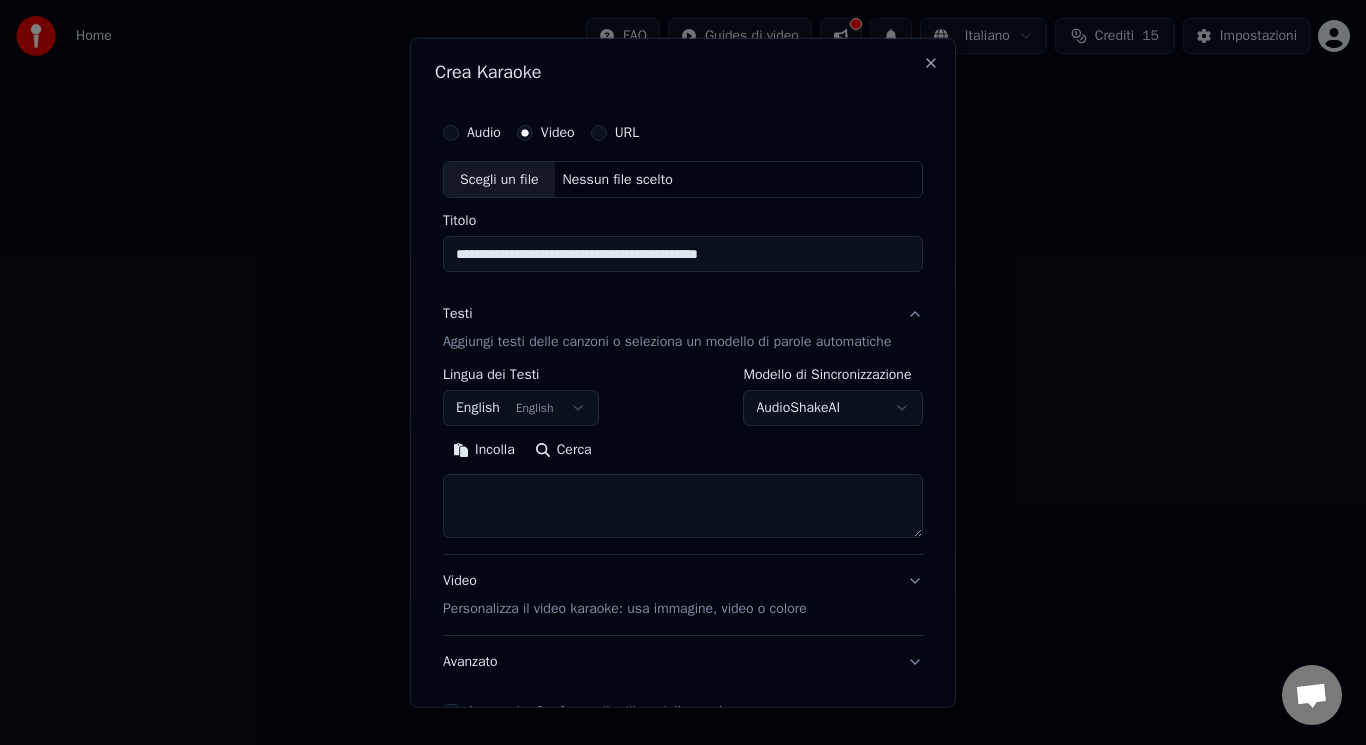 click on "Lingua dei Testi" at bounding box center [521, 375] 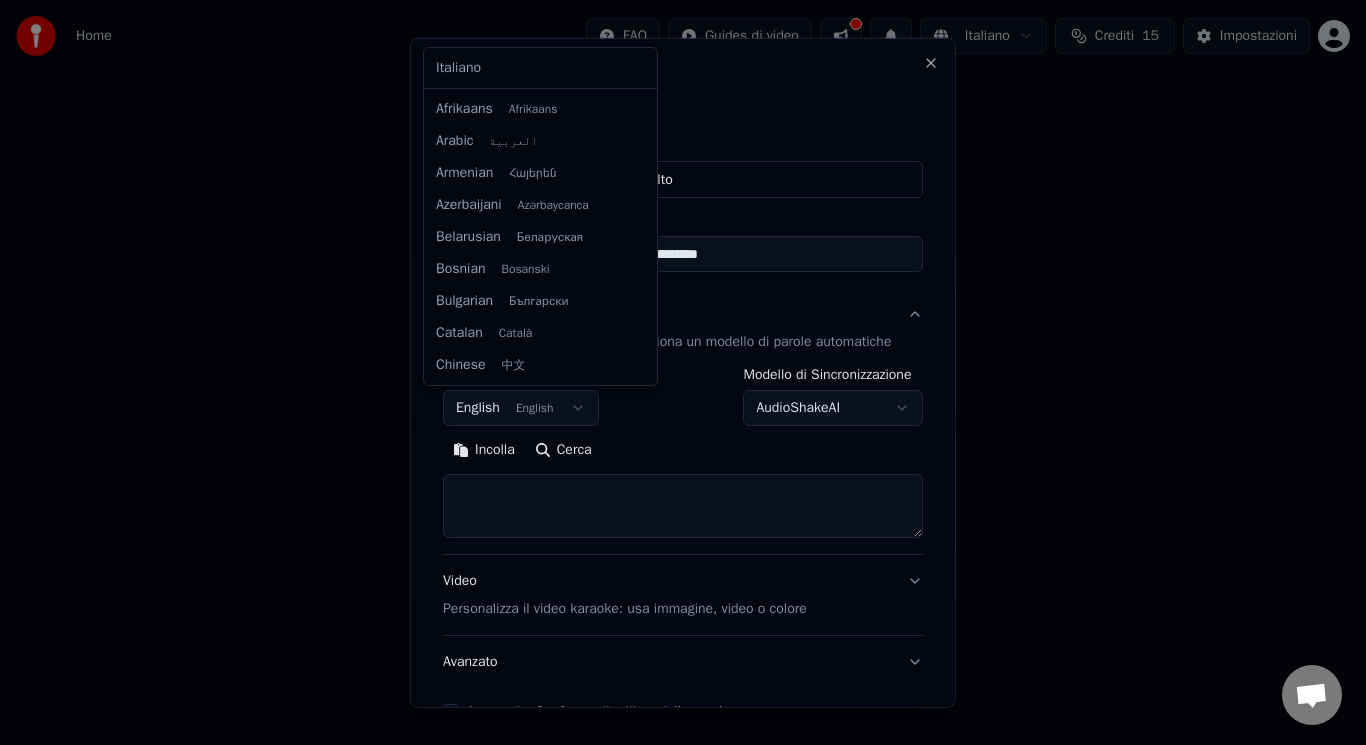 scroll, scrollTop: 160, scrollLeft: 0, axis: vertical 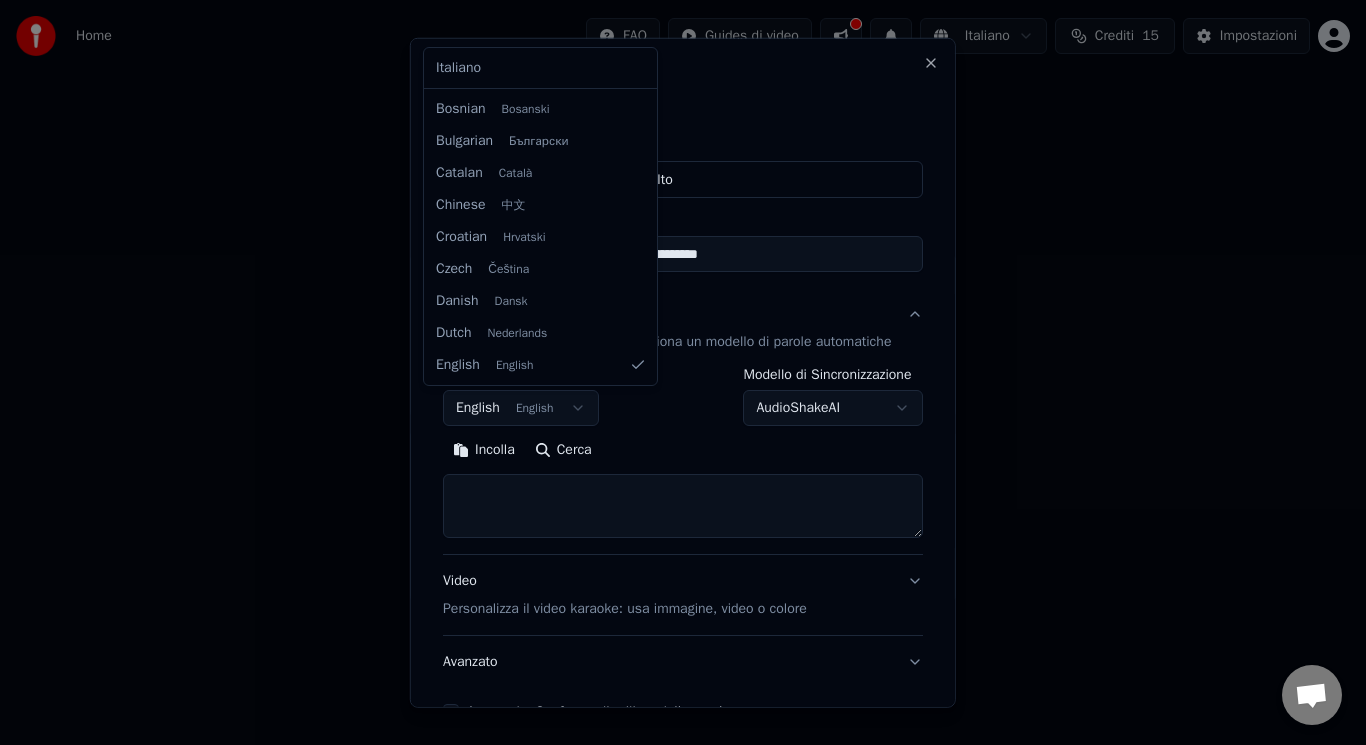 select on "**" 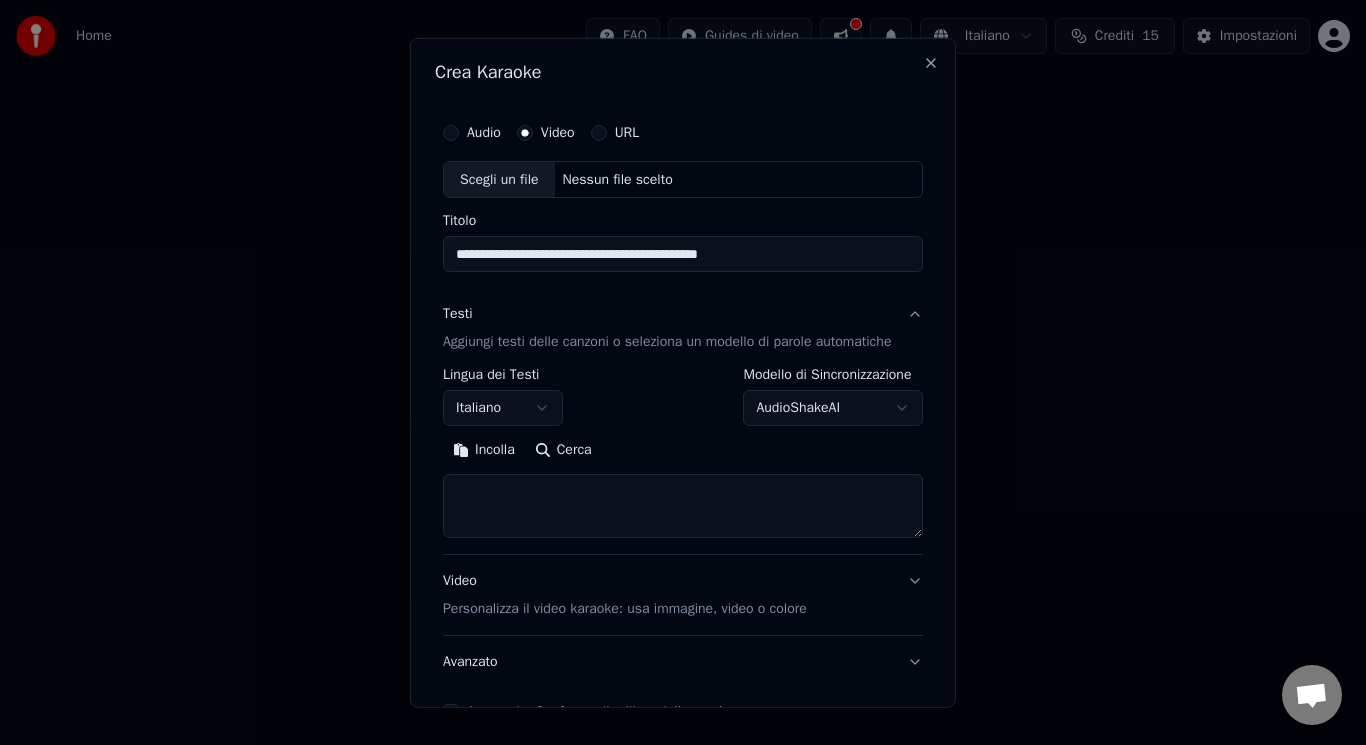 click on "Cerca" at bounding box center [562, 450] 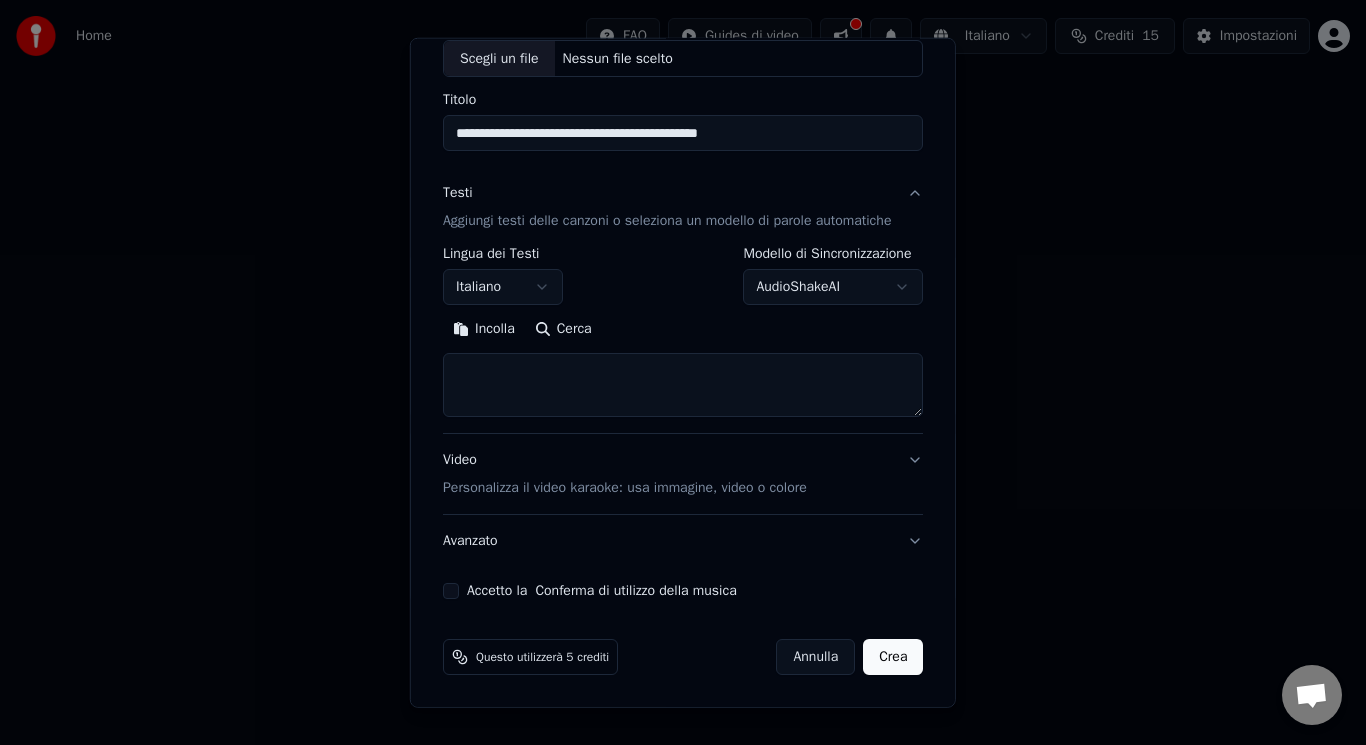 click at bounding box center (683, 385) 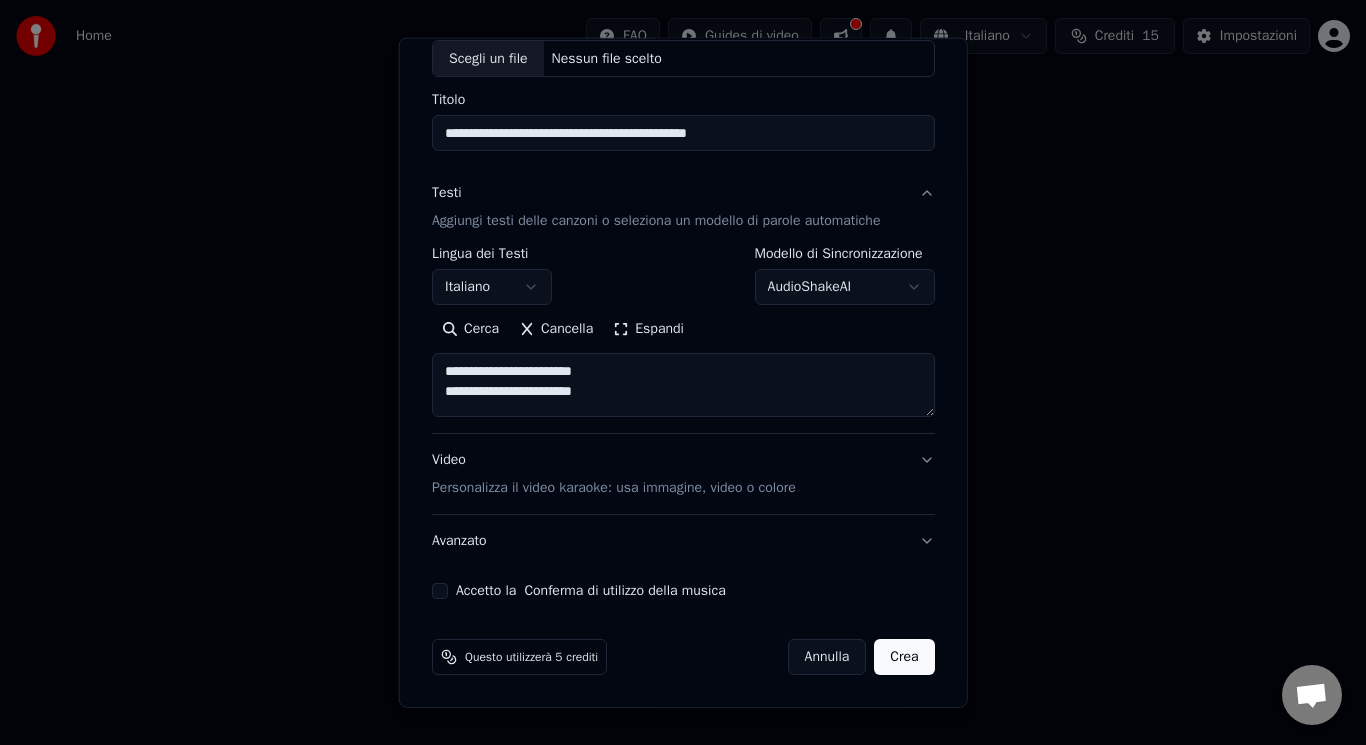 click on "**********" at bounding box center (683, 385) 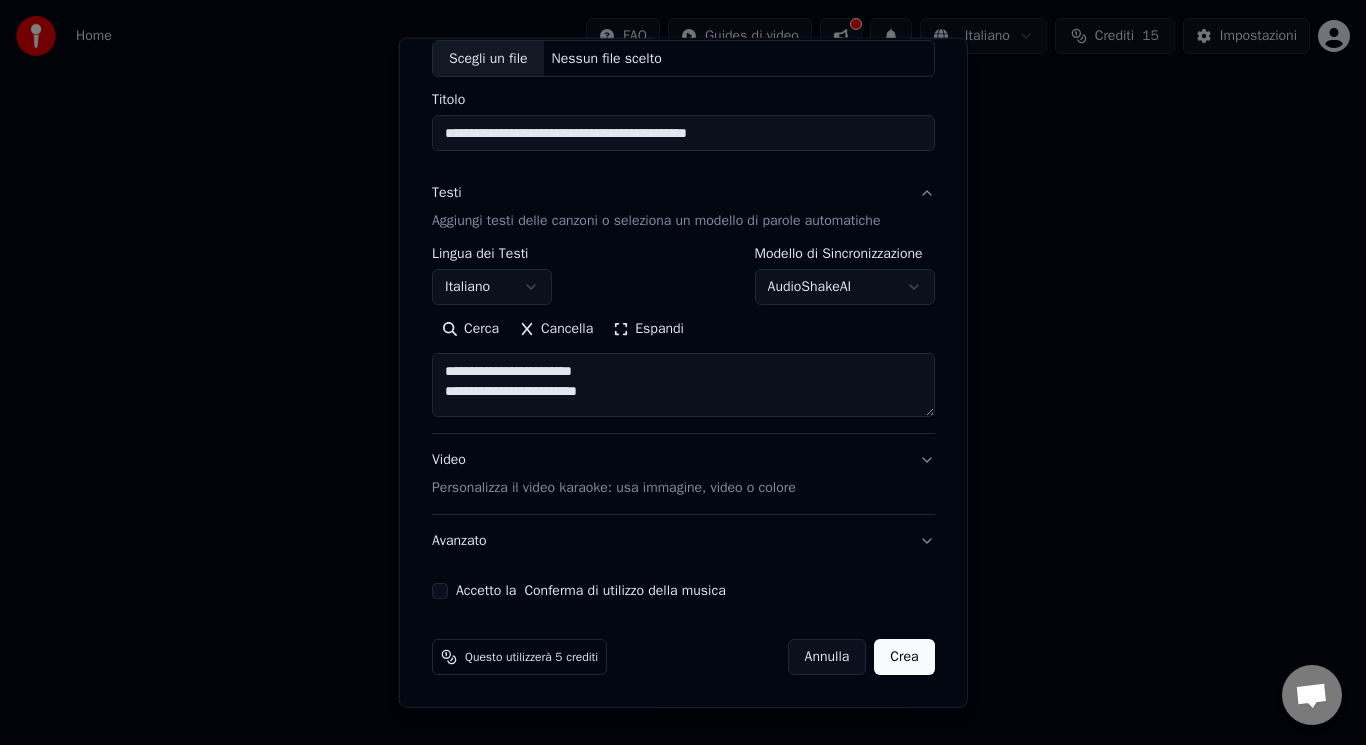scroll, scrollTop: 6, scrollLeft: 0, axis: vertical 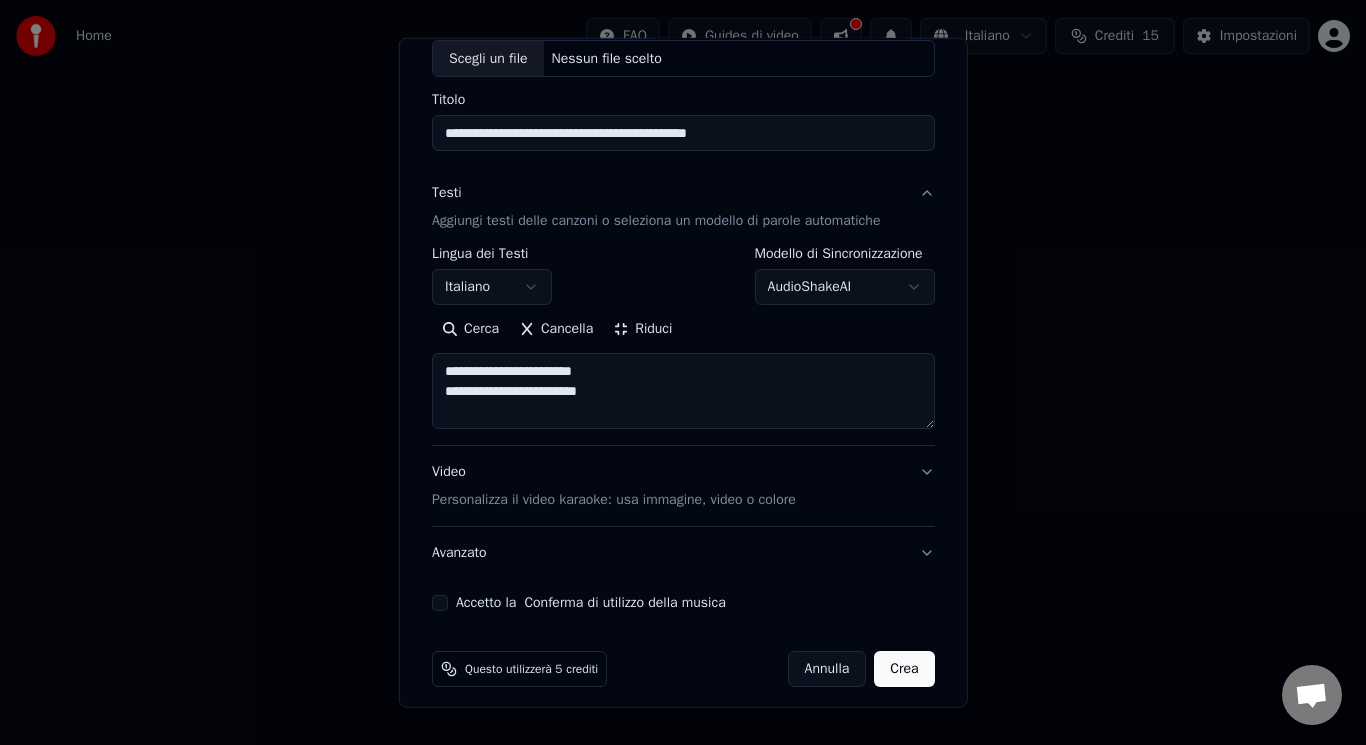 click on "**********" at bounding box center (683, 391) 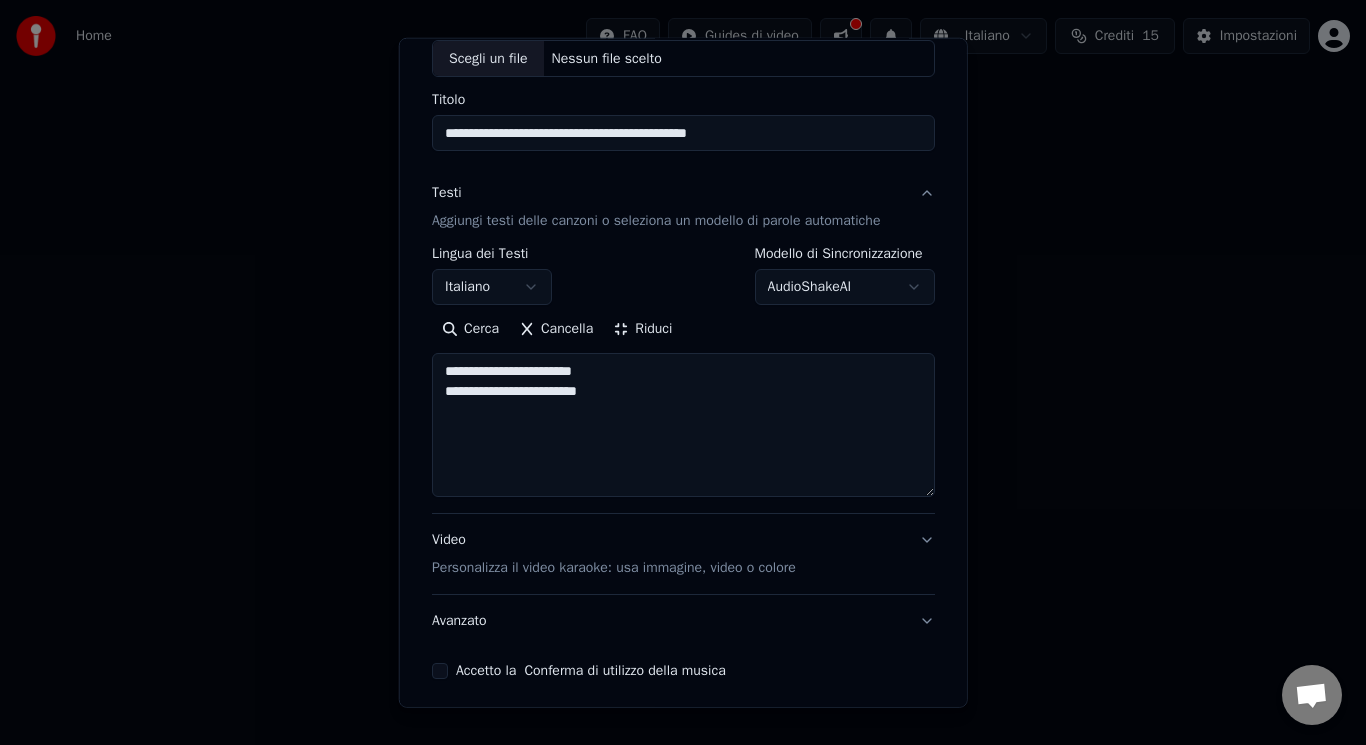 drag, startPoint x: 918, startPoint y: 418, endPoint x: 919, endPoint y: 503, distance: 85.00588 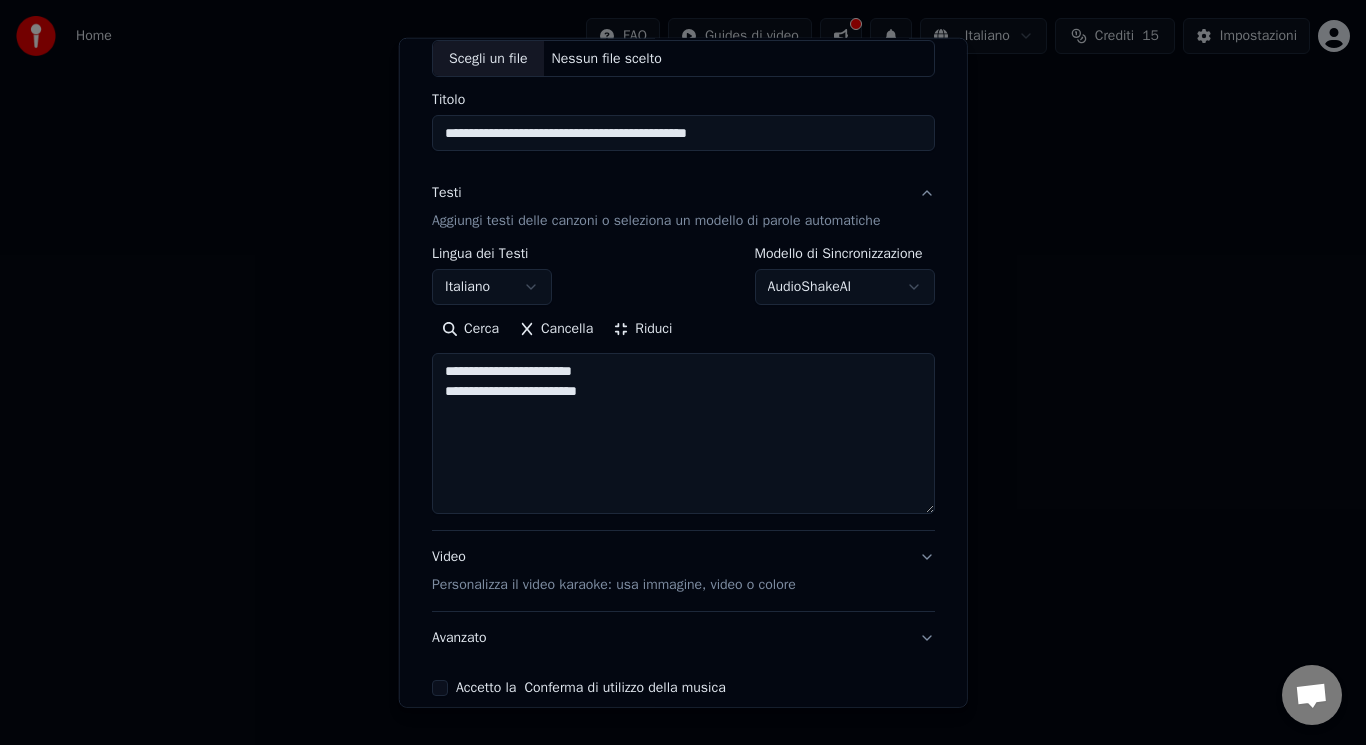 click on "Cerca" at bounding box center [470, 329] 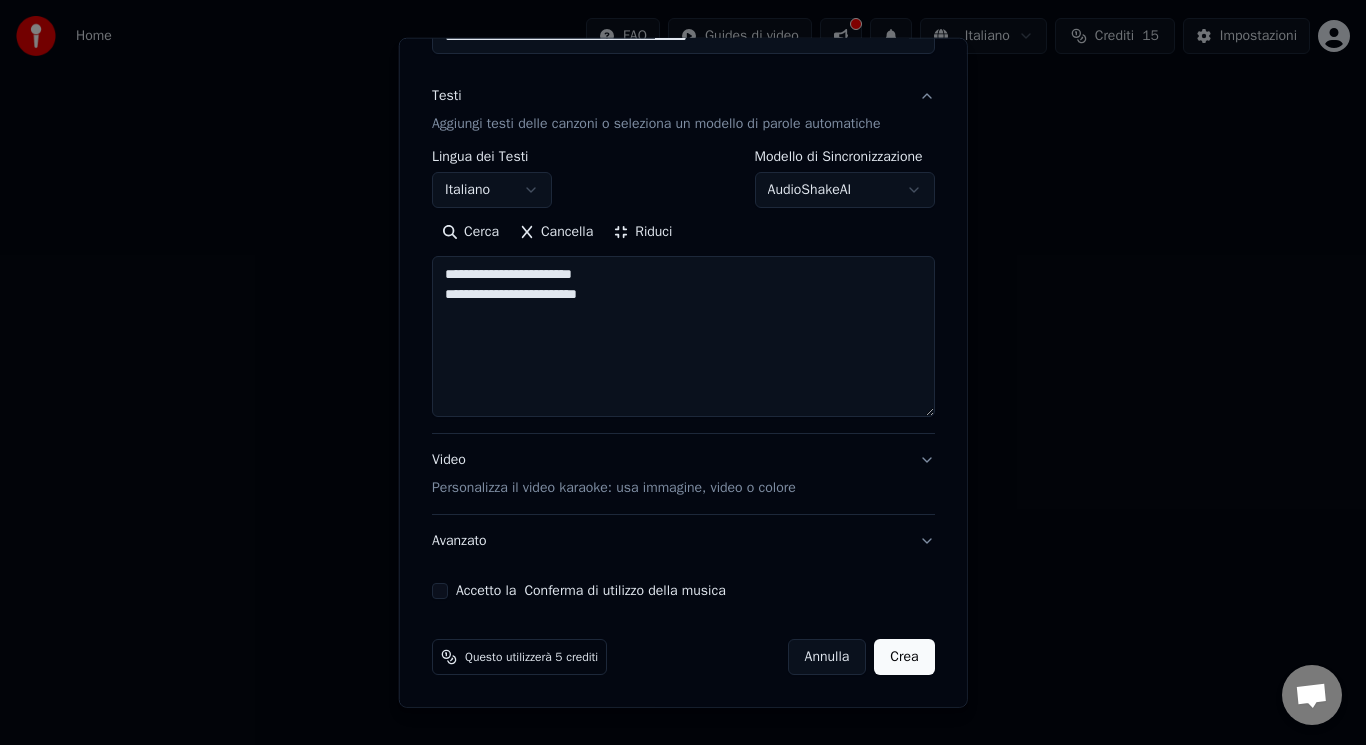 scroll, scrollTop: 0, scrollLeft: 0, axis: both 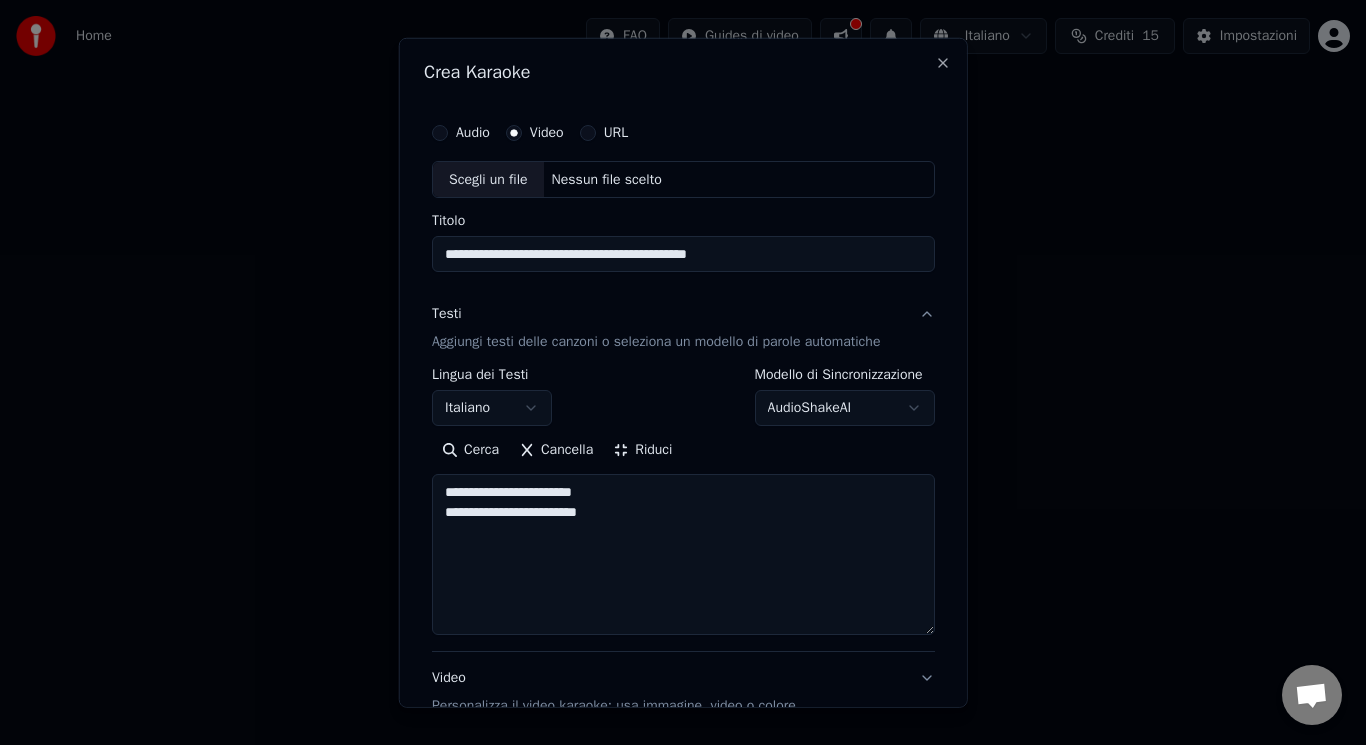 click on "**********" at bounding box center (683, 554) 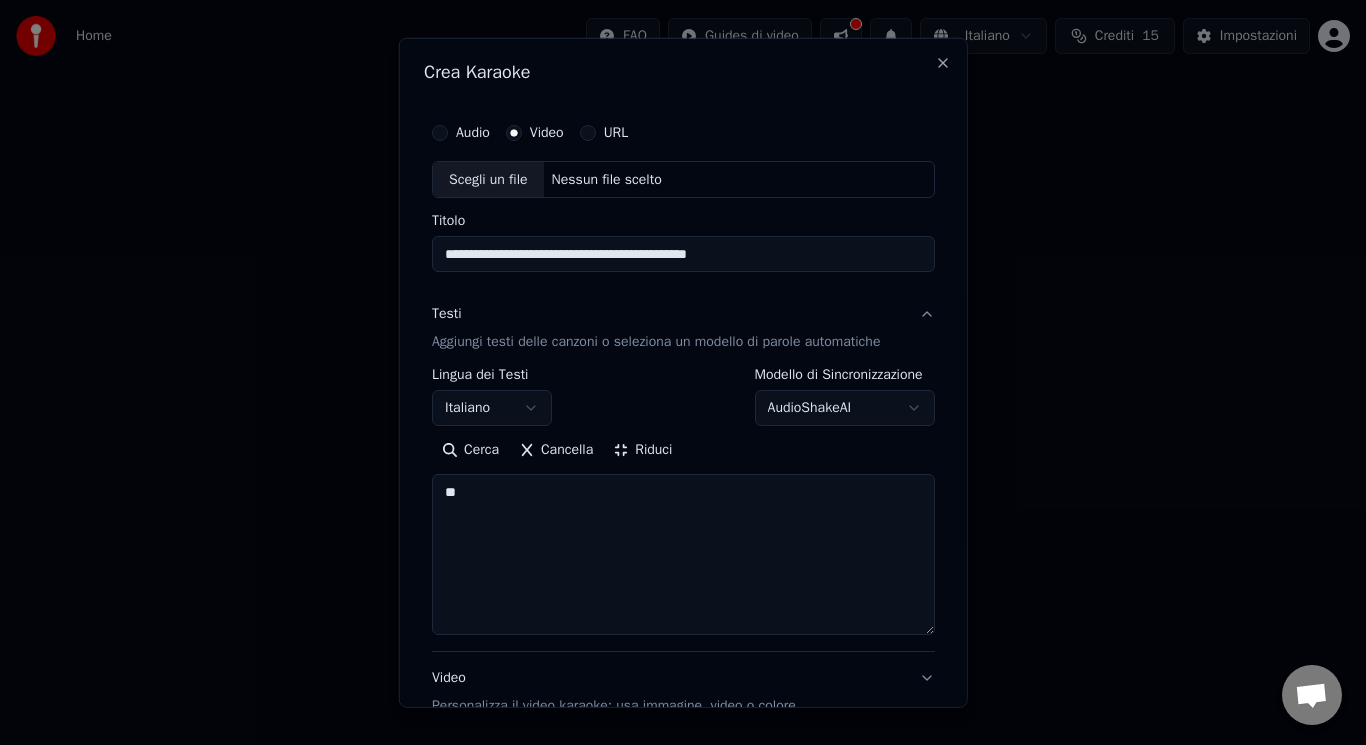 type on "*" 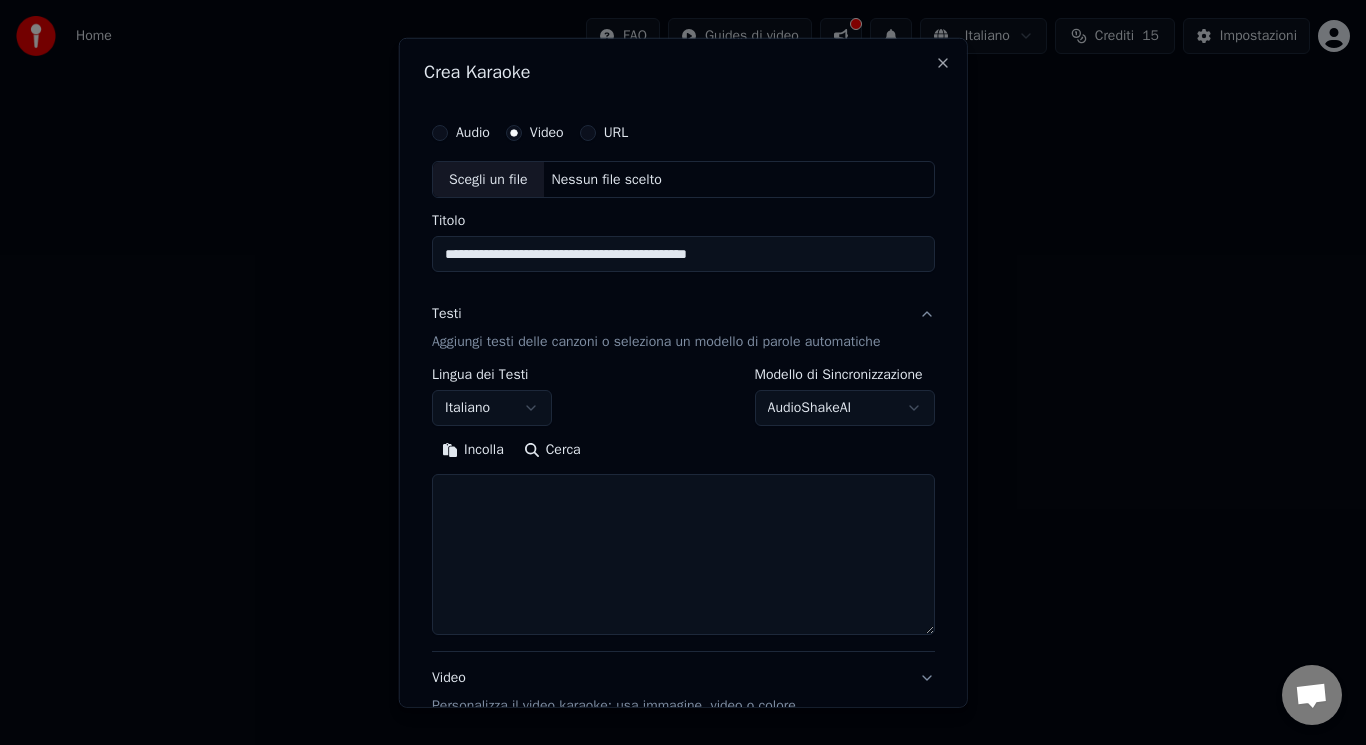 click on "Incolla" at bounding box center [473, 450] 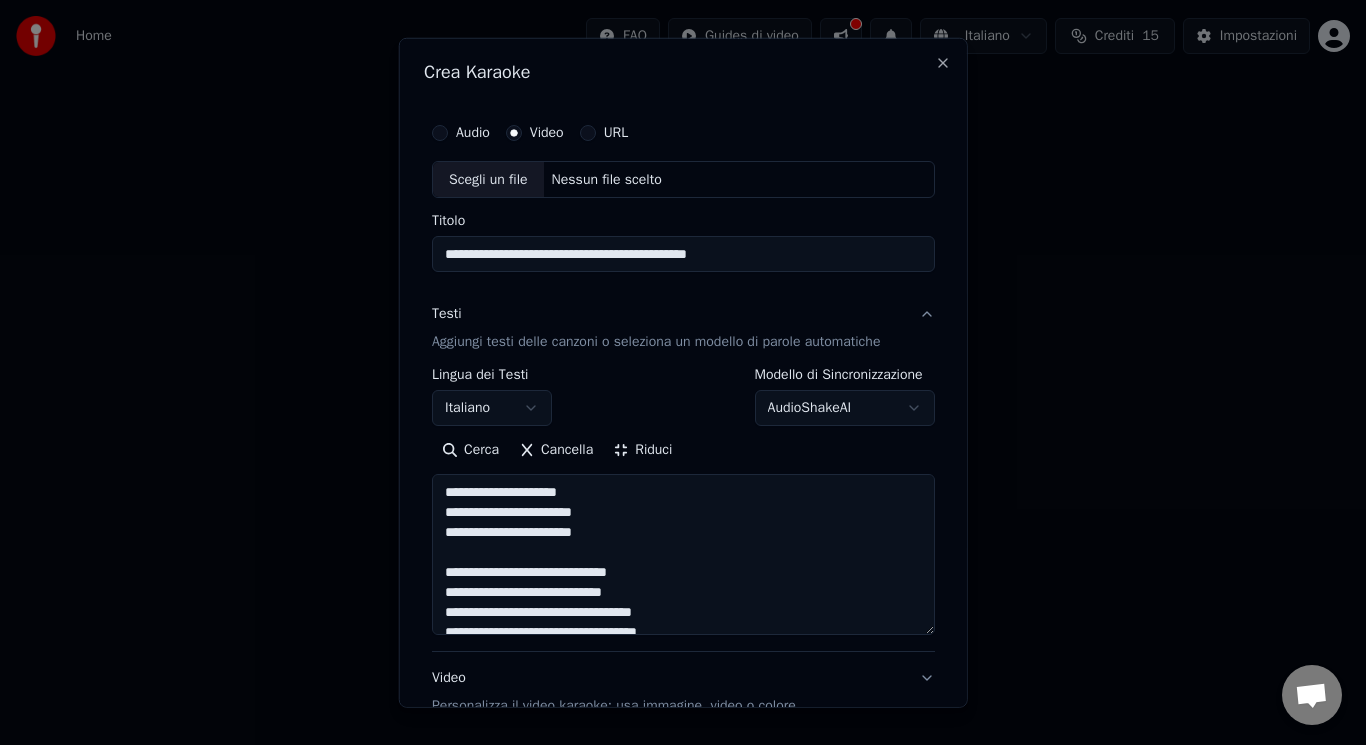 click at bounding box center (683, 554) 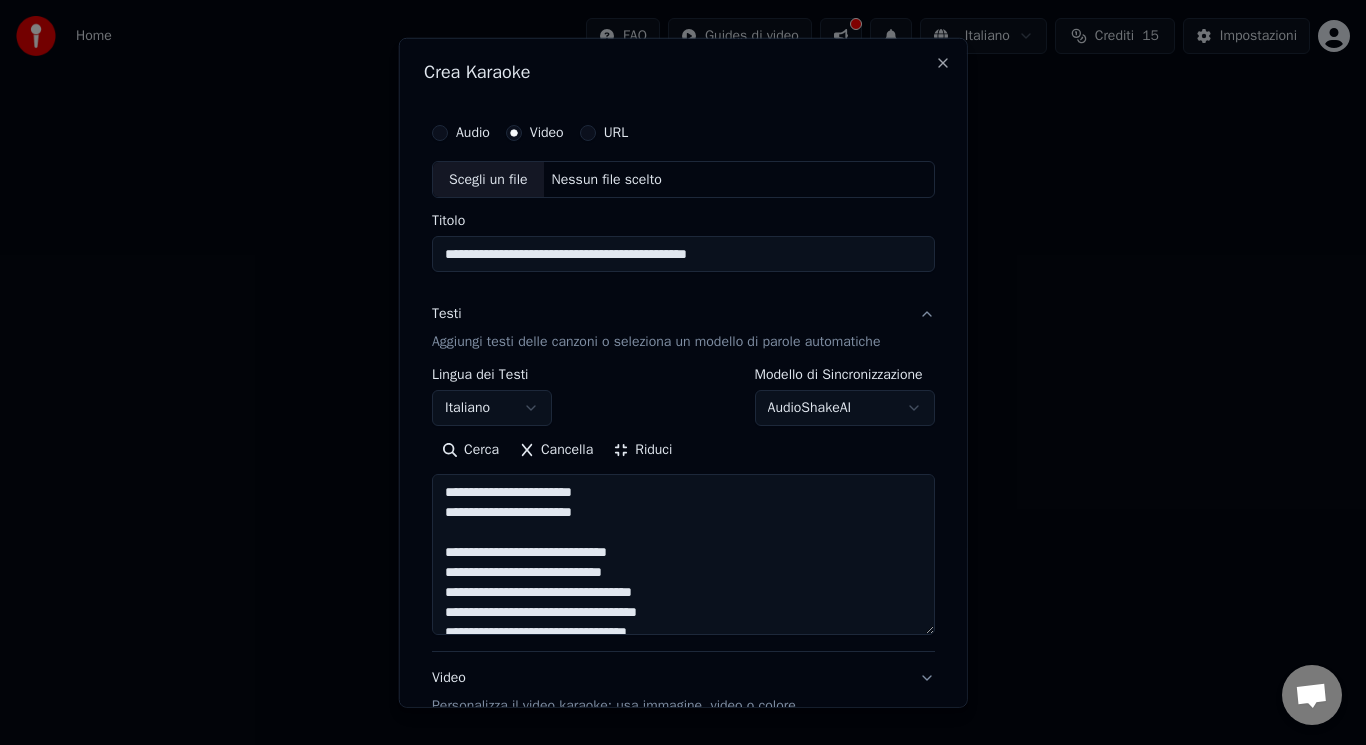 drag, startPoint x: 423, startPoint y: 551, endPoint x: 683, endPoint y: 548, distance: 260.0173 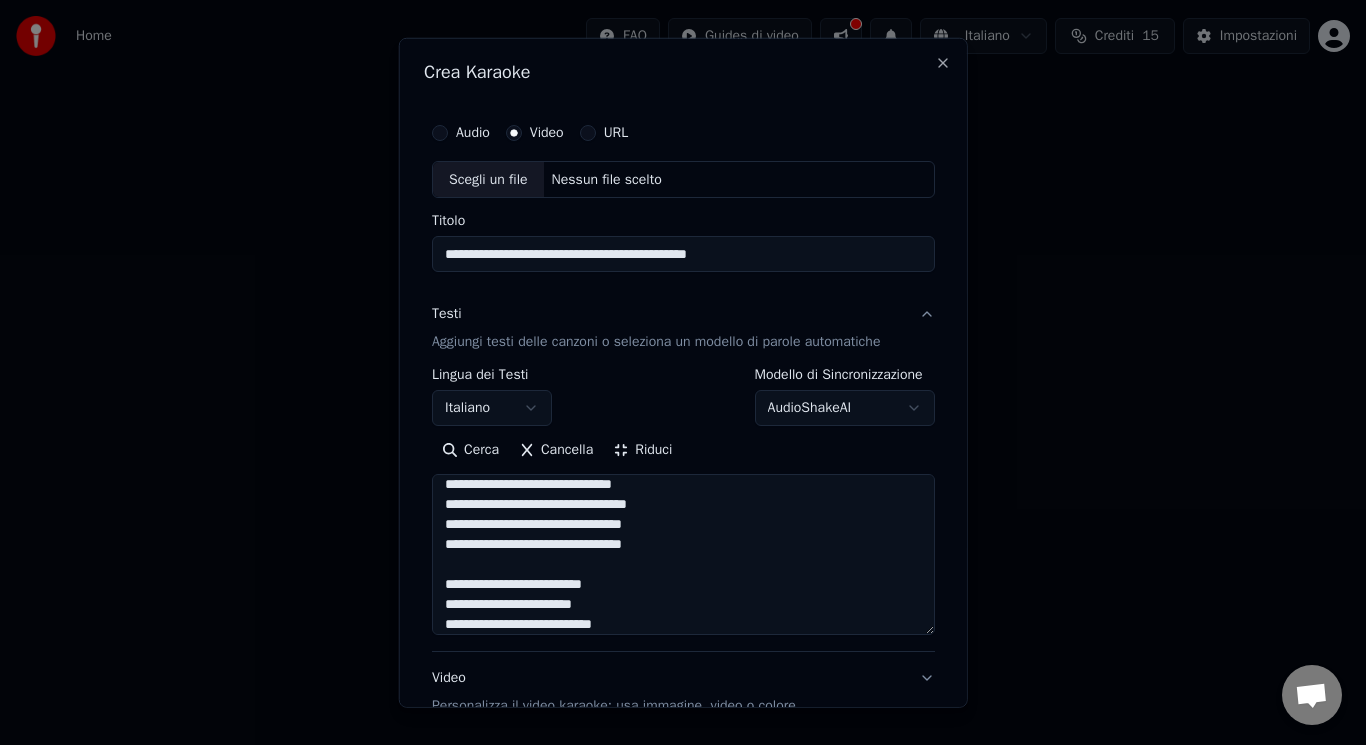 scroll, scrollTop: 328, scrollLeft: 0, axis: vertical 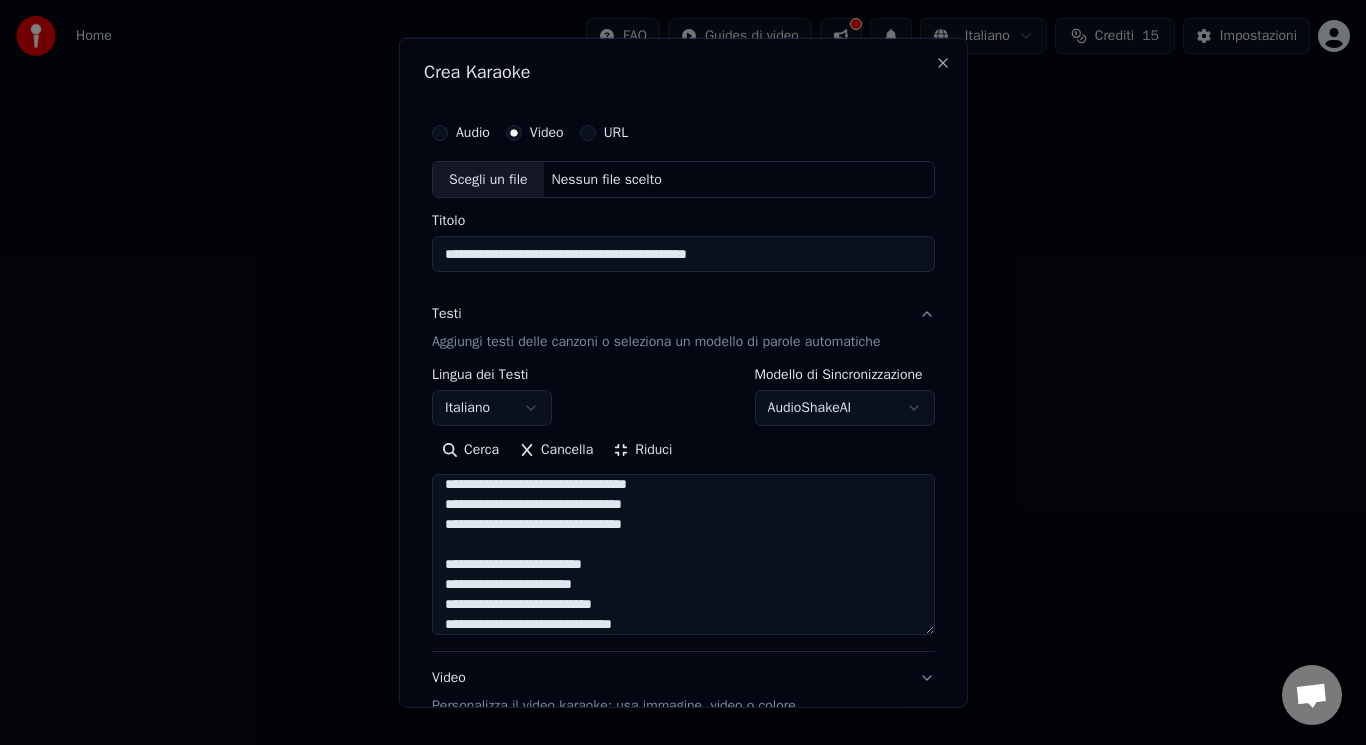 drag, startPoint x: 632, startPoint y: 558, endPoint x: 337, endPoint y: 543, distance: 295.3811 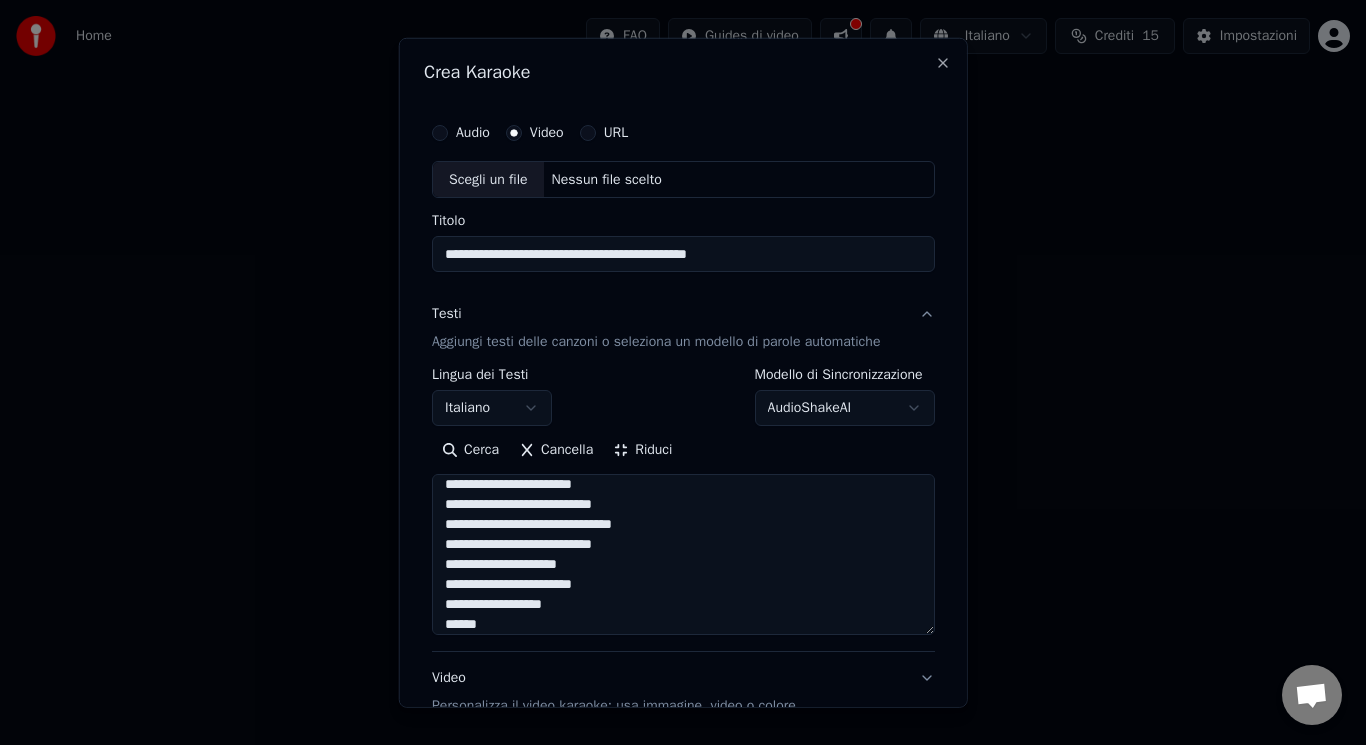 scroll, scrollTop: 428, scrollLeft: 0, axis: vertical 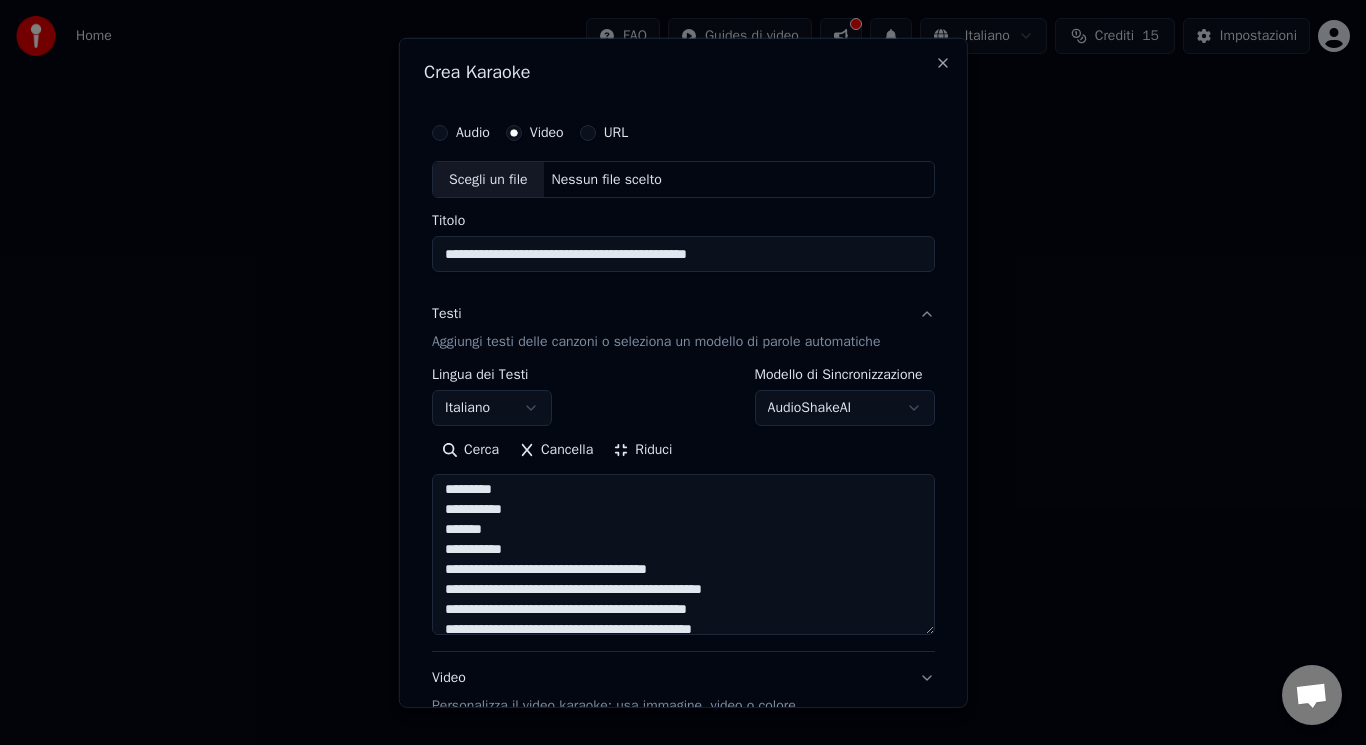 drag, startPoint x: 436, startPoint y: 547, endPoint x: 509, endPoint y: 549, distance: 73.02739 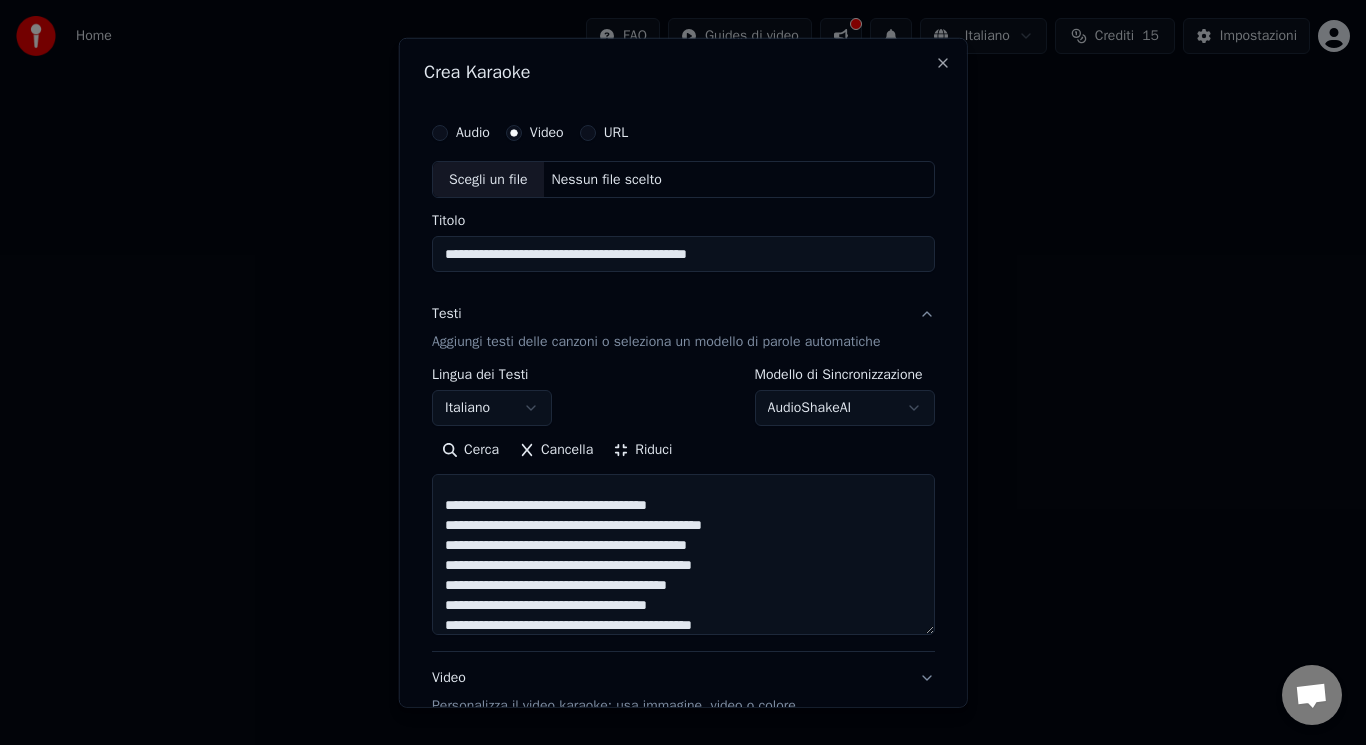 scroll, scrollTop: 447, scrollLeft: 0, axis: vertical 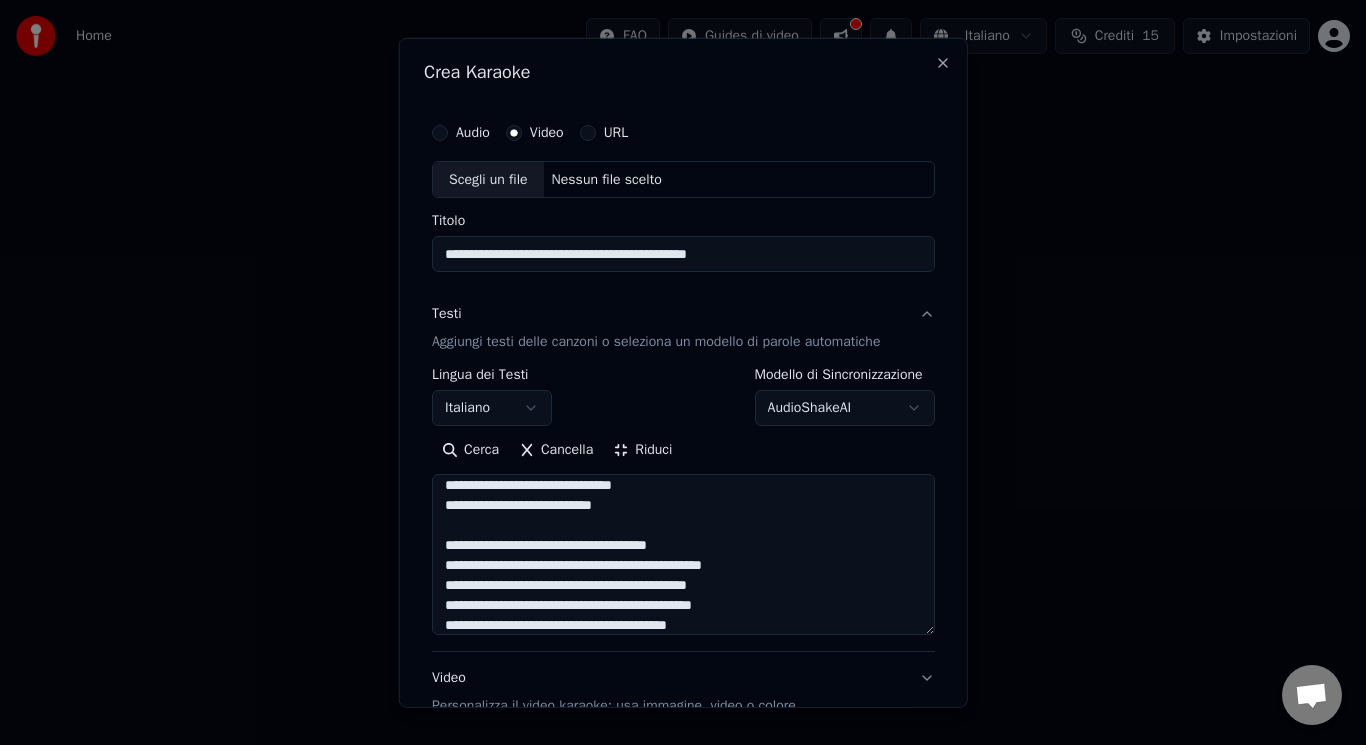 drag, startPoint x: 742, startPoint y: 549, endPoint x: 415, endPoint y: 552, distance: 327.01376 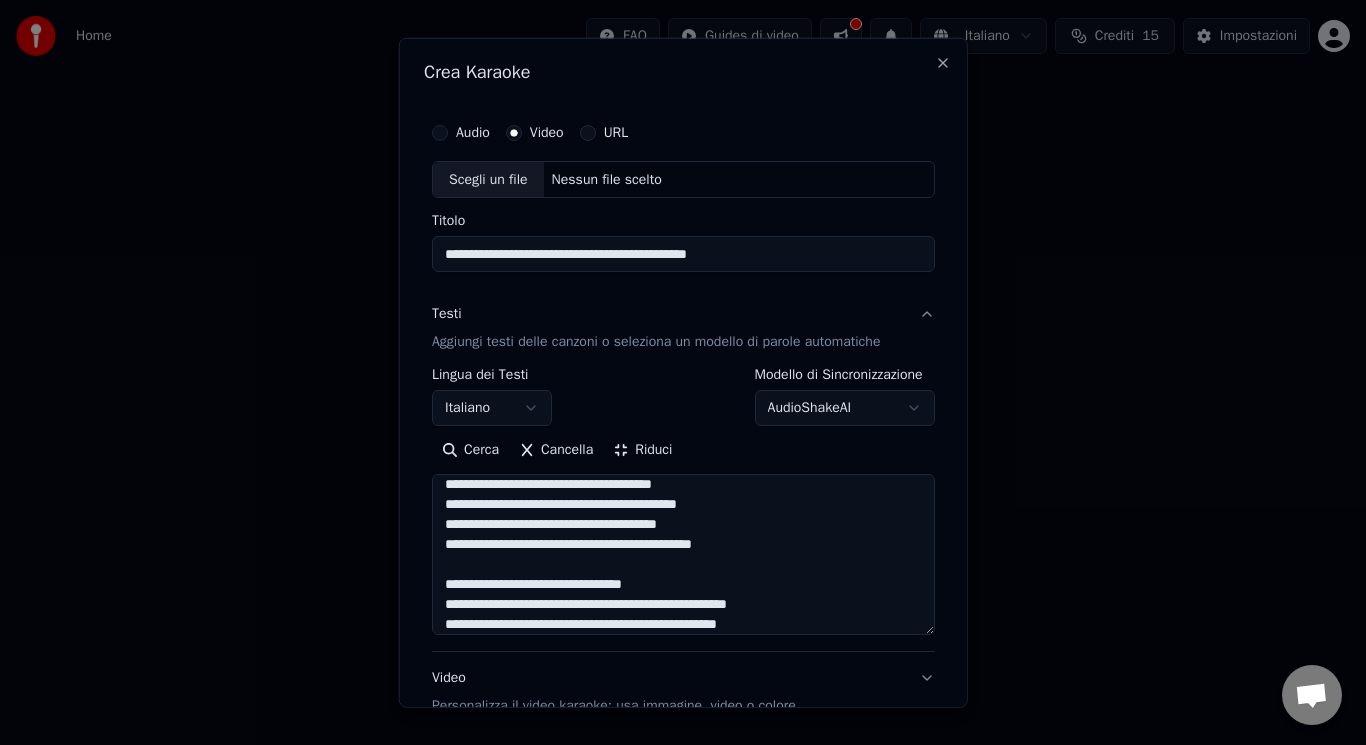 scroll, scrollTop: 688, scrollLeft: 0, axis: vertical 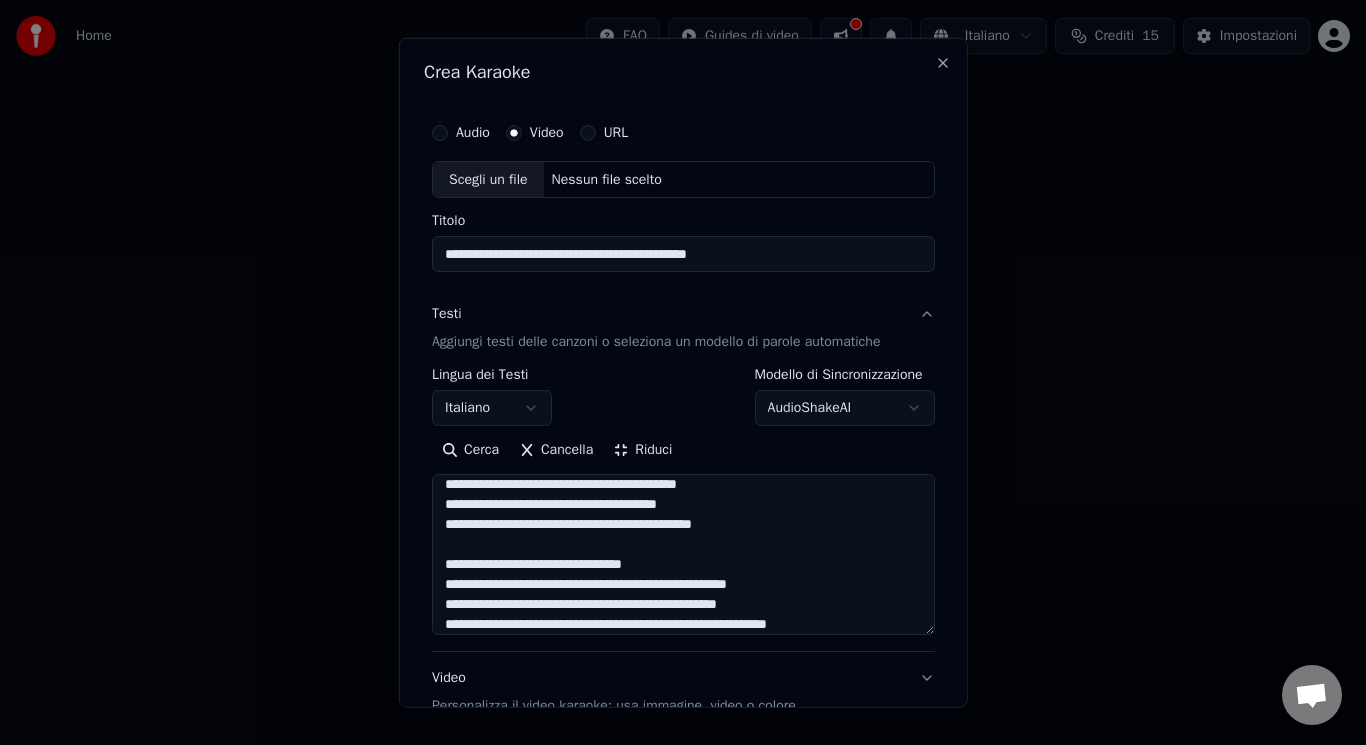 drag, startPoint x: 710, startPoint y: 558, endPoint x: 412, endPoint y: 568, distance: 298.16772 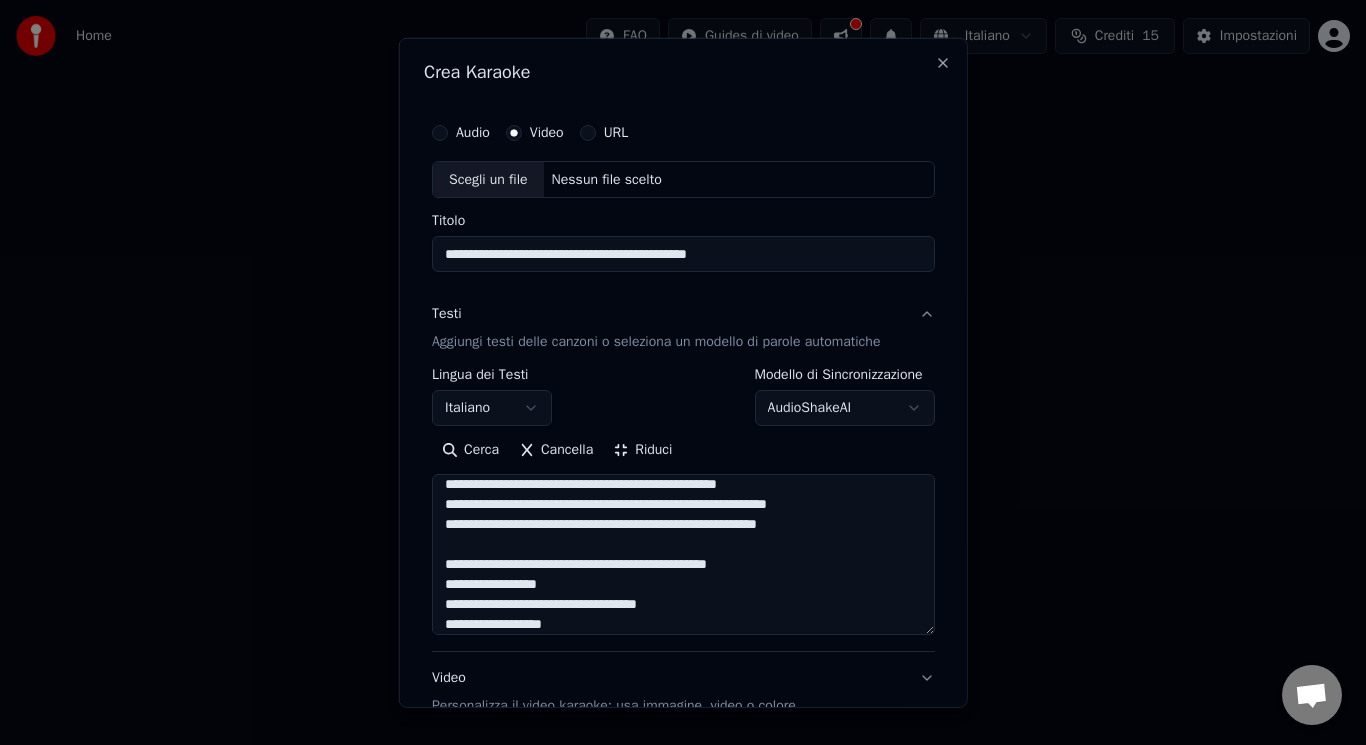 scroll, scrollTop: 808, scrollLeft: 0, axis: vertical 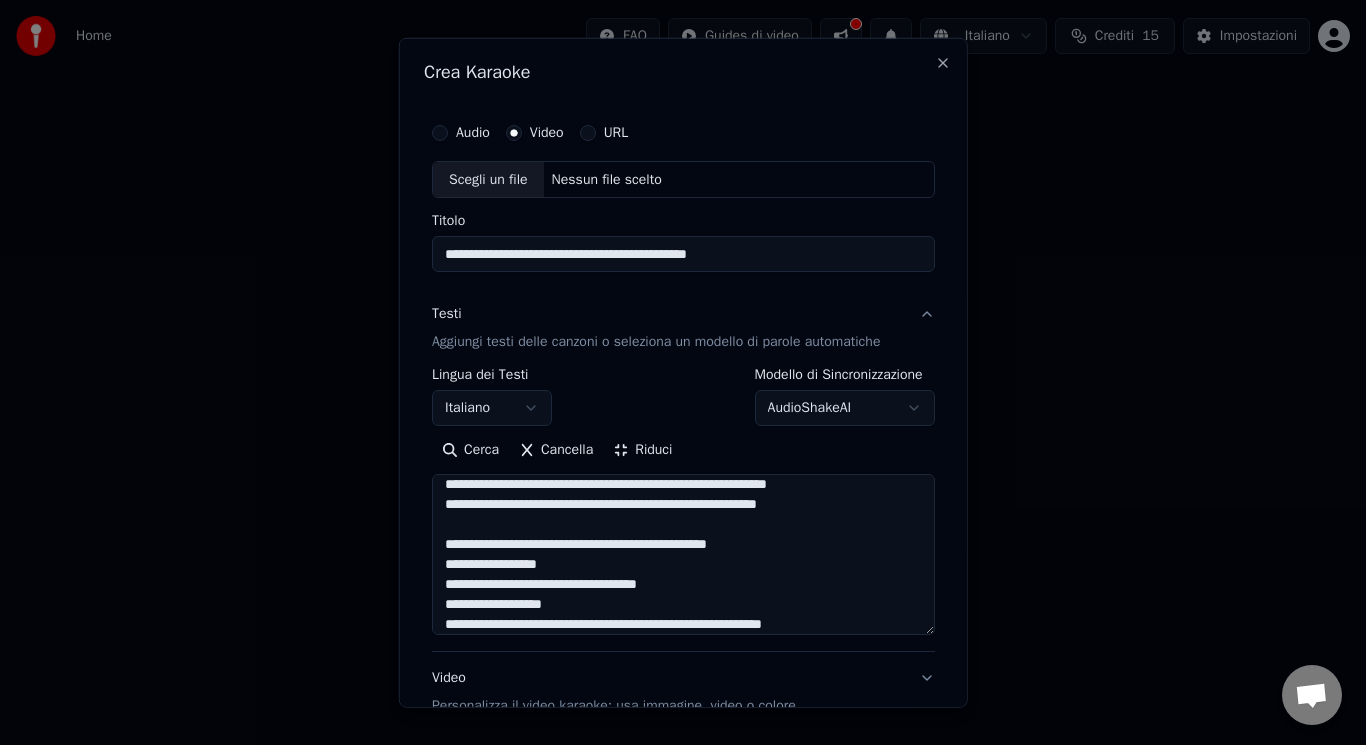 drag, startPoint x: 800, startPoint y: 547, endPoint x: 447, endPoint y: 544, distance: 353.01276 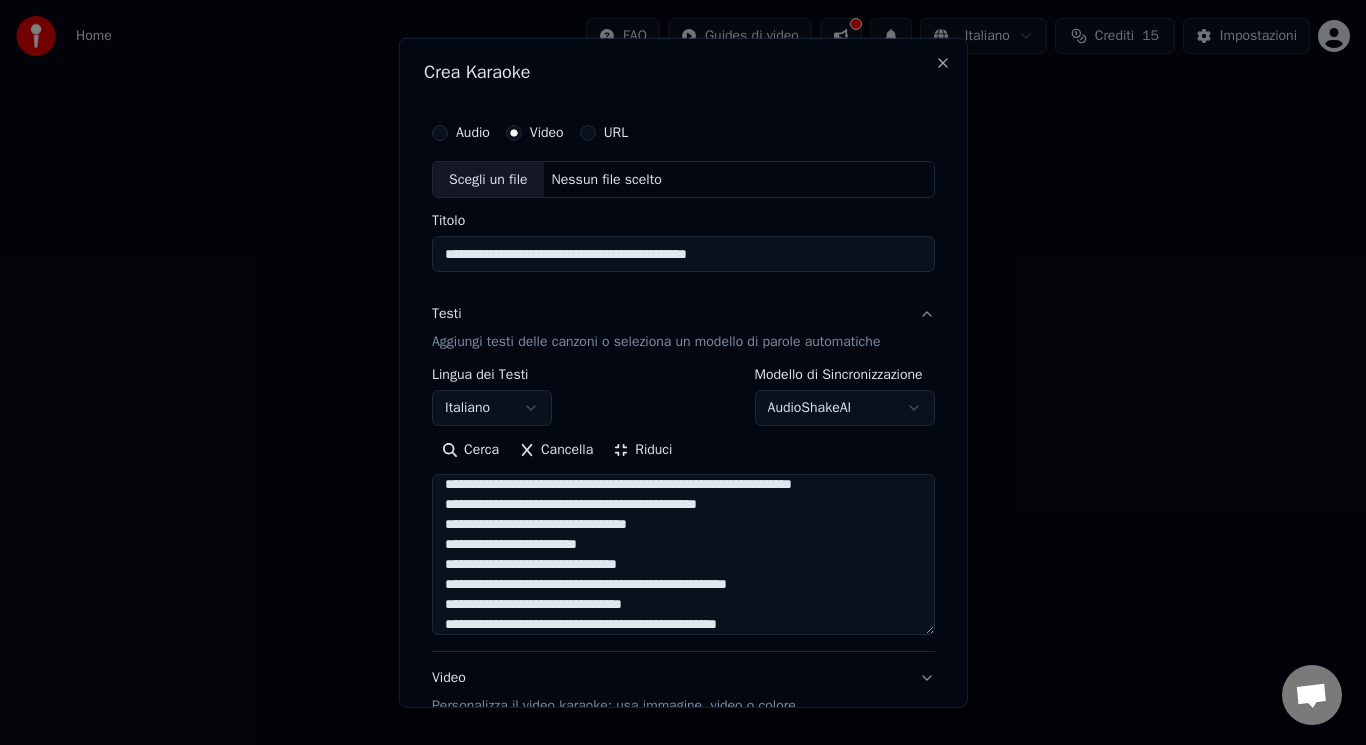 scroll, scrollTop: 1008, scrollLeft: 0, axis: vertical 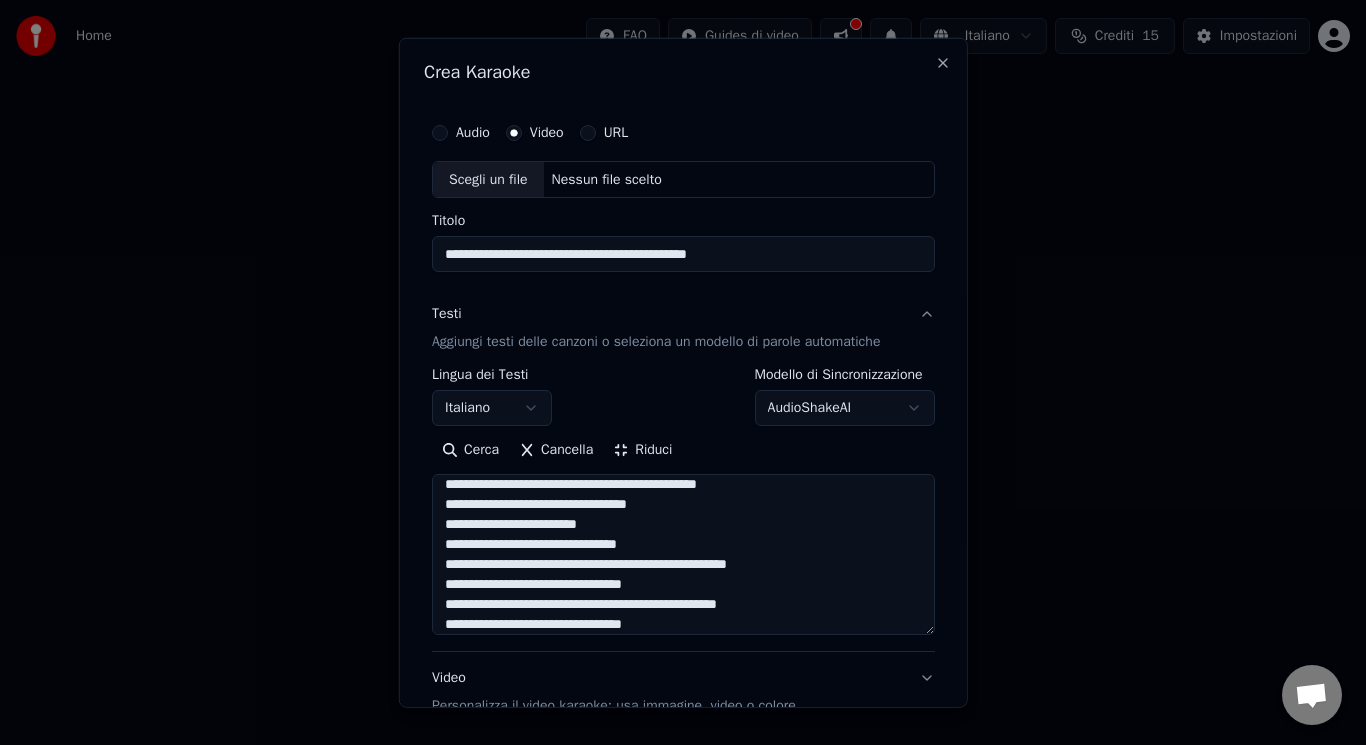 drag, startPoint x: 678, startPoint y: 547, endPoint x: 432, endPoint y: 549, distance: 246.00813 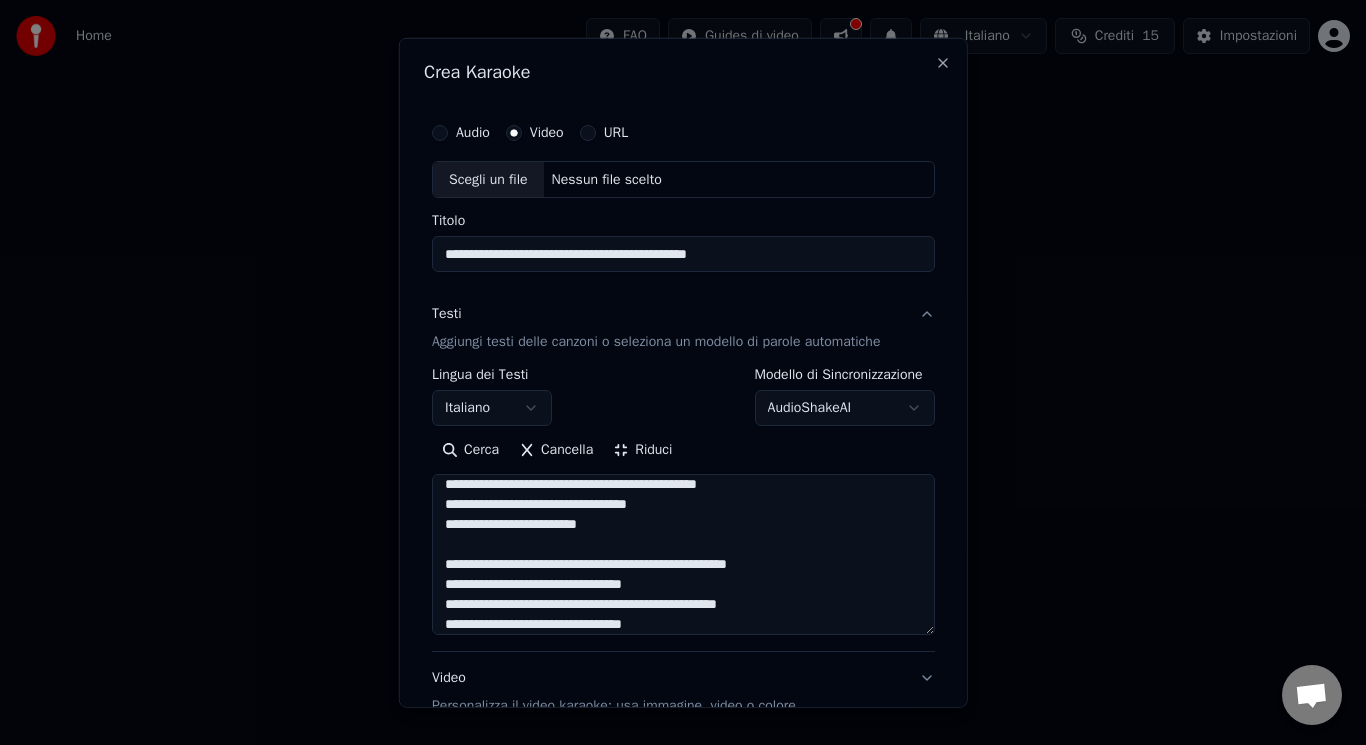 scroll, scrollTop: 1016, scrollLeft: 0, axis: vertical 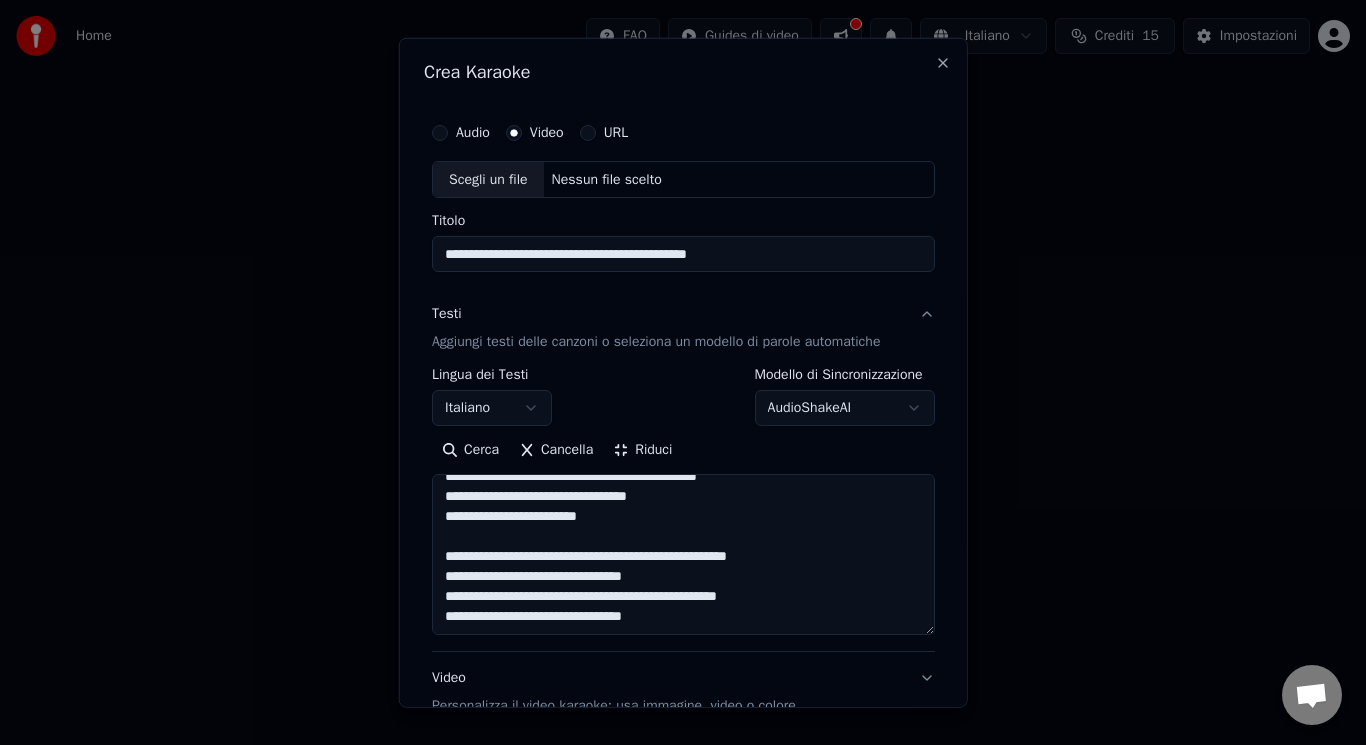 type on "**********" 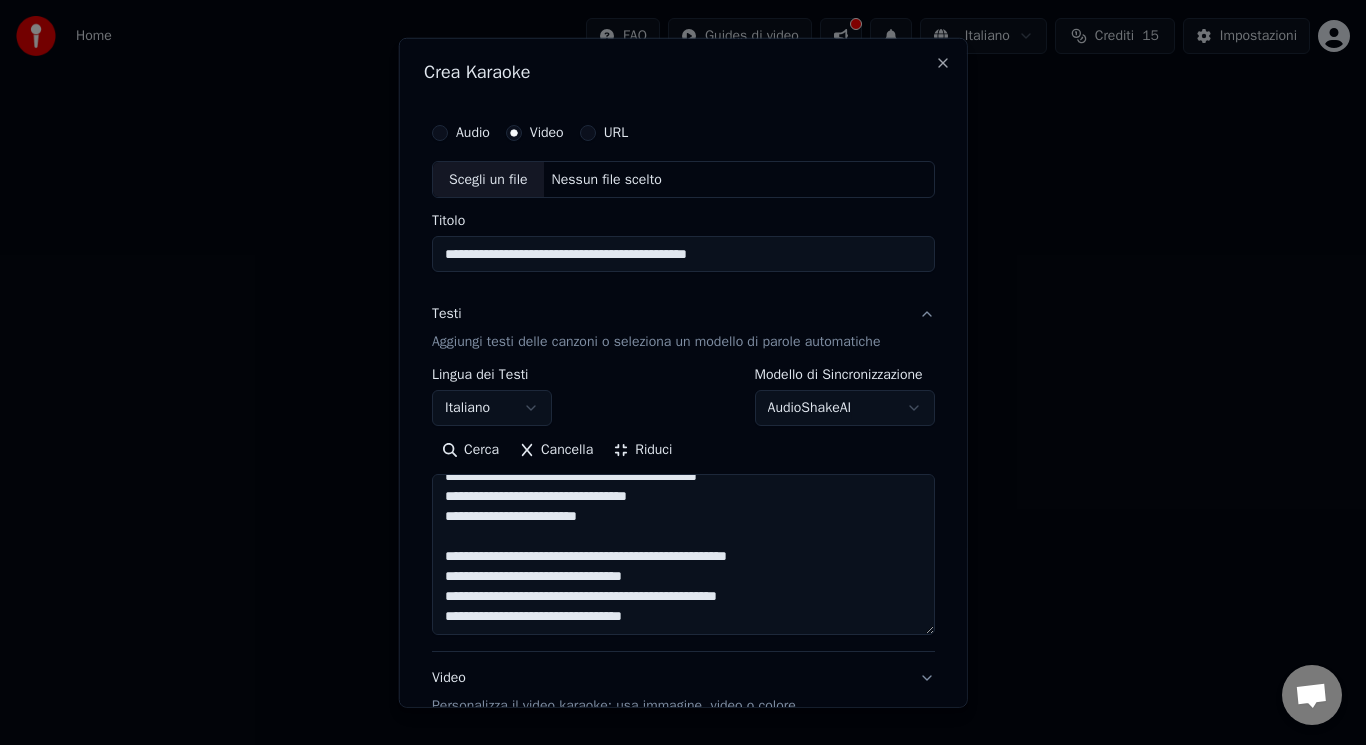 click on "**********" at bounding box center [683, 300] 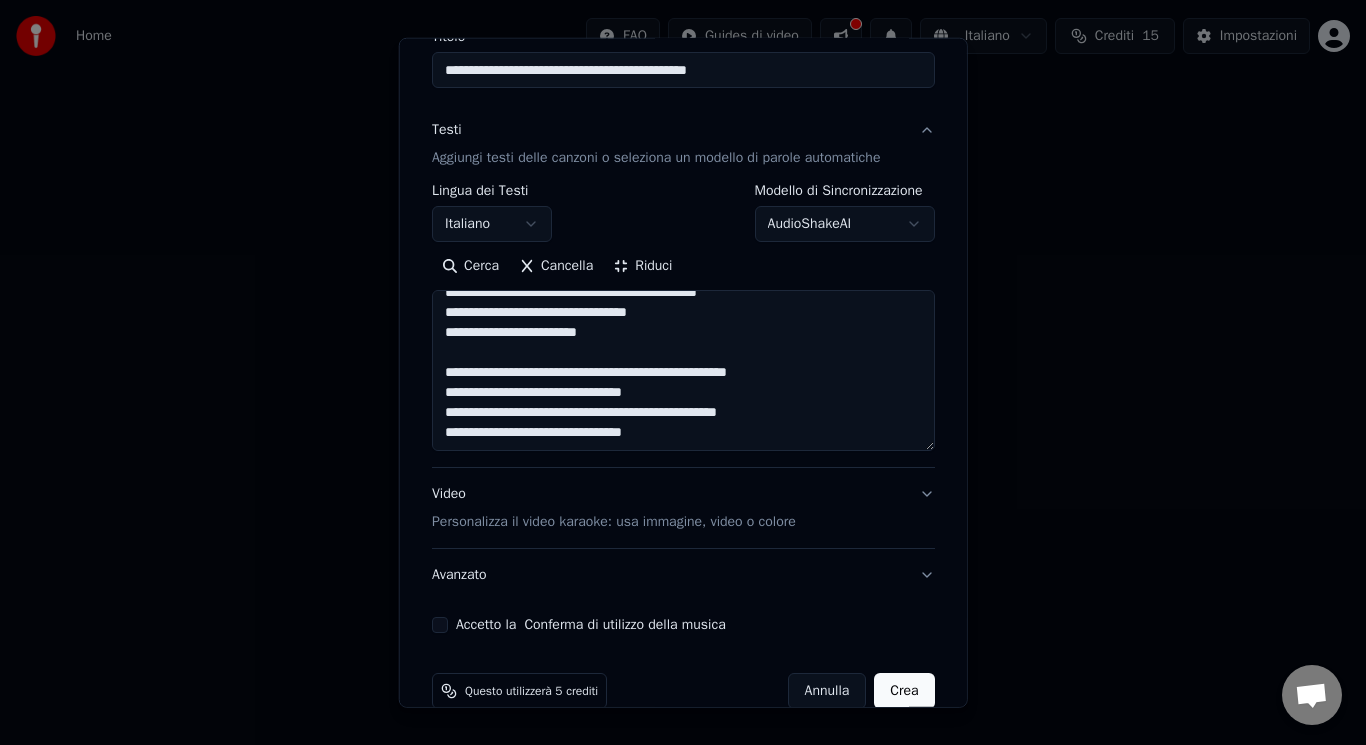 scroll, scrollTop: 218, scrollLeft: 0, axis: vertical 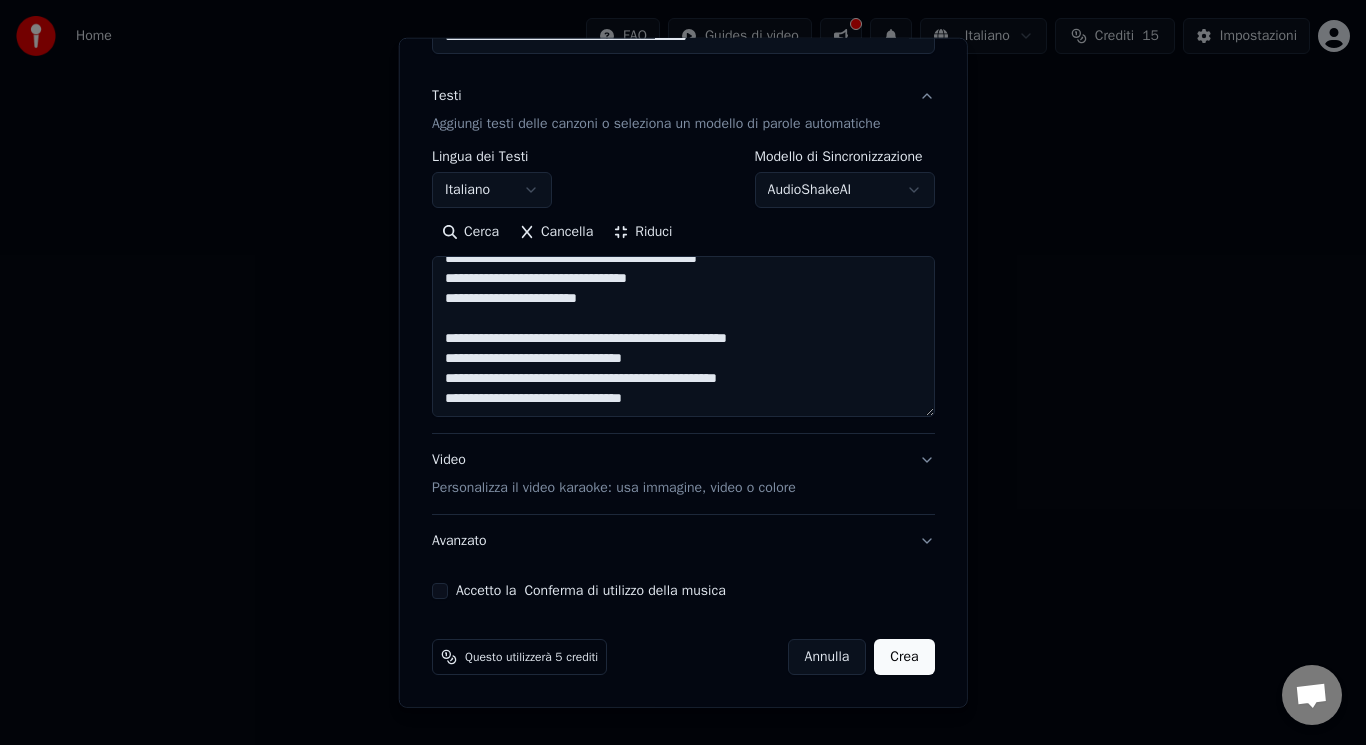 click on "**********" at bounding box center [683, 246] 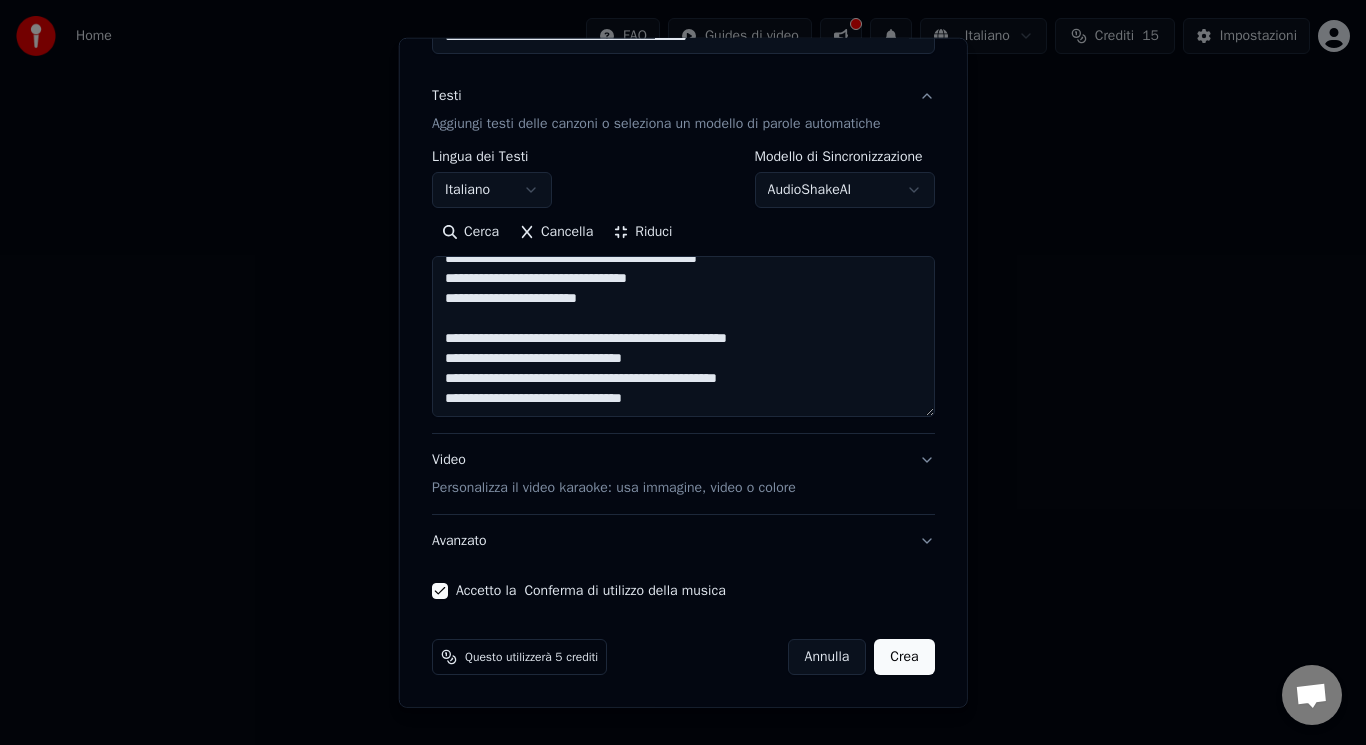 scroll, scrollTop: 0, scrollLeft: 0, axis: both 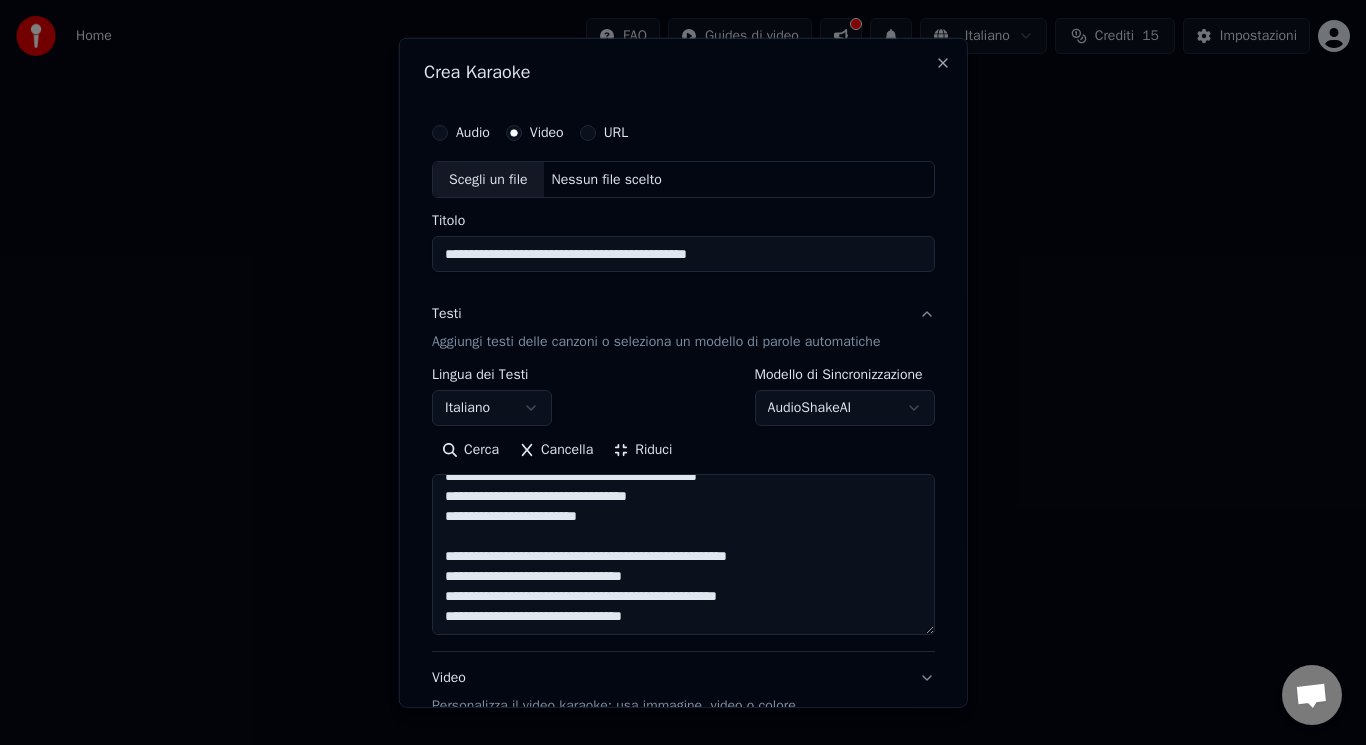click on "Nessun file scelto" at bounding box center (606, 179) 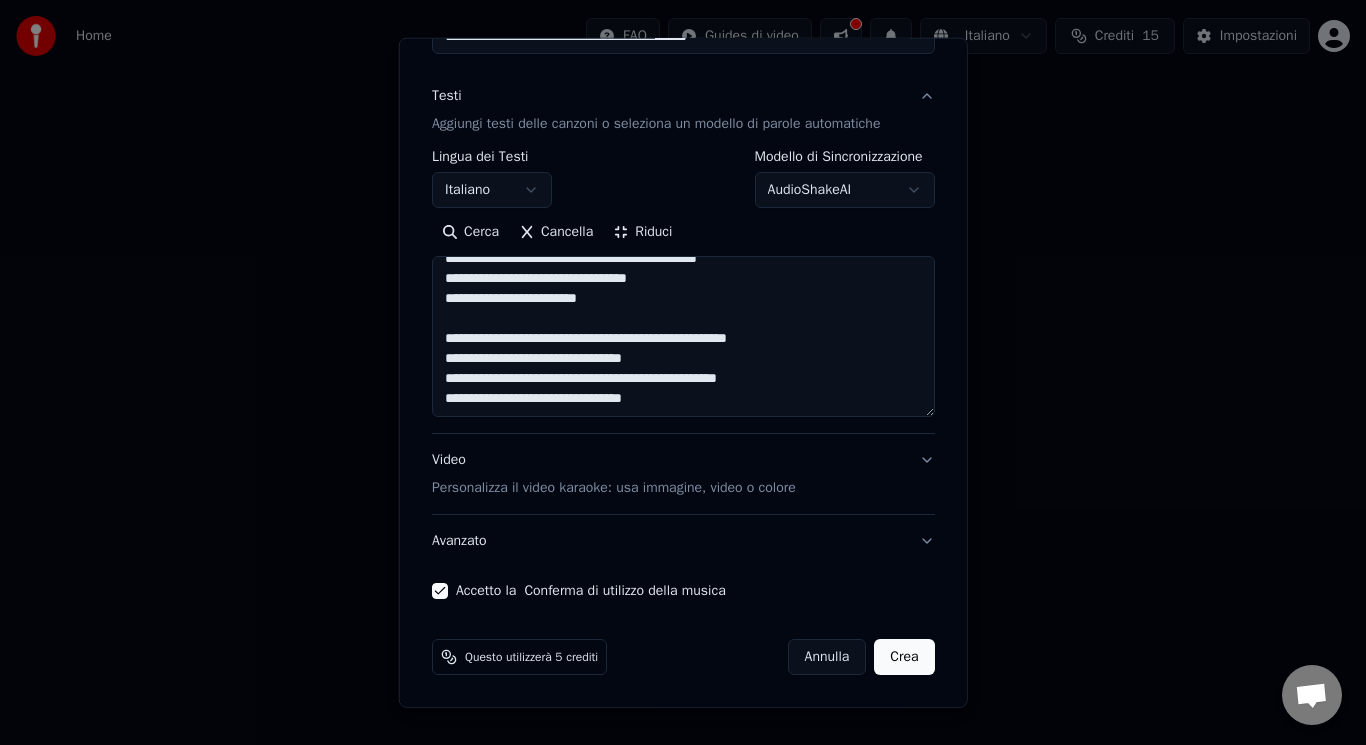 scroll, scrollTop: 218, scrollLeft: 0, axis: vertical 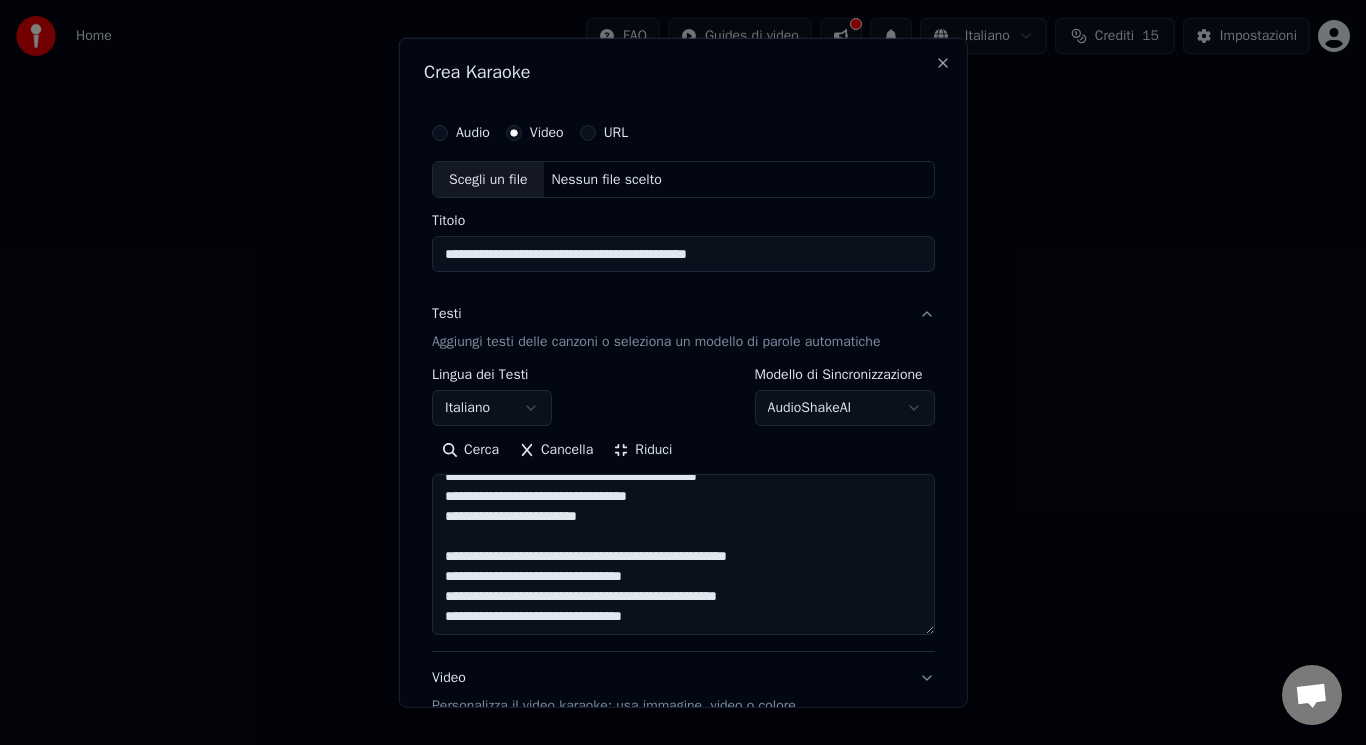 click on "Scegli un file" at bounding box center (488, 179) 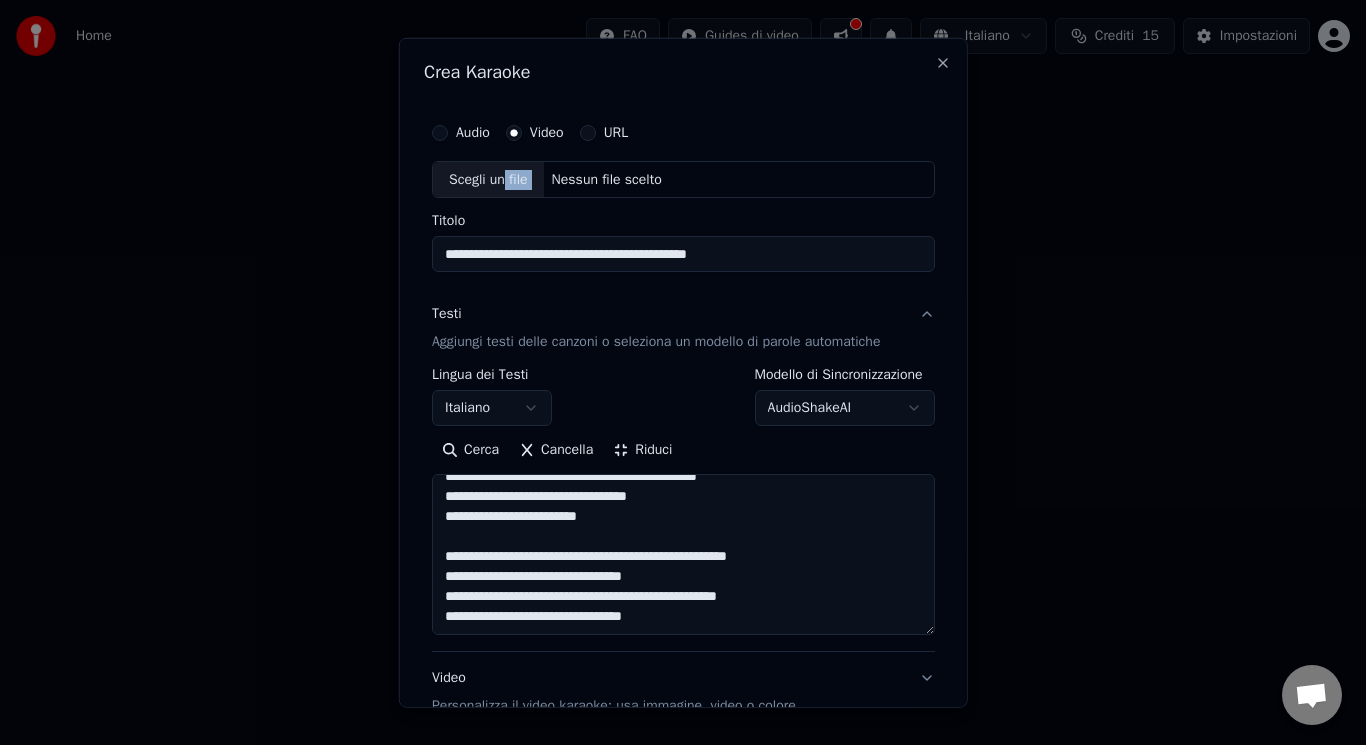 drag, startPoint x: 493, startPoint y: 181, endPoint x: 546, endPoint y: 176, distance: 53.235325 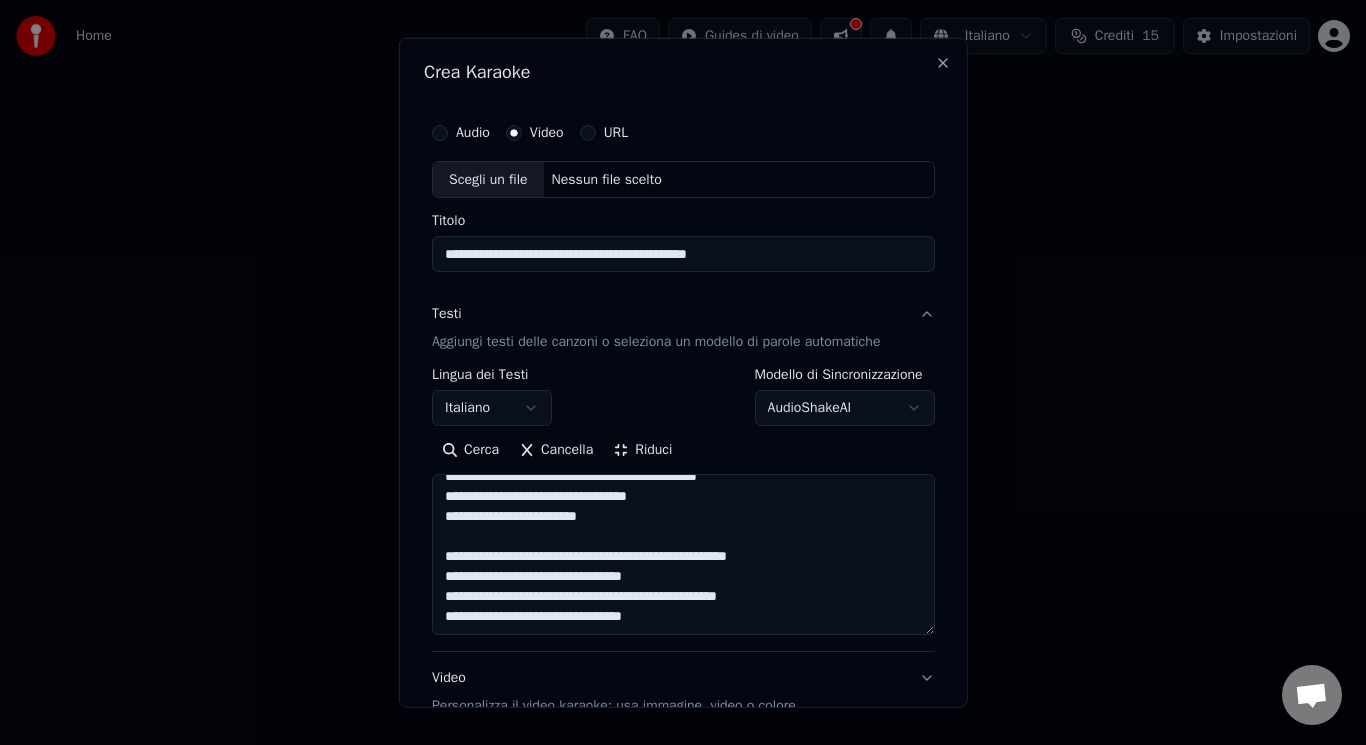 click on "**********" at bounding box center [683, 372] 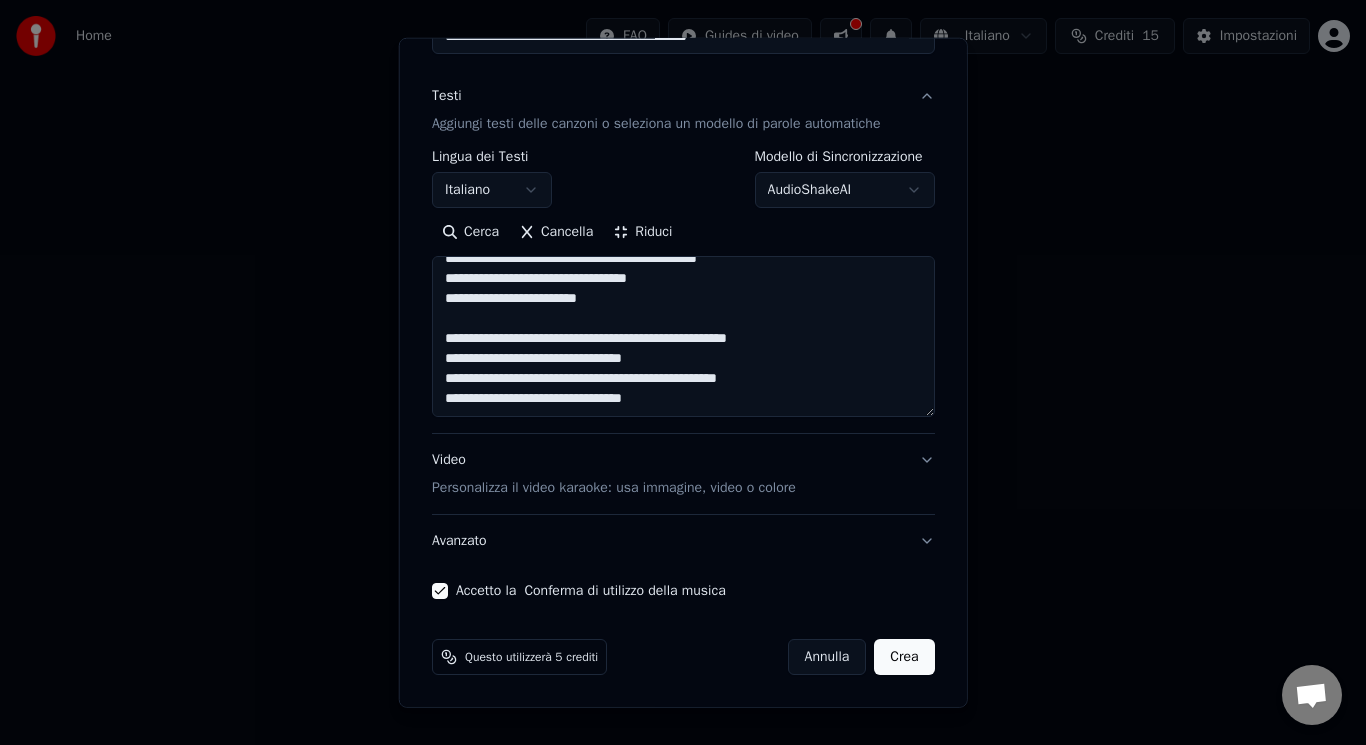 click on "Personalizza il video karaoke: usa immagine, video o colore" at bounding box center [614, 488] 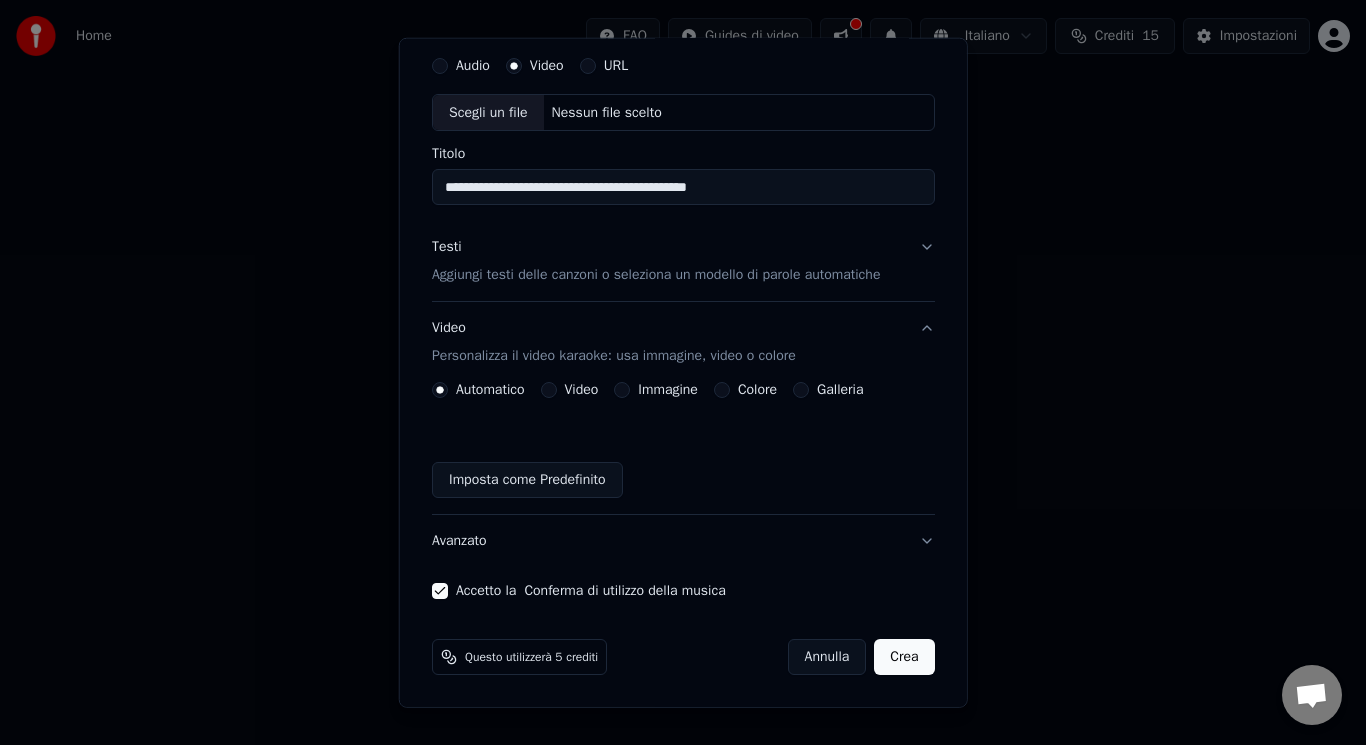 scroll, scrollTop: 67, scrollLeft: 0, axis: vertical 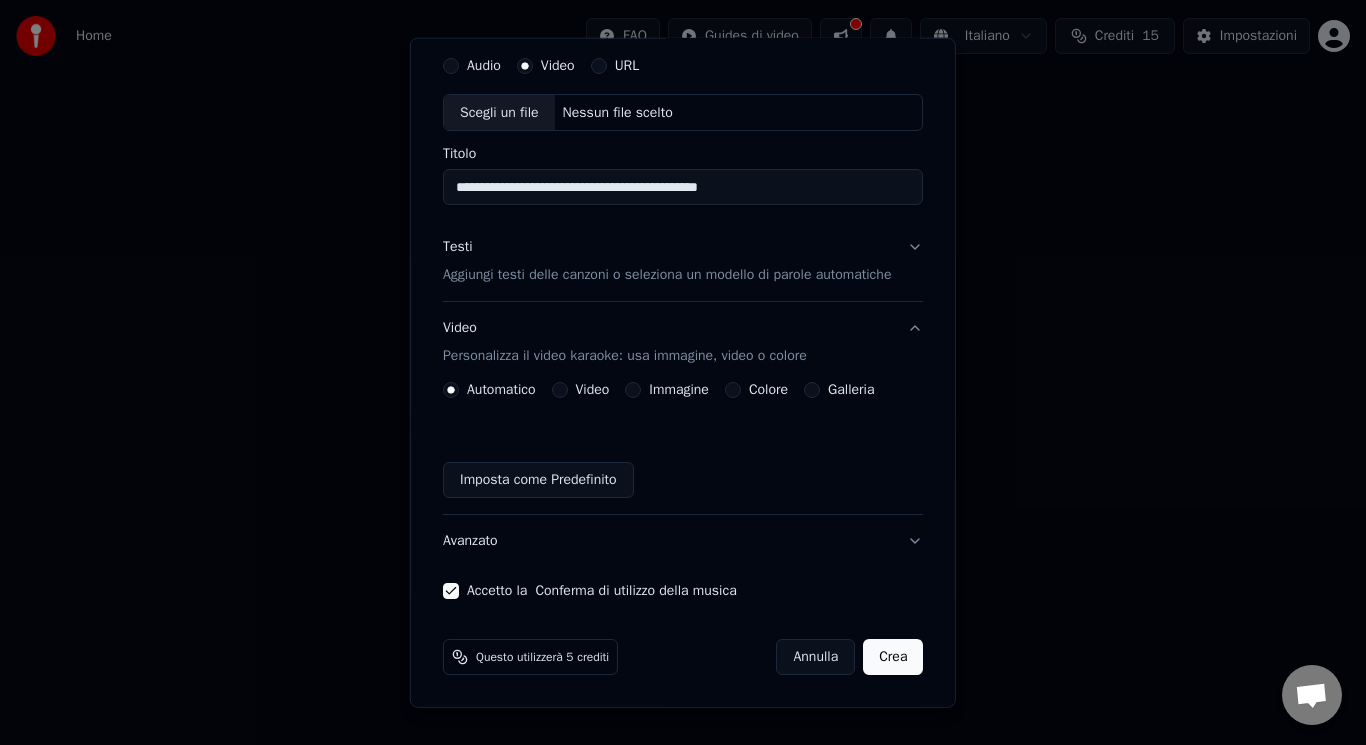 click on "Video" at bounding box center (559, 390) 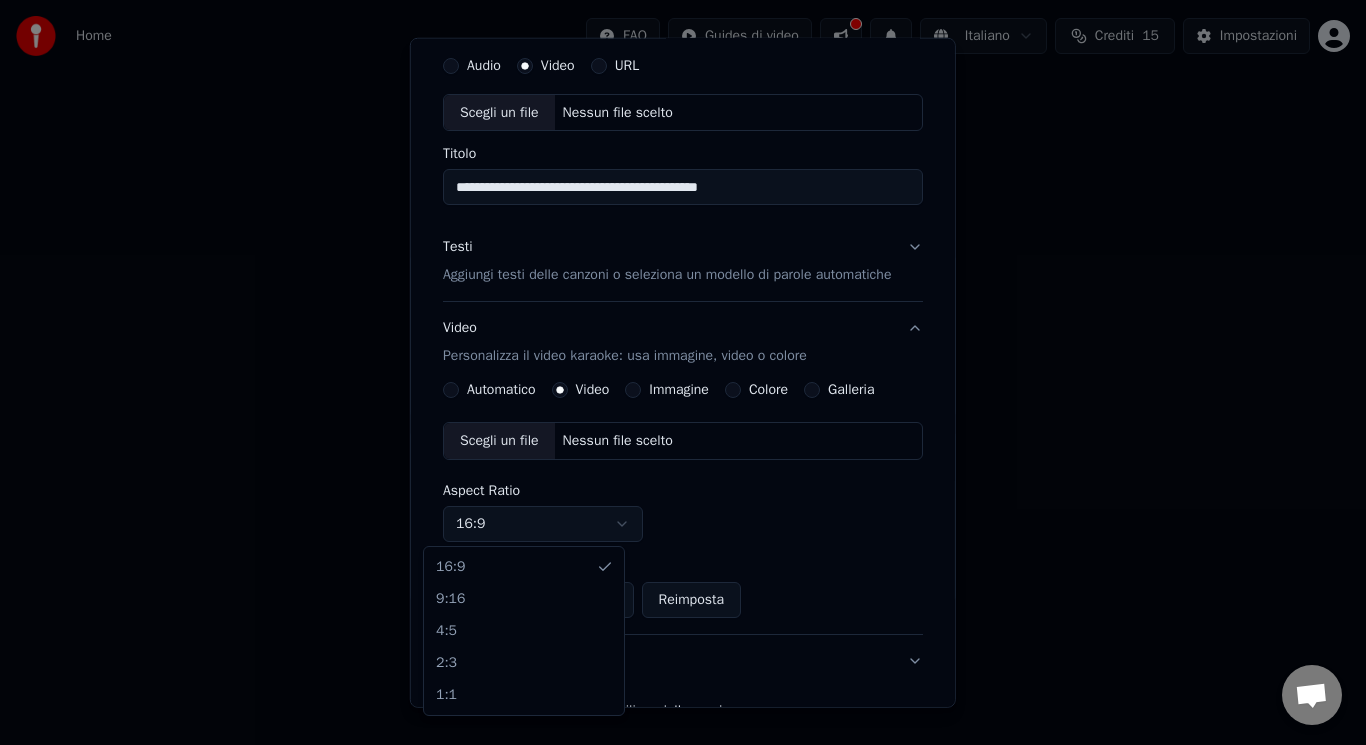 click on "**********" at bounding box center (683, 300) 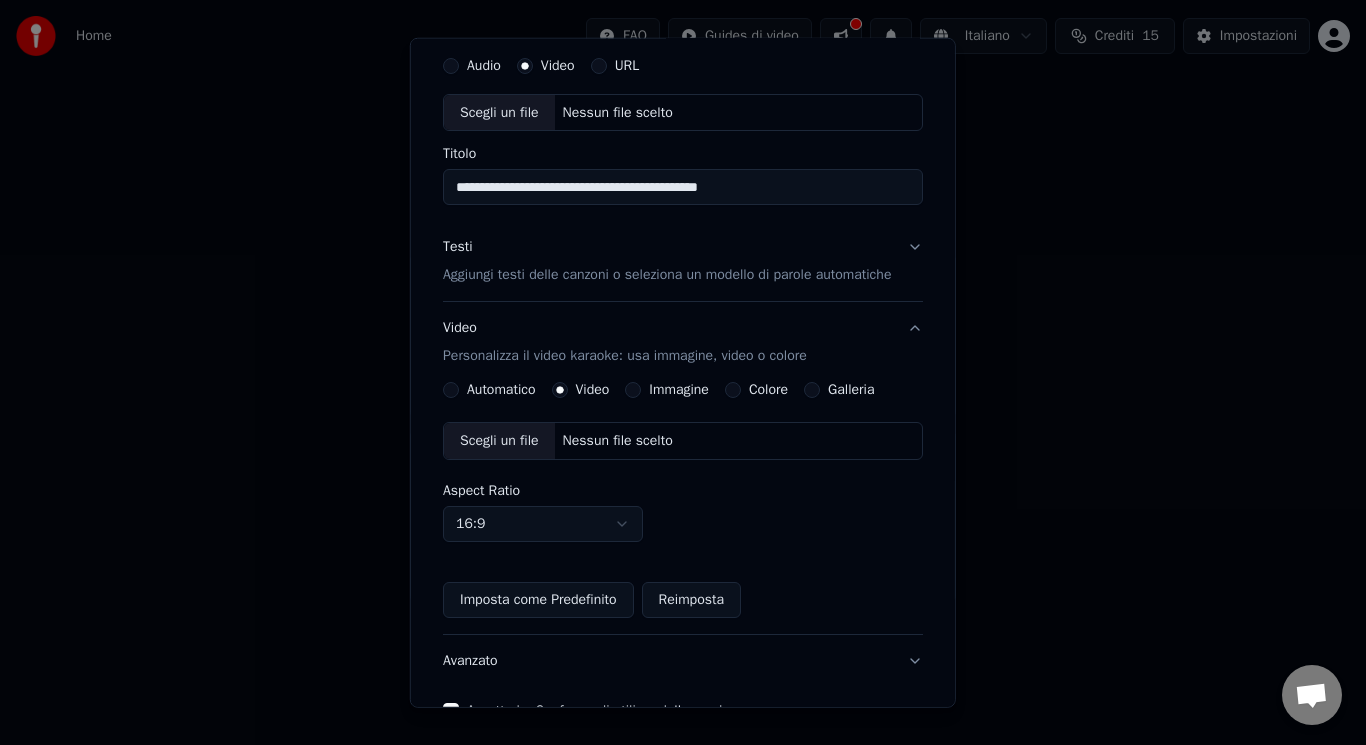 click on "**********" at bounding box center [683, 300] 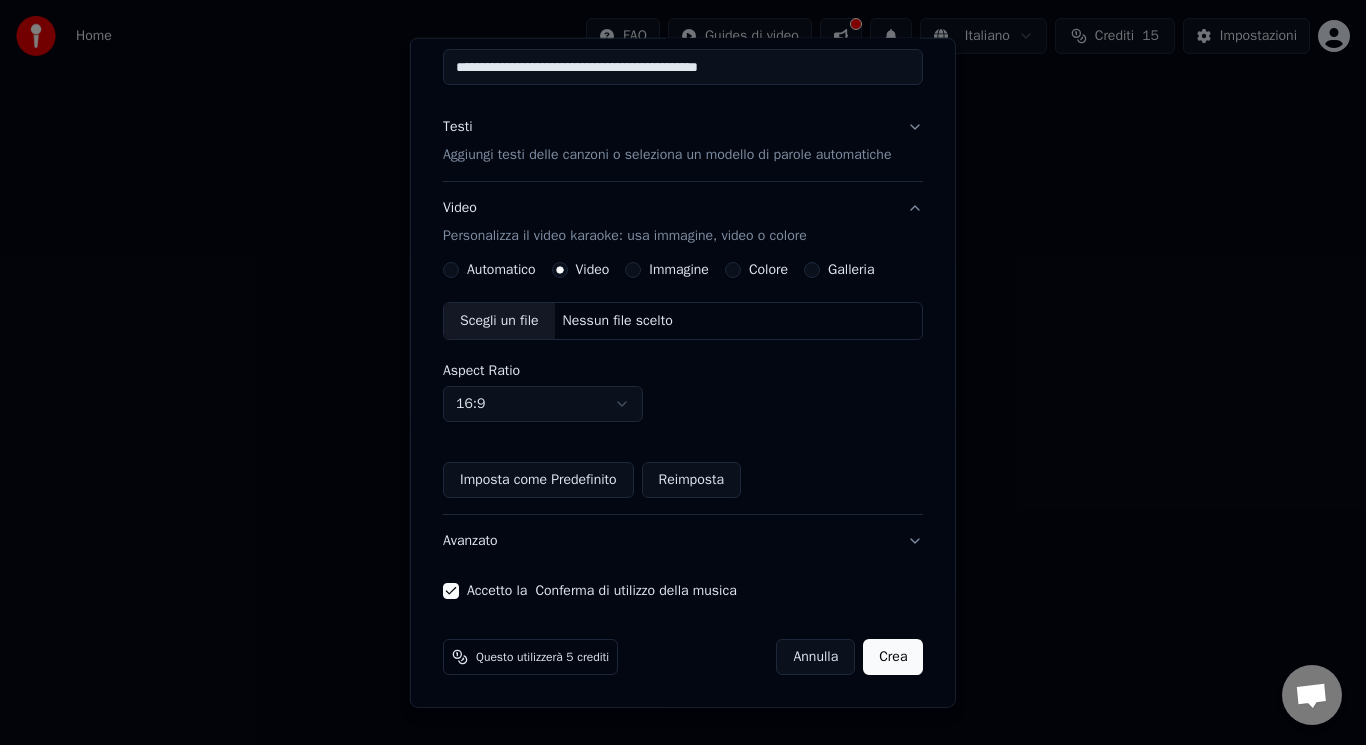 scroll, scrollTop: 0, scrollLeft: 0, axis: both 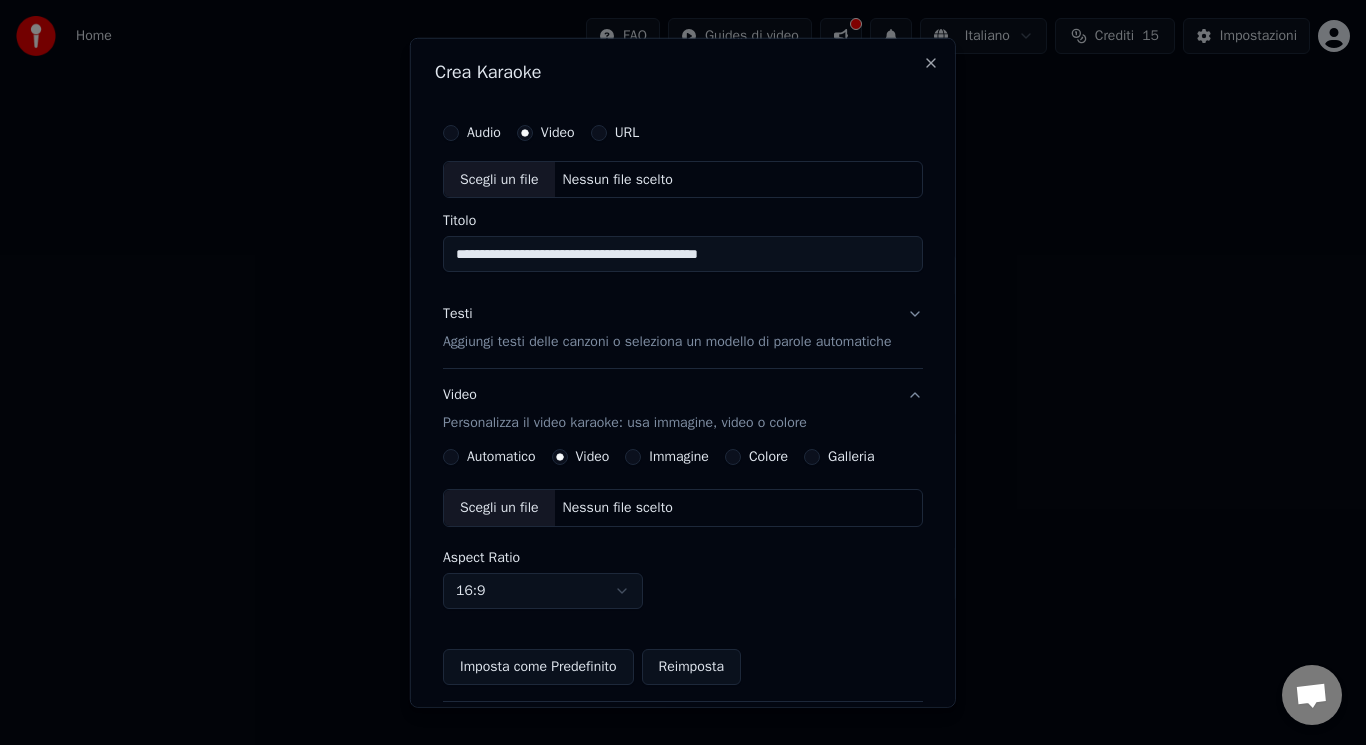 click on "Nessun file scelto" at bounding box center [617, 179] 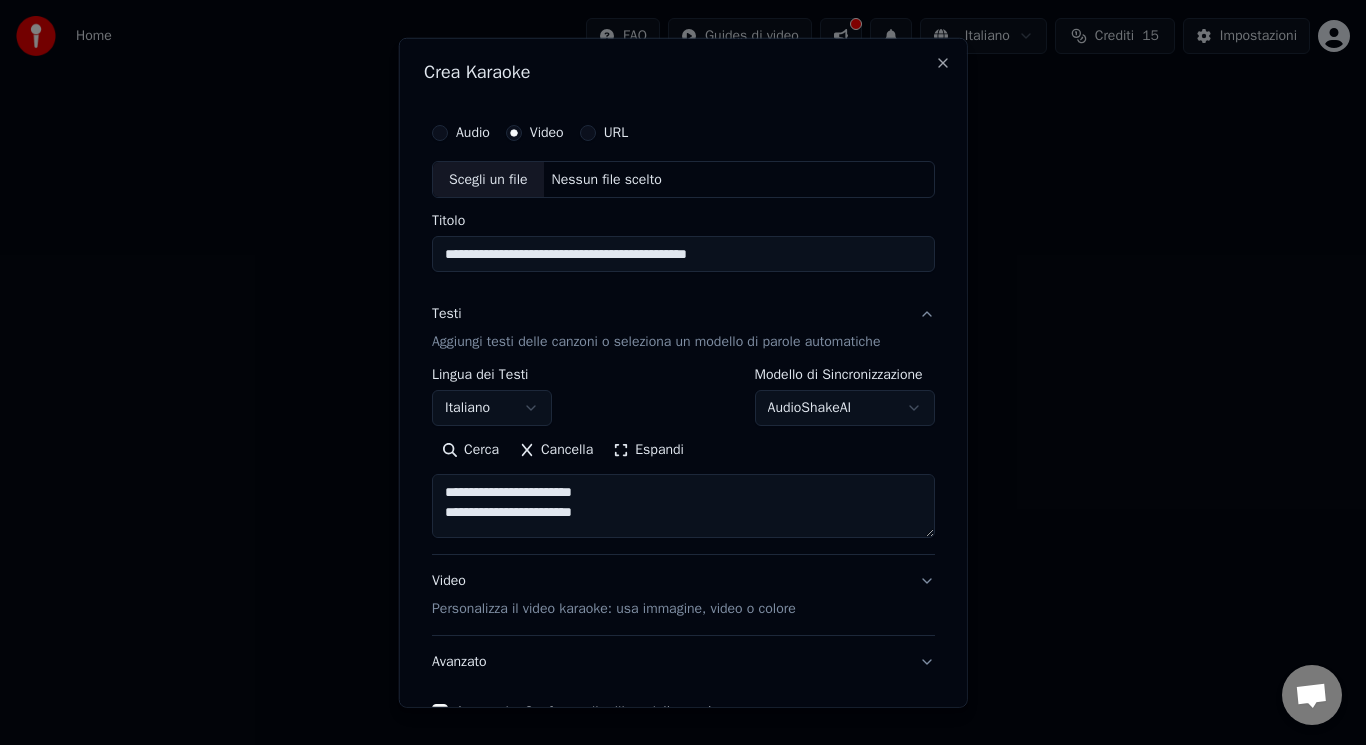 click on "Aggiungi testi delle canzoni o seleziona un modello di parole automatiche" at bounding box center [656, 342] 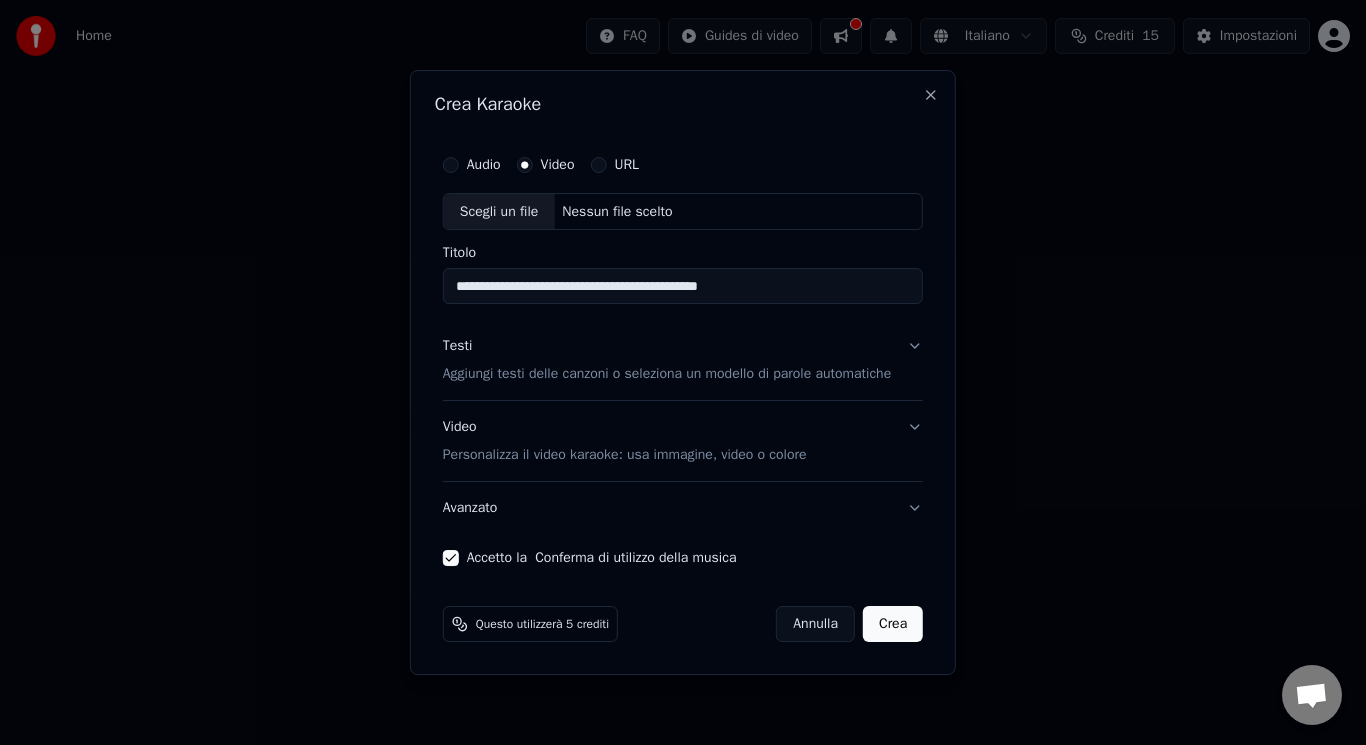 type 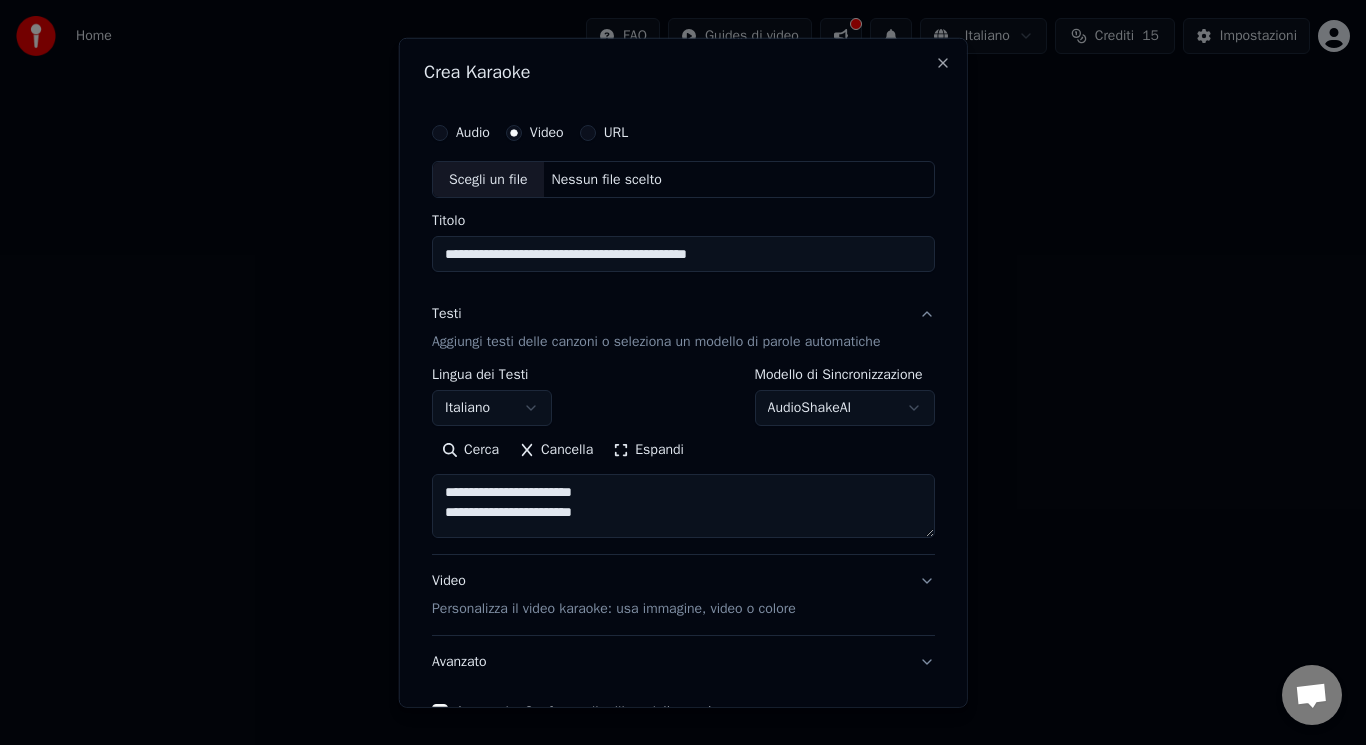 click on "Aggiungi testi delle canzoni o seleziona un modello di parole automatiche" at bounding box center [656, 342] 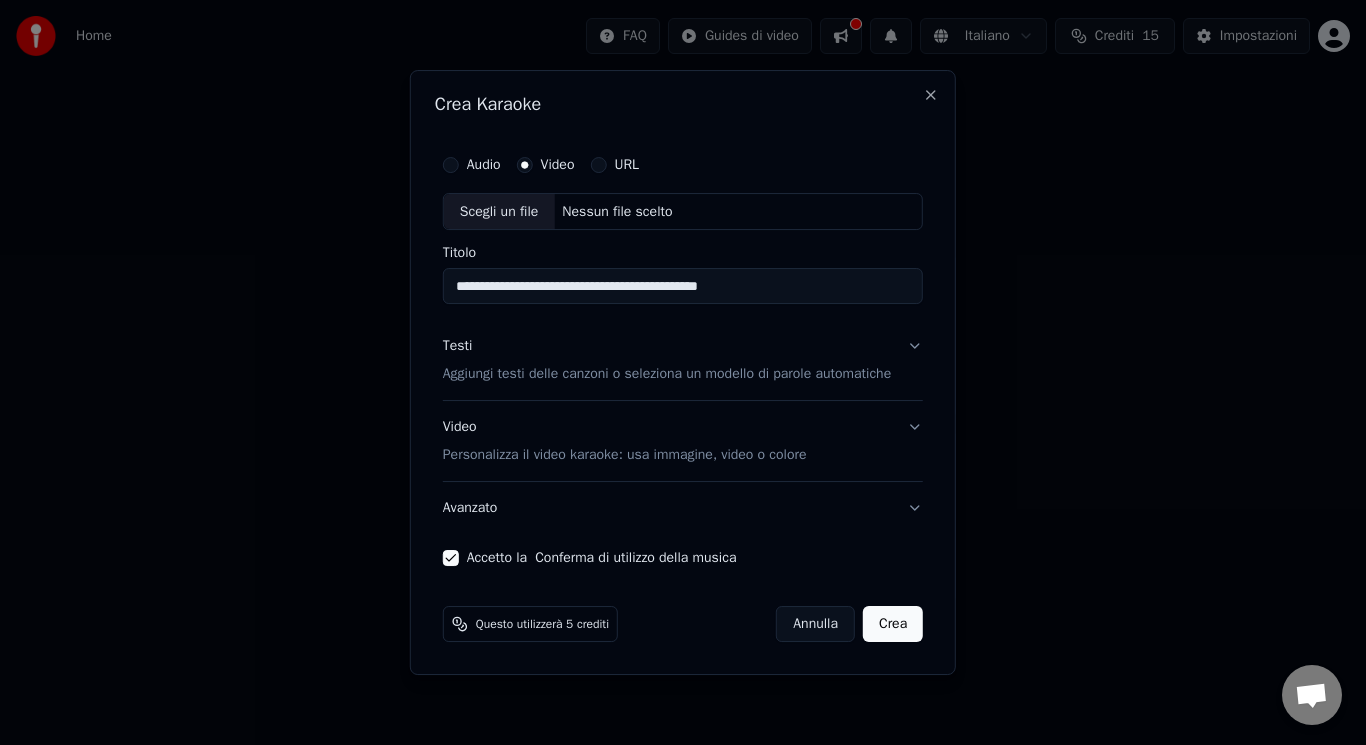 click on "Testi Aggiungi testi delle canzoni o seleziona un modello di parole automatiche" at bounding box center (683, 361) 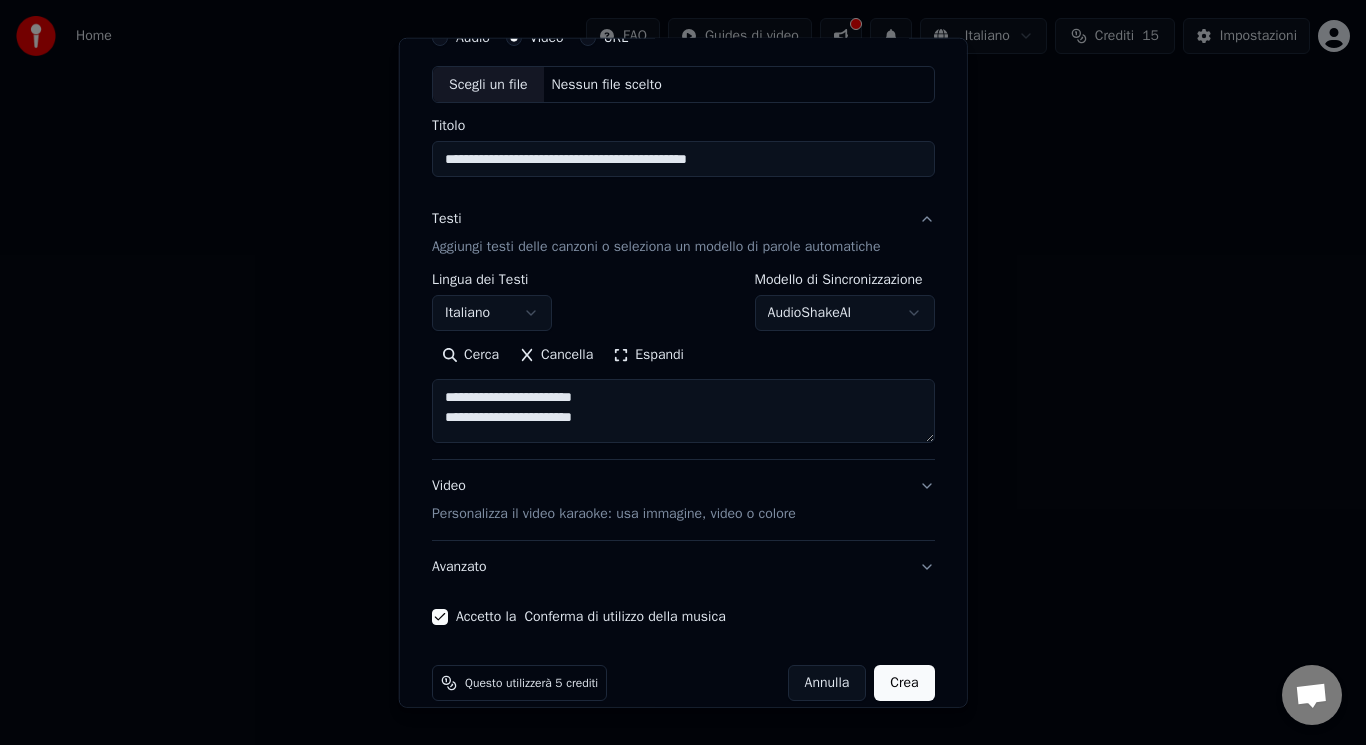 scroll, scrollTop: 121, scrollLeft: 0, axis: vertical 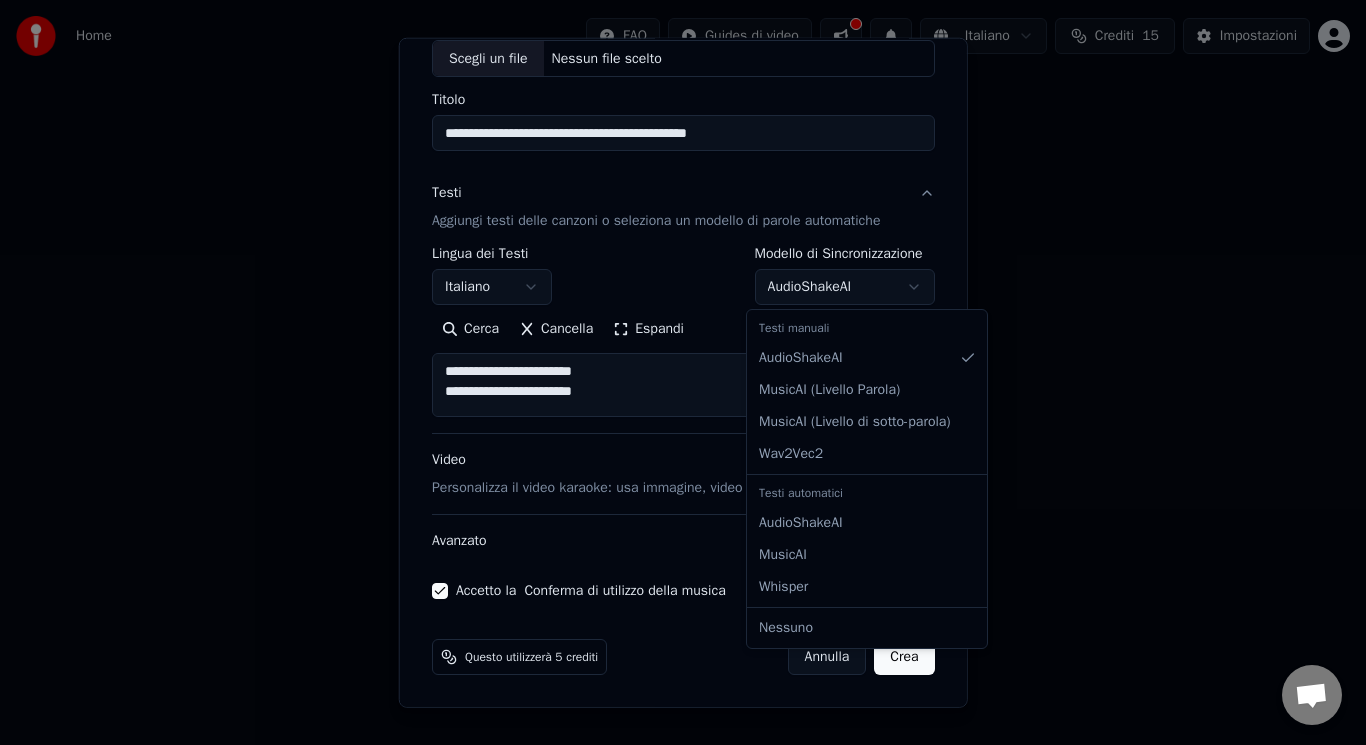 click on "**********" at bounding box center [683, 300] 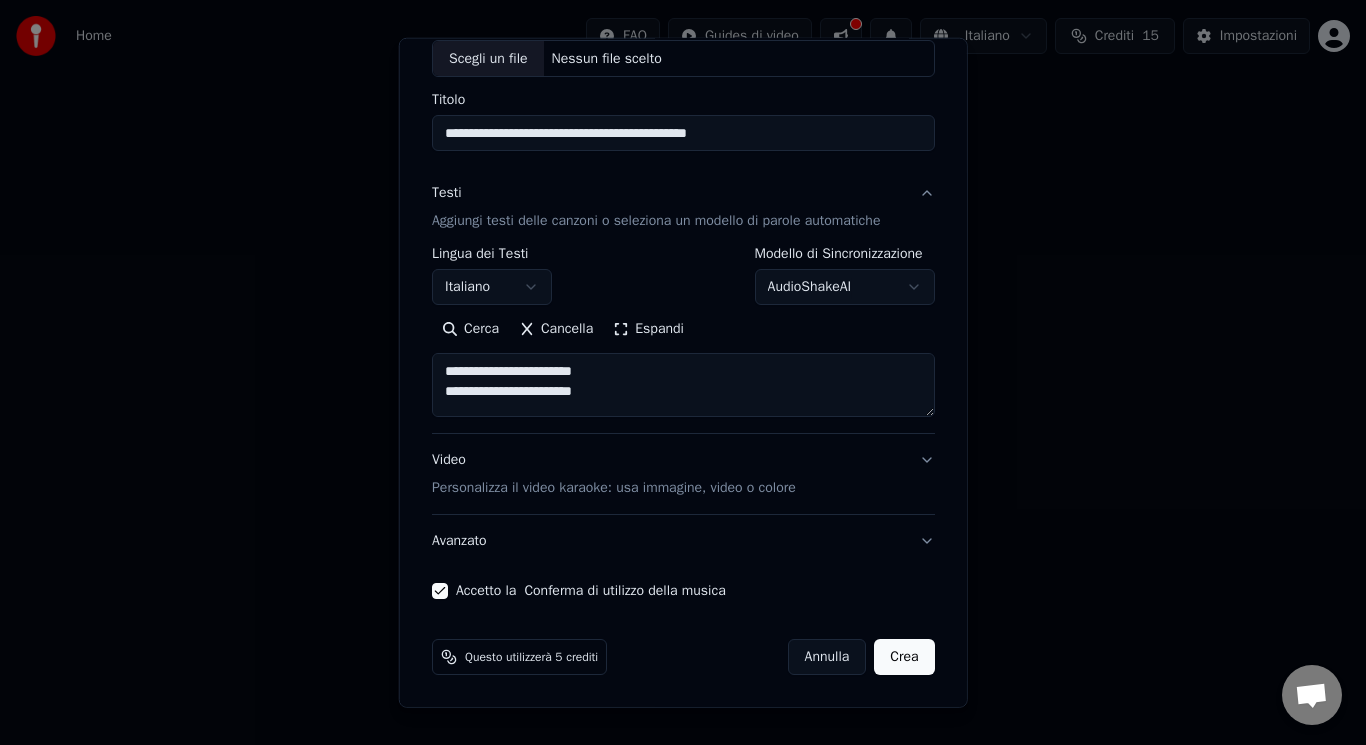 click on "**********" at bounding box center [683, 300] 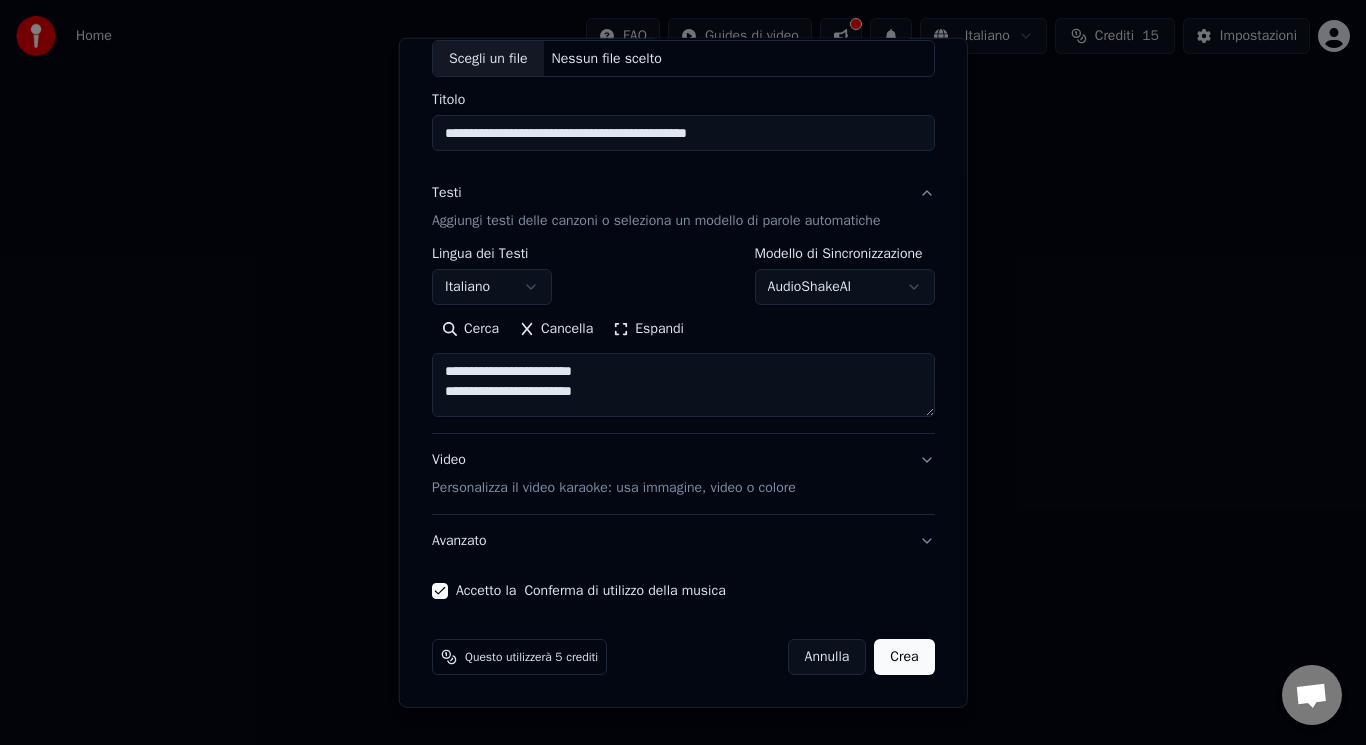 click on "Video Personalizza il video karaoke: usa immagine, video o colore" at bounding box center [683, 474] 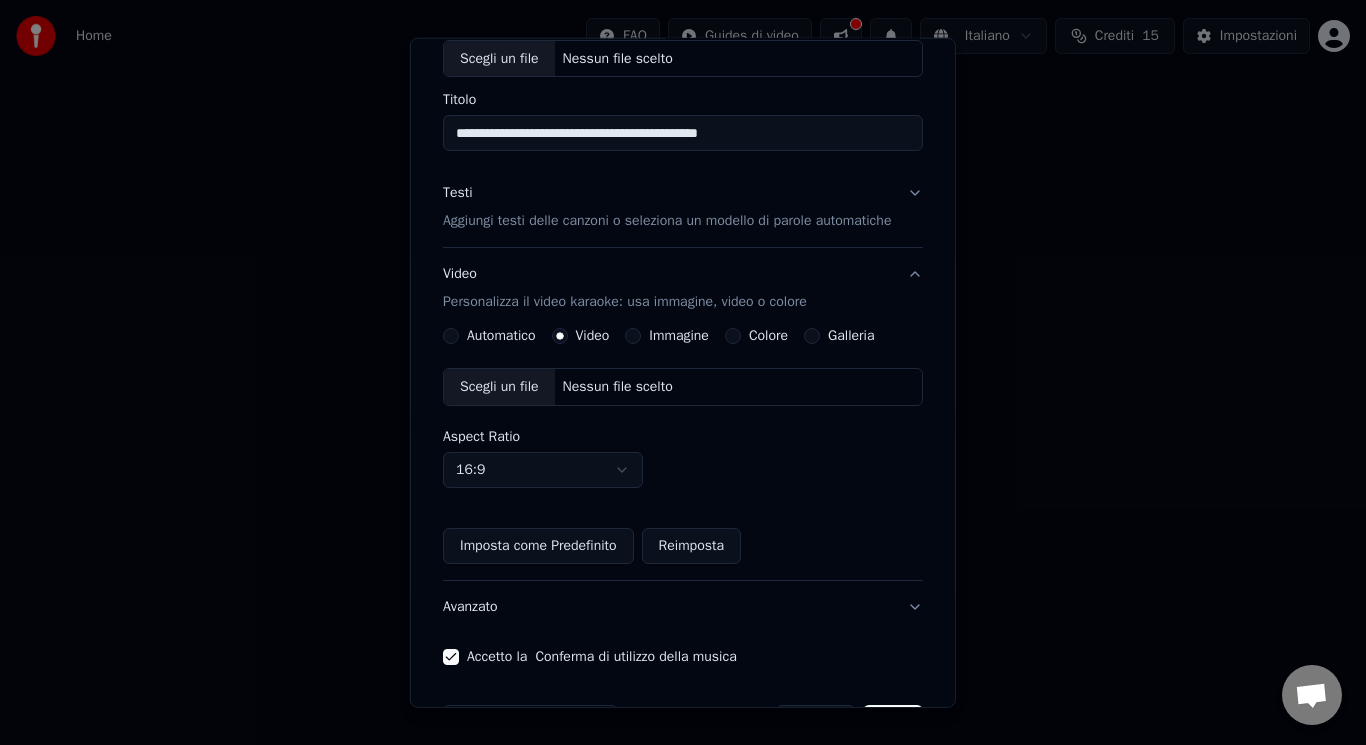 click on "Scegli un file" at bounding box center [499, 387] 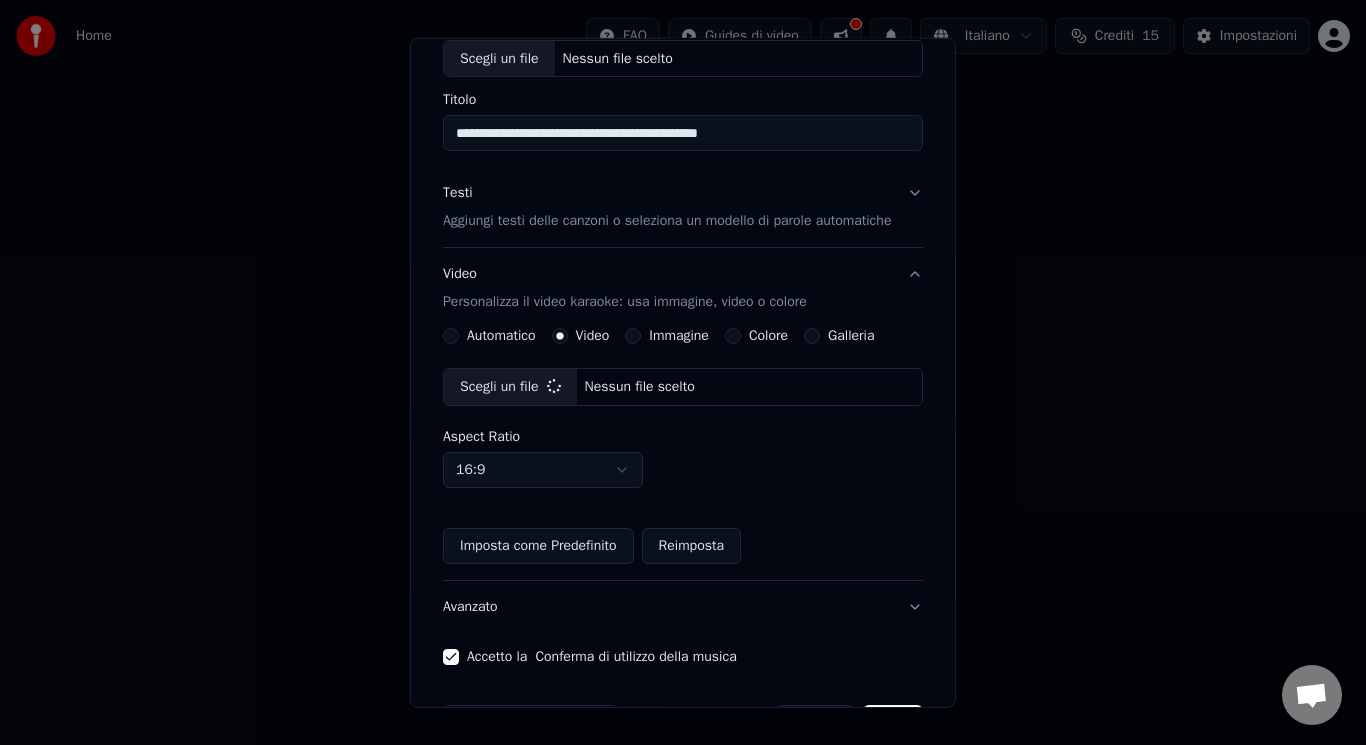 click on "Scegli un file" at bounding box center [510, 387] 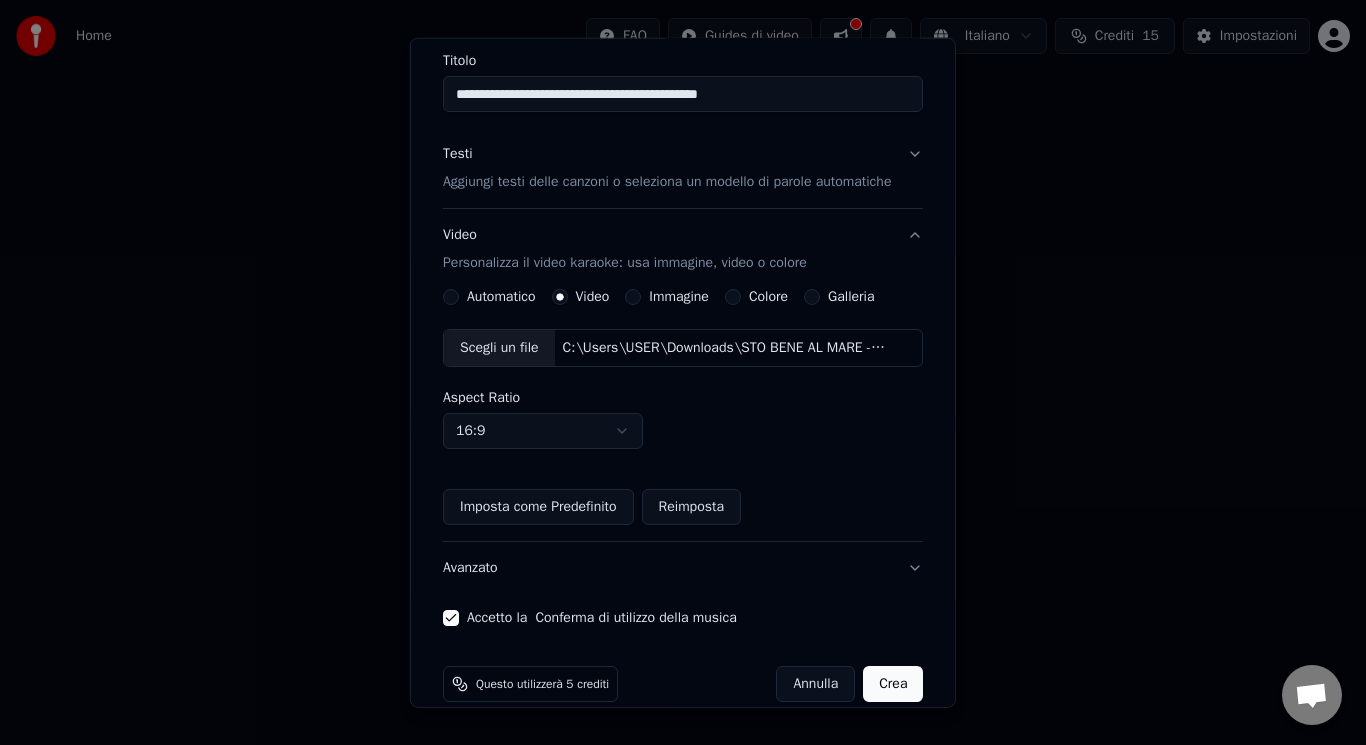 scroll, scrollTop: 0, scrollLeft: 0, axis: both 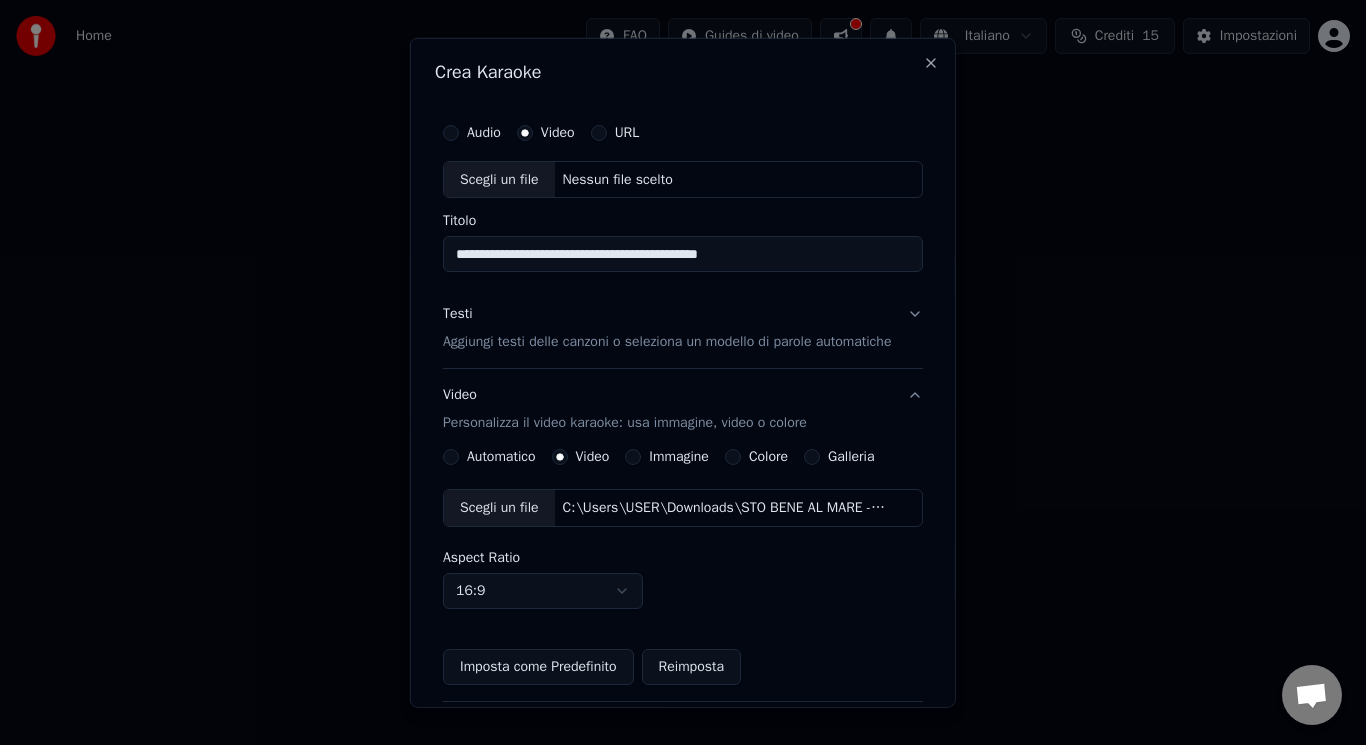 click on "Scegli un file" at bounding box center [499, 179] 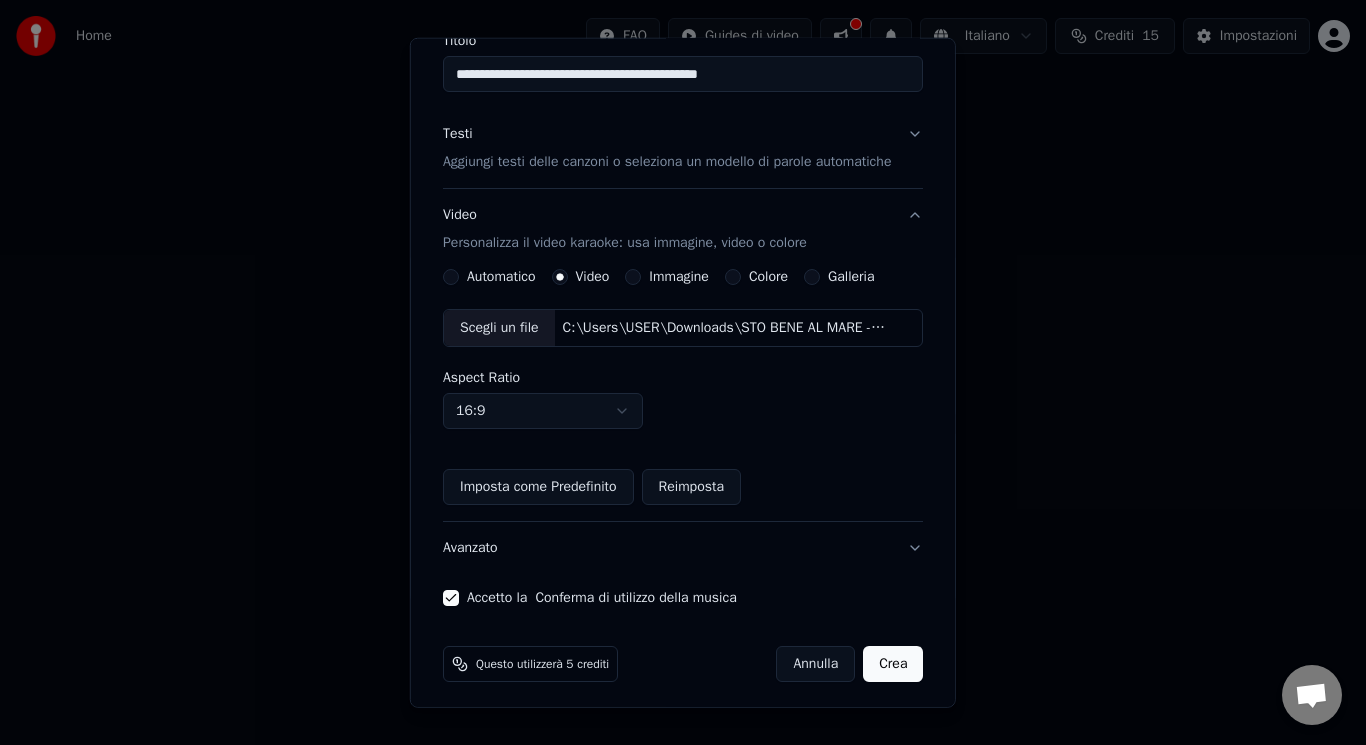 scroll, scrollTop: 187, scrollLeft: 0, axis: vertical 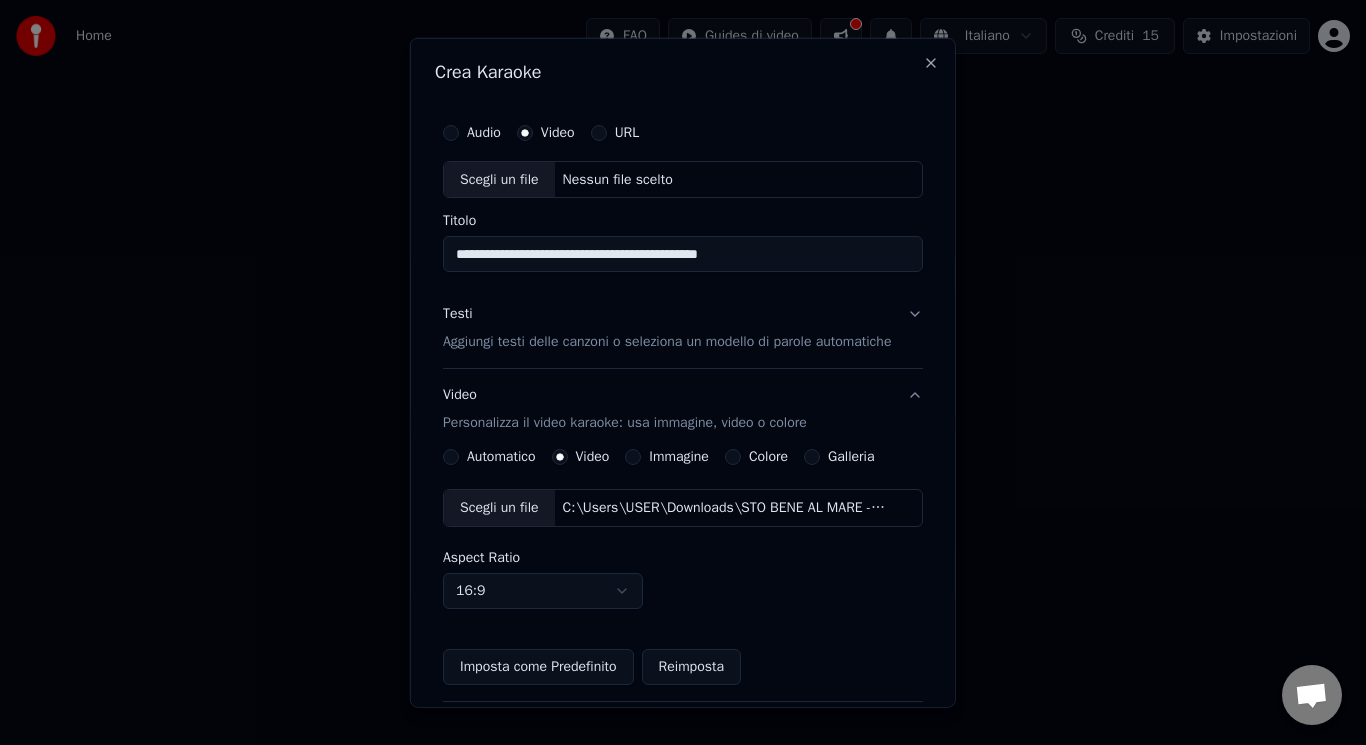 click on "Scegli un file" at bounding box center [499, 179] 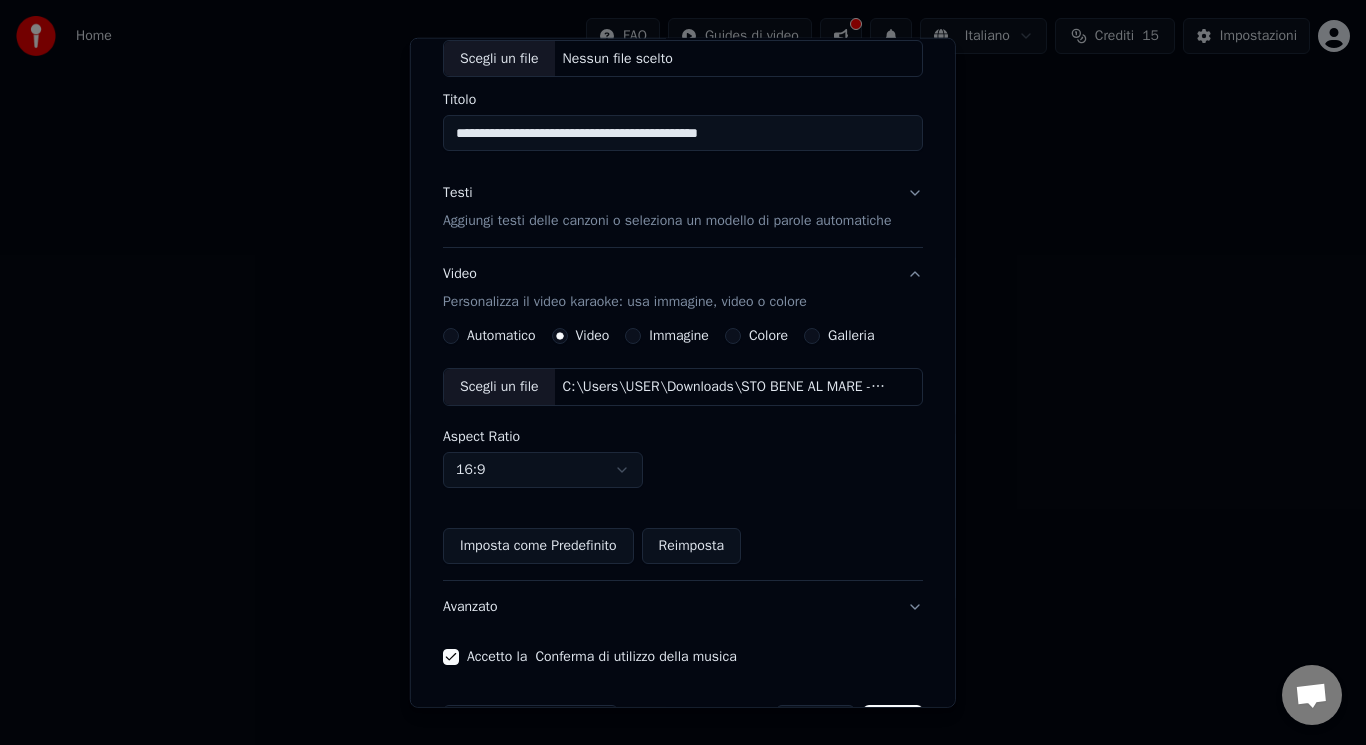 scroll, scrollTop: 187, scrollLeft: 0, axis: vertical 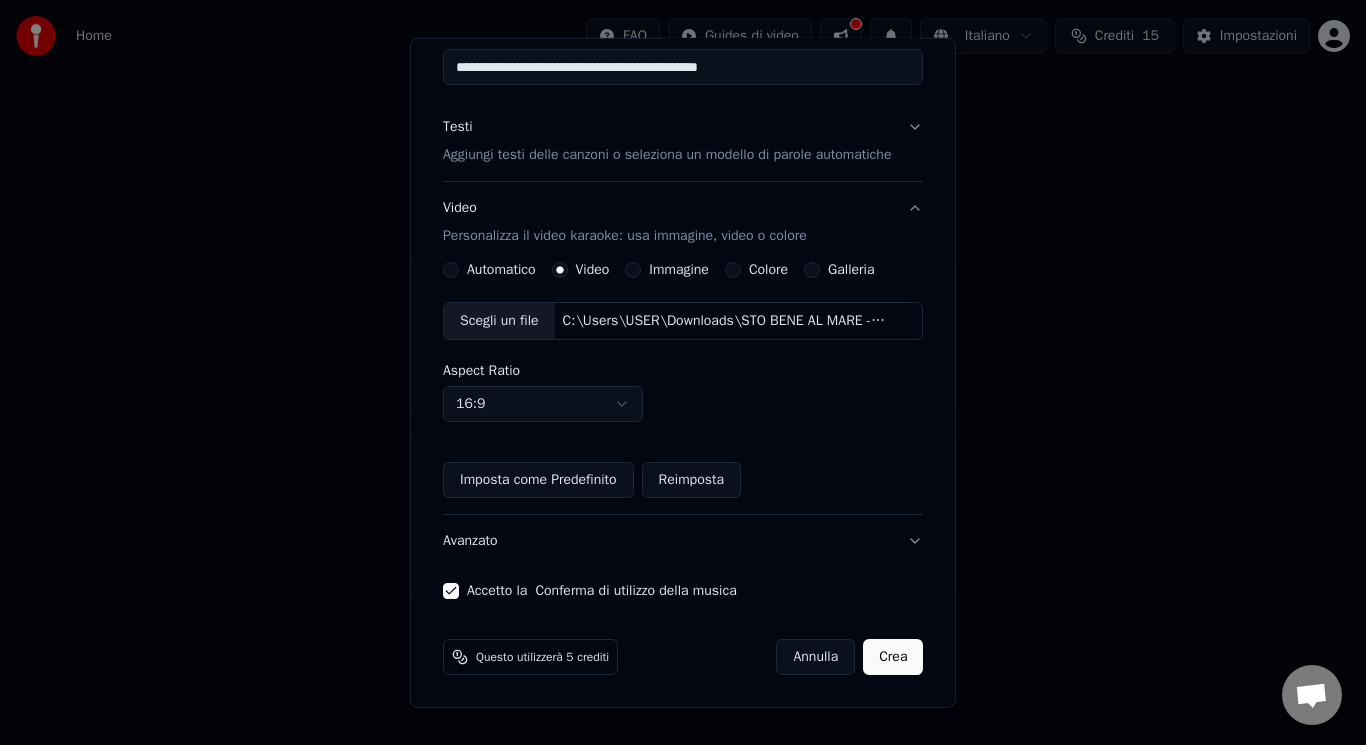 click on "Crea" at bounding box center [893, 657] 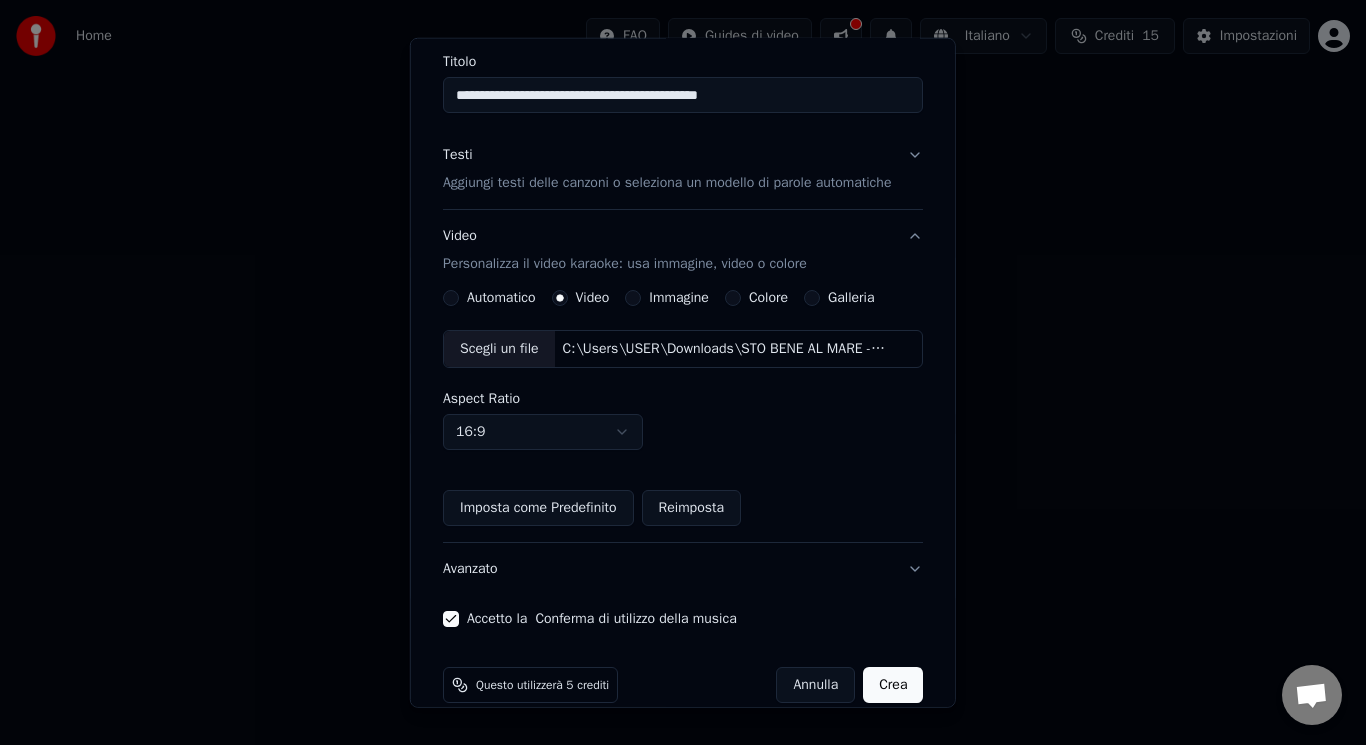scroll, scrollTop: 215, scrollLeft: 0, axis: vertical 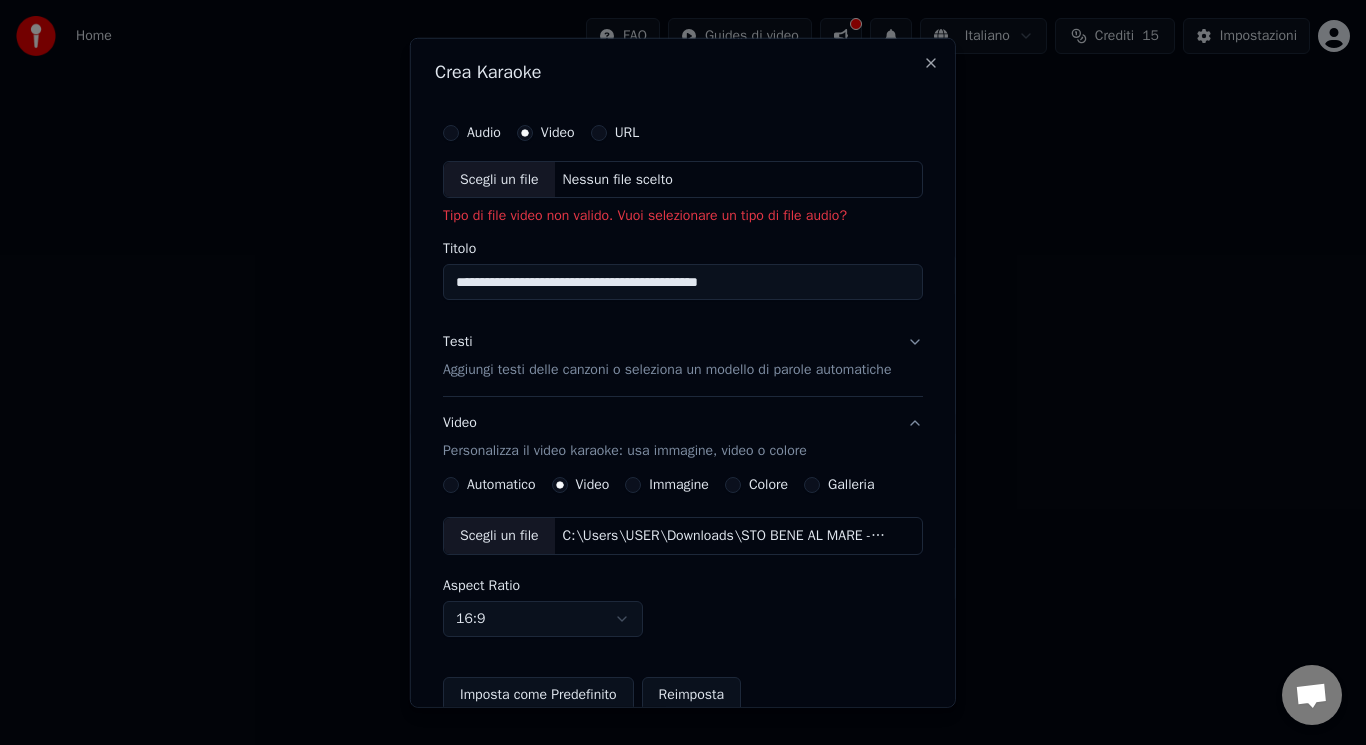 click on "Scegli un file" at bounding box center [499, 179] 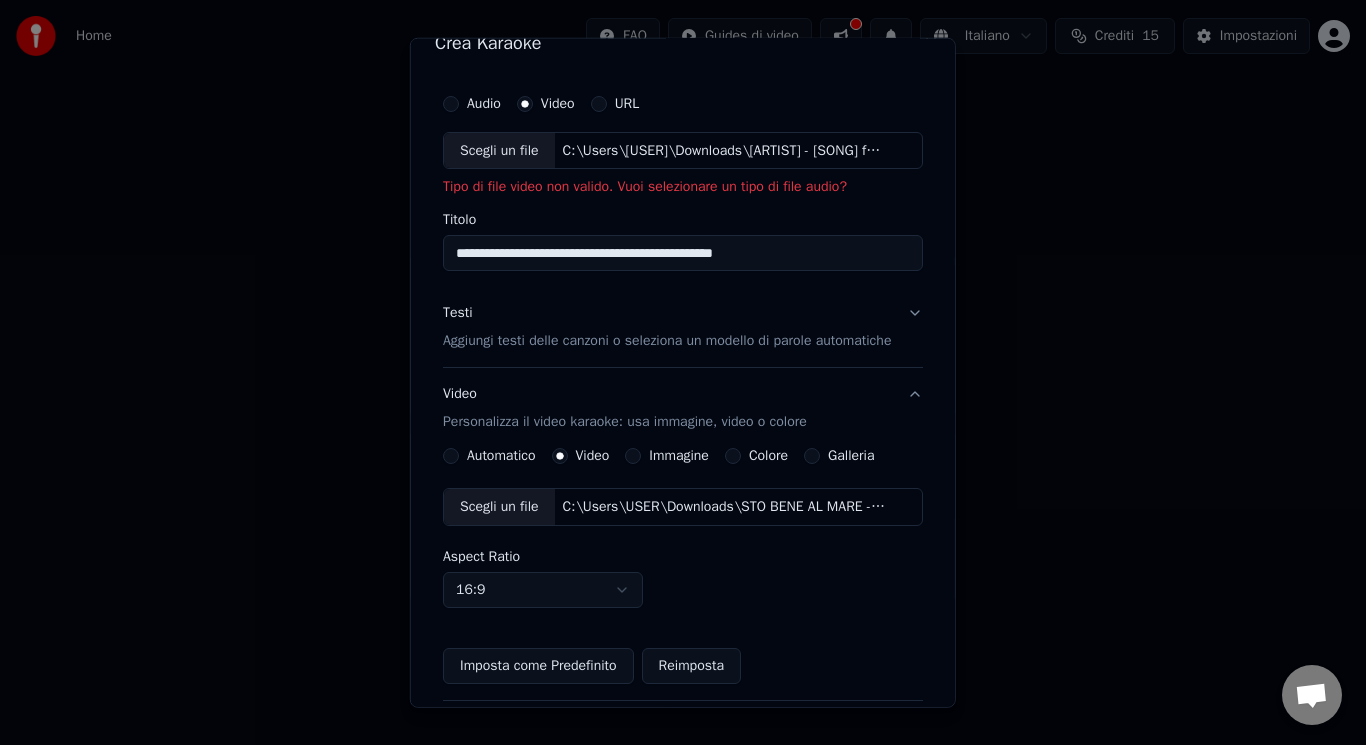 scroll, scrollTop: 215, scrollLeft: 0, axis: vertical 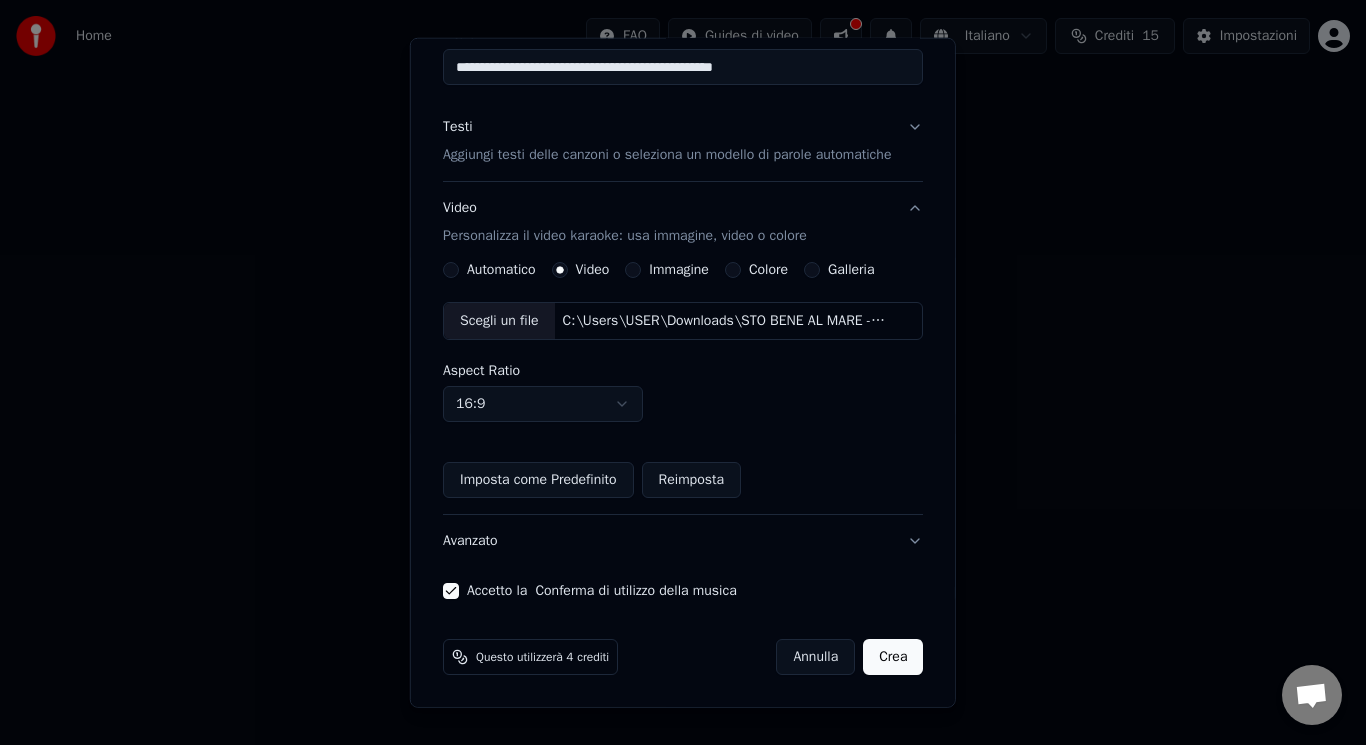 click on "Crea" at bounding box center [893, 657] 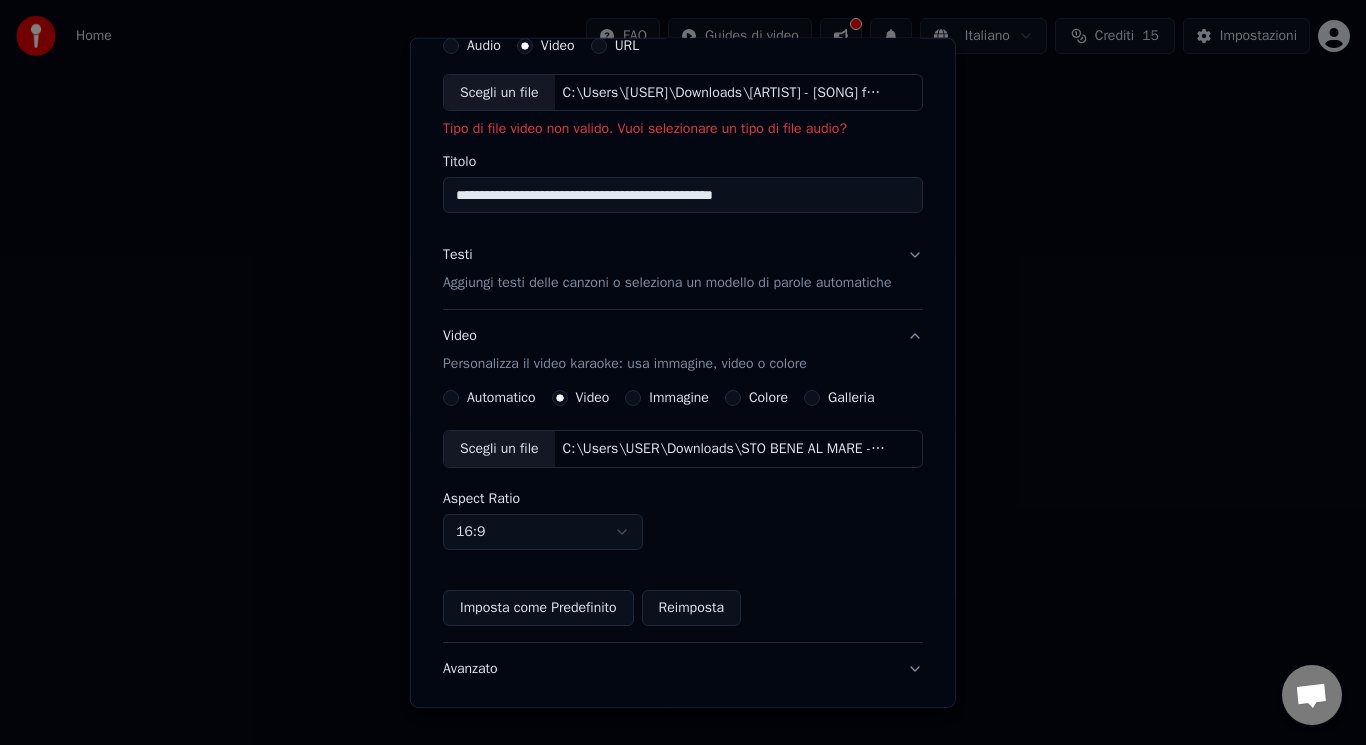 scroll, scrollTop: 0, scrollLeft: 0, axis: both 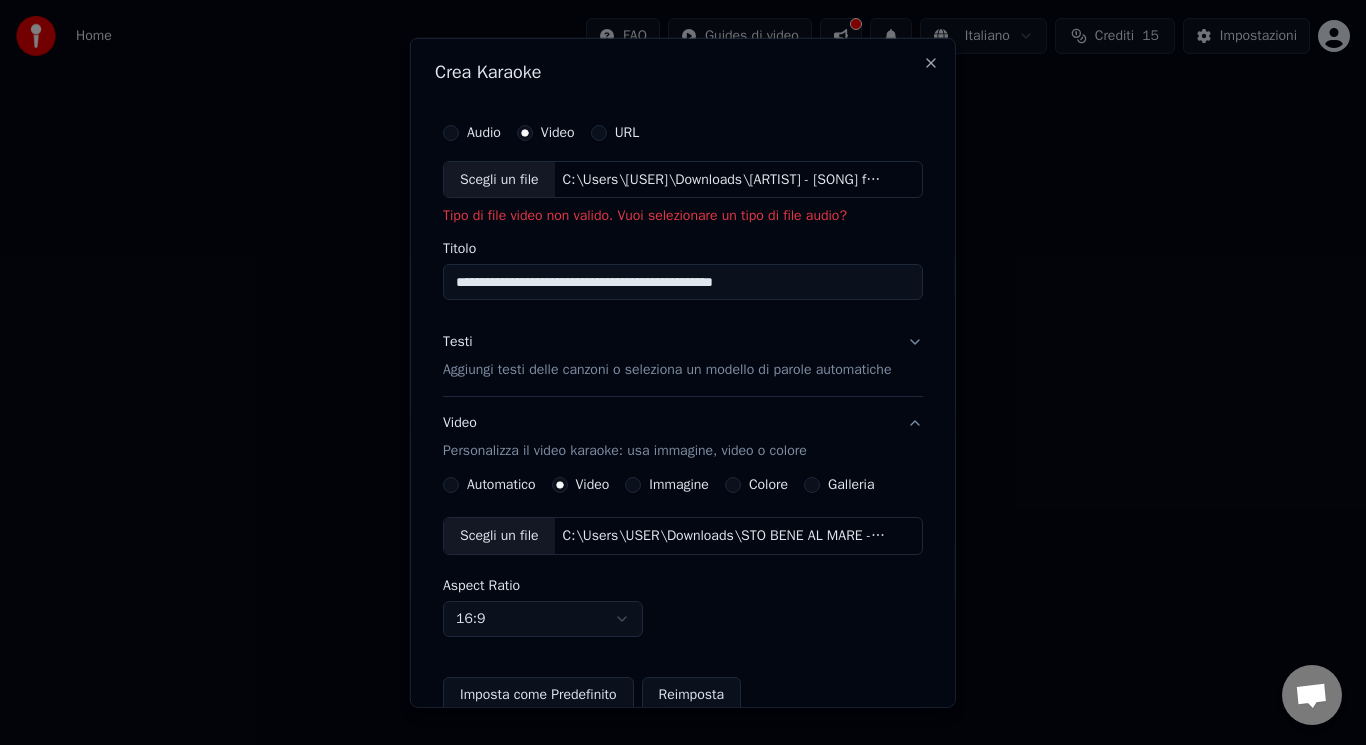 click on "C:\Users\[USER]\Downloads\[ARTIST] - [SONG] feat. [ARTIST] & [ARTIST].mp3" at bounding box center [724, 179] 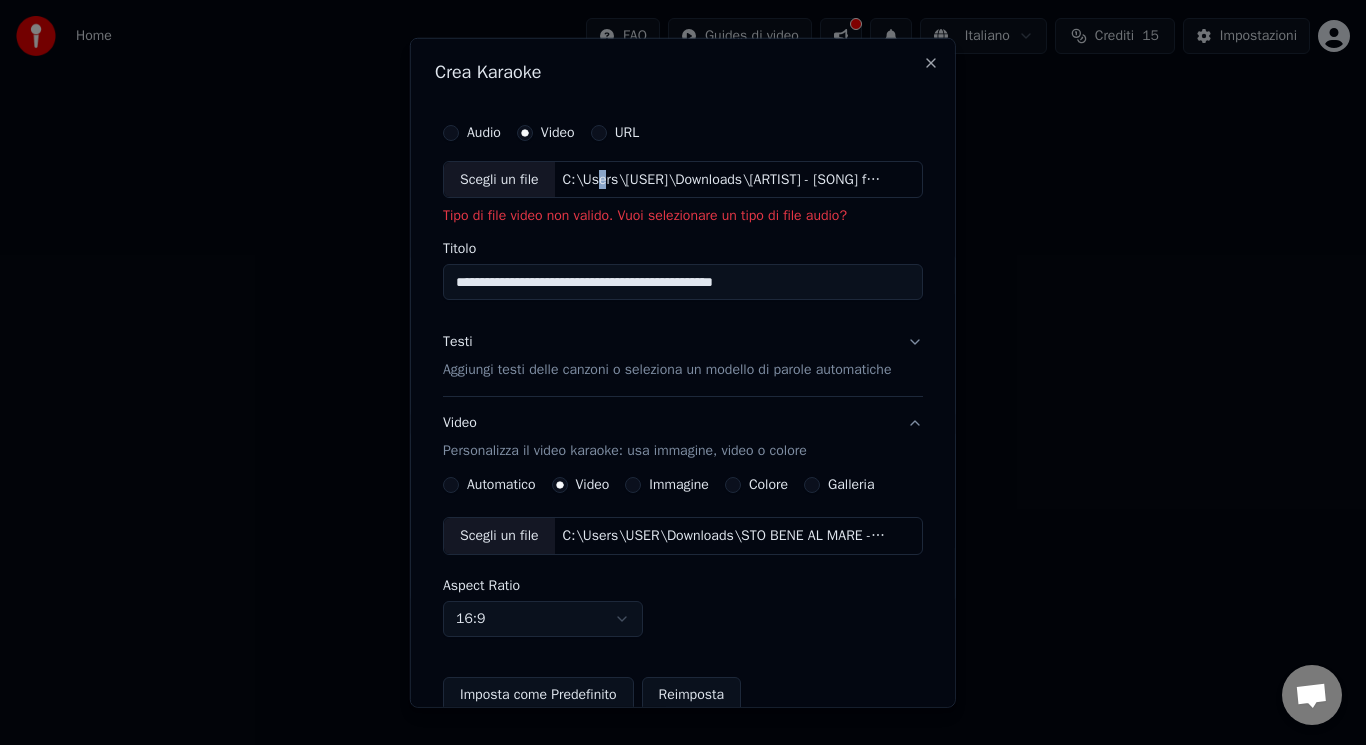 scroll, scrollTop: 215, scrollLeft: 0, axis: vertical 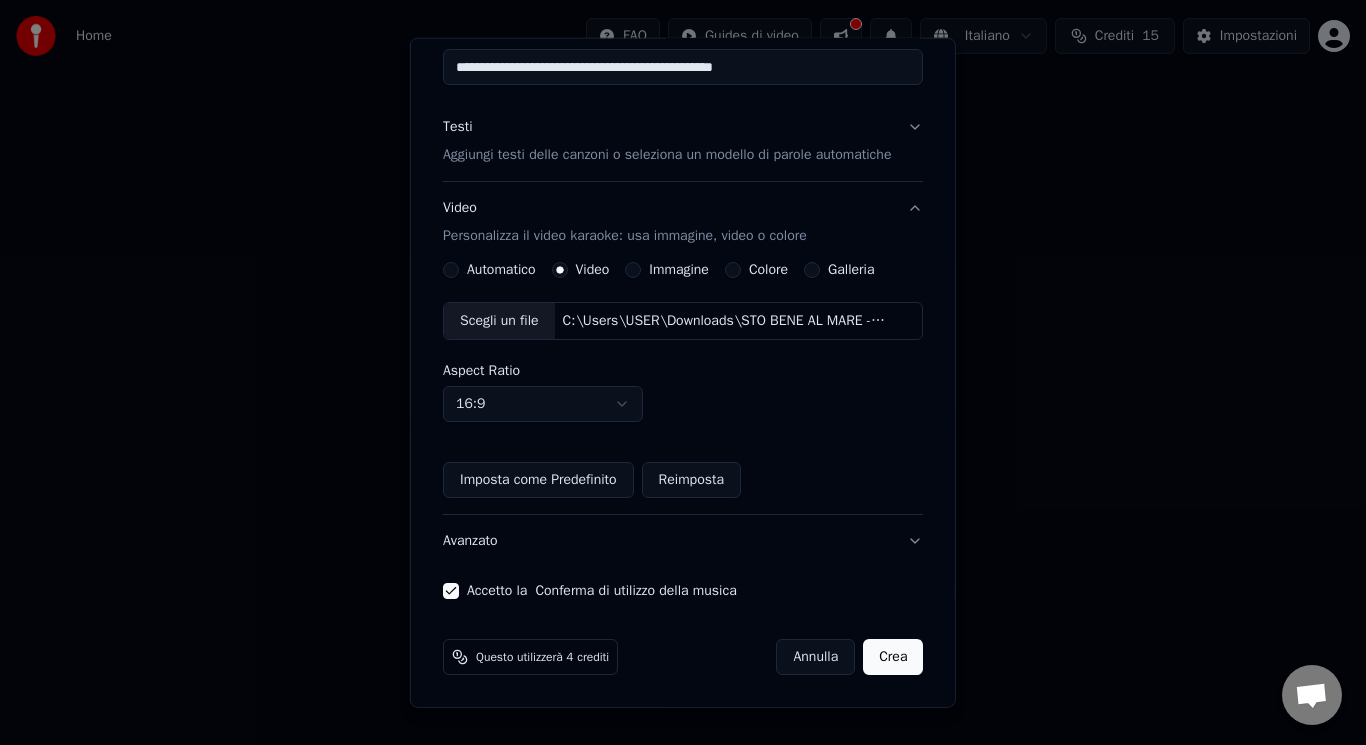 click on "Crea" at bounding box center (893, 657) 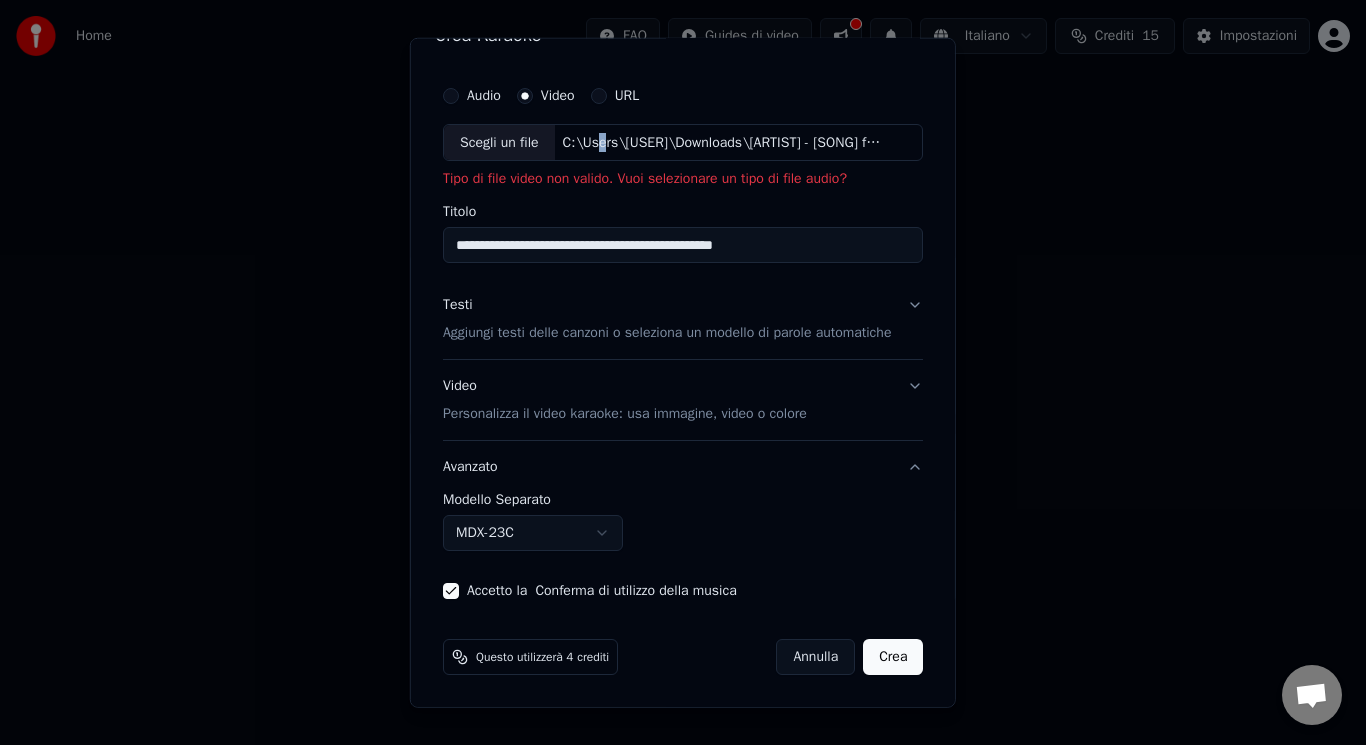 scroll, scrollTop: 37, scrollLeft: 0, axis: vertical 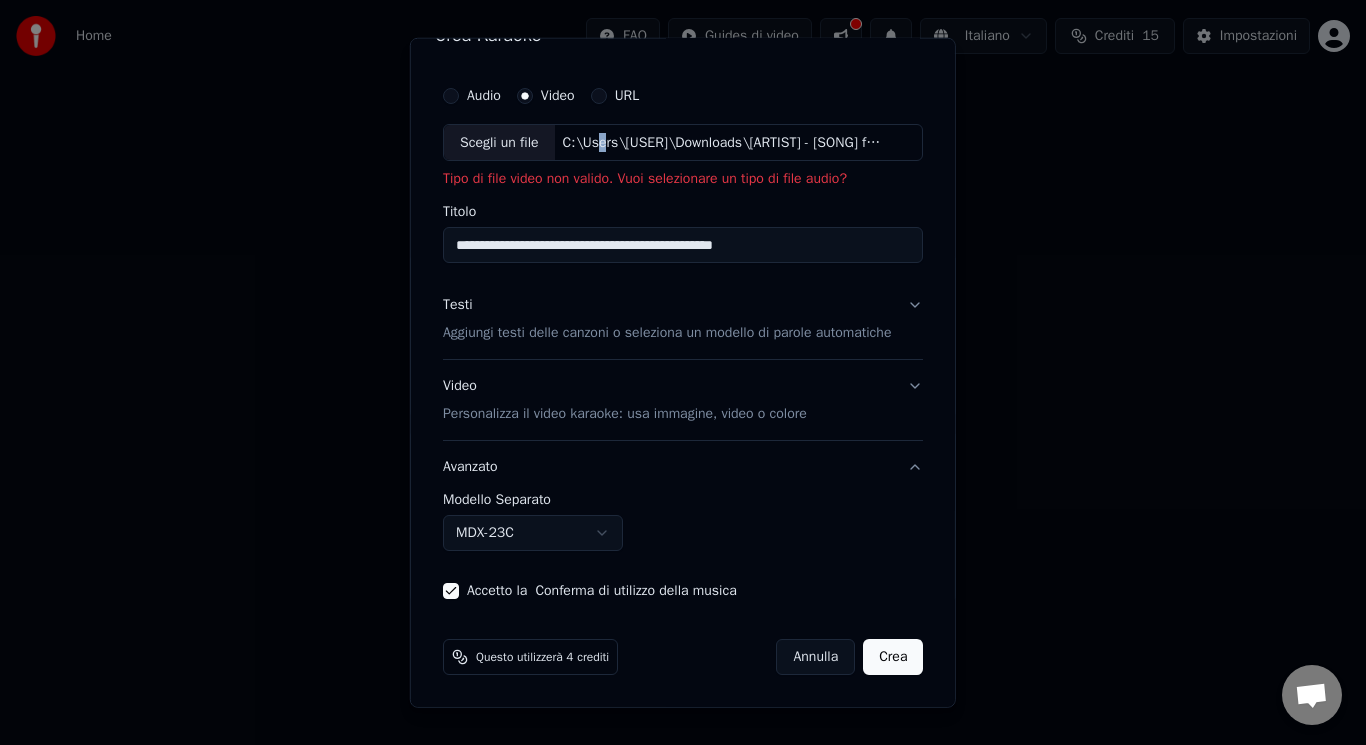 click on "Testi Aggiungi testi delle canzoni o seleziona un modello di parole automatiche" at bounding box center [683, 319] 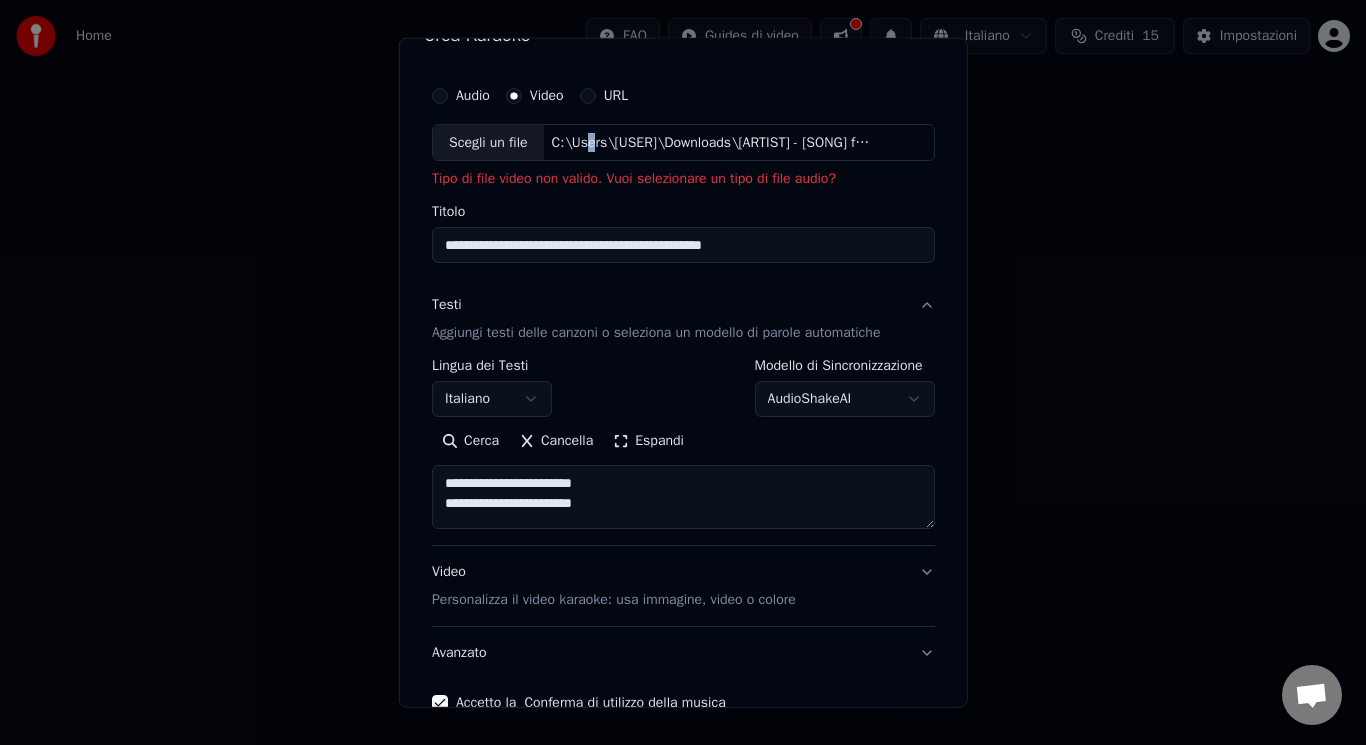 click on "Testi Aggiungi testi delle canzoni o seleziona un modello di parole automatiche" at bounding box center [683, 319] 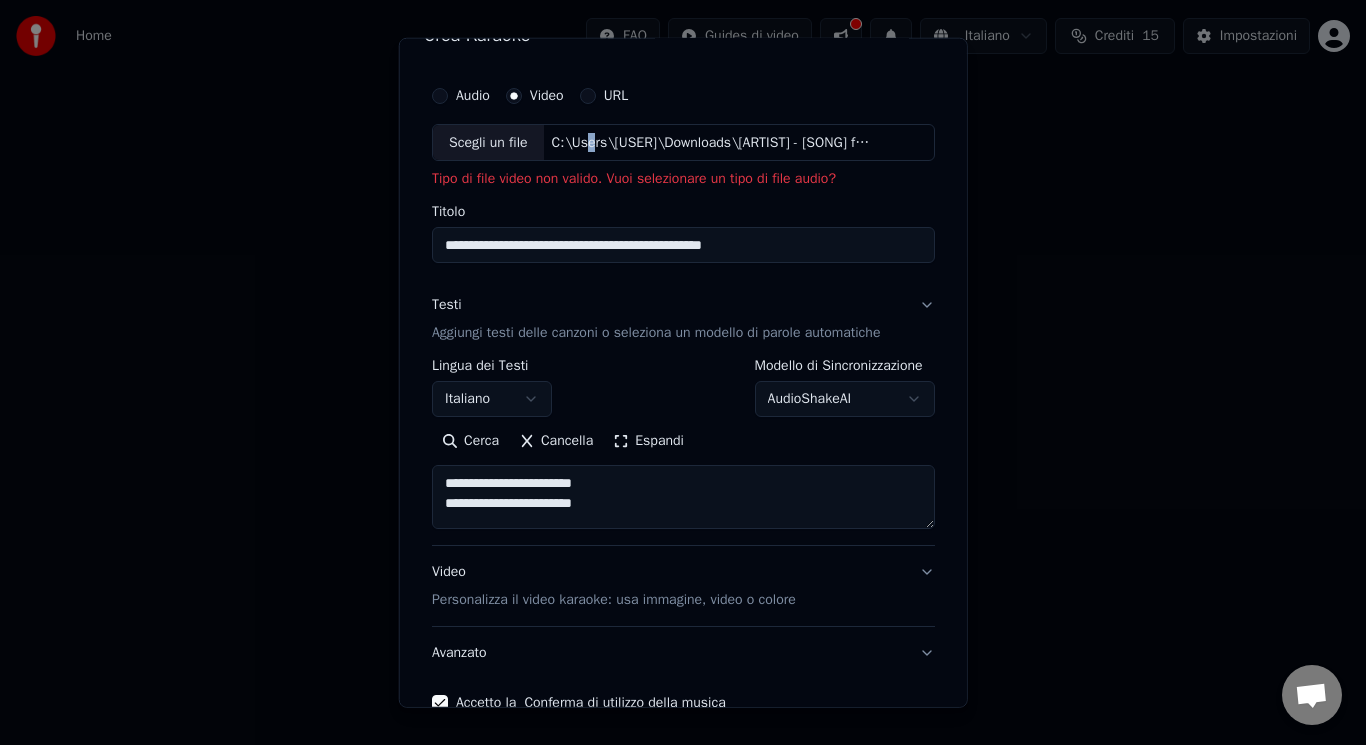 scroll, scrollTop: 0, scrollLeft: 0, axis: both 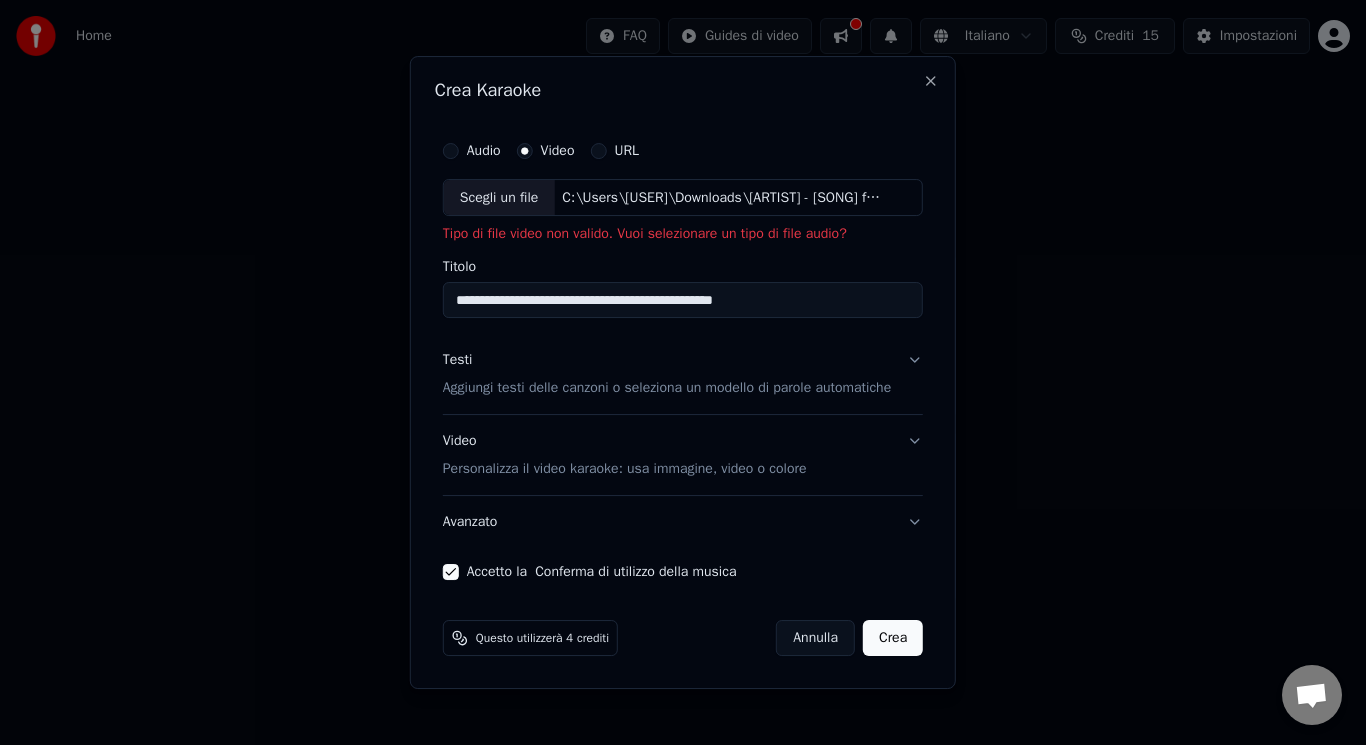 click on "**********" at bounding box center (683, 301) 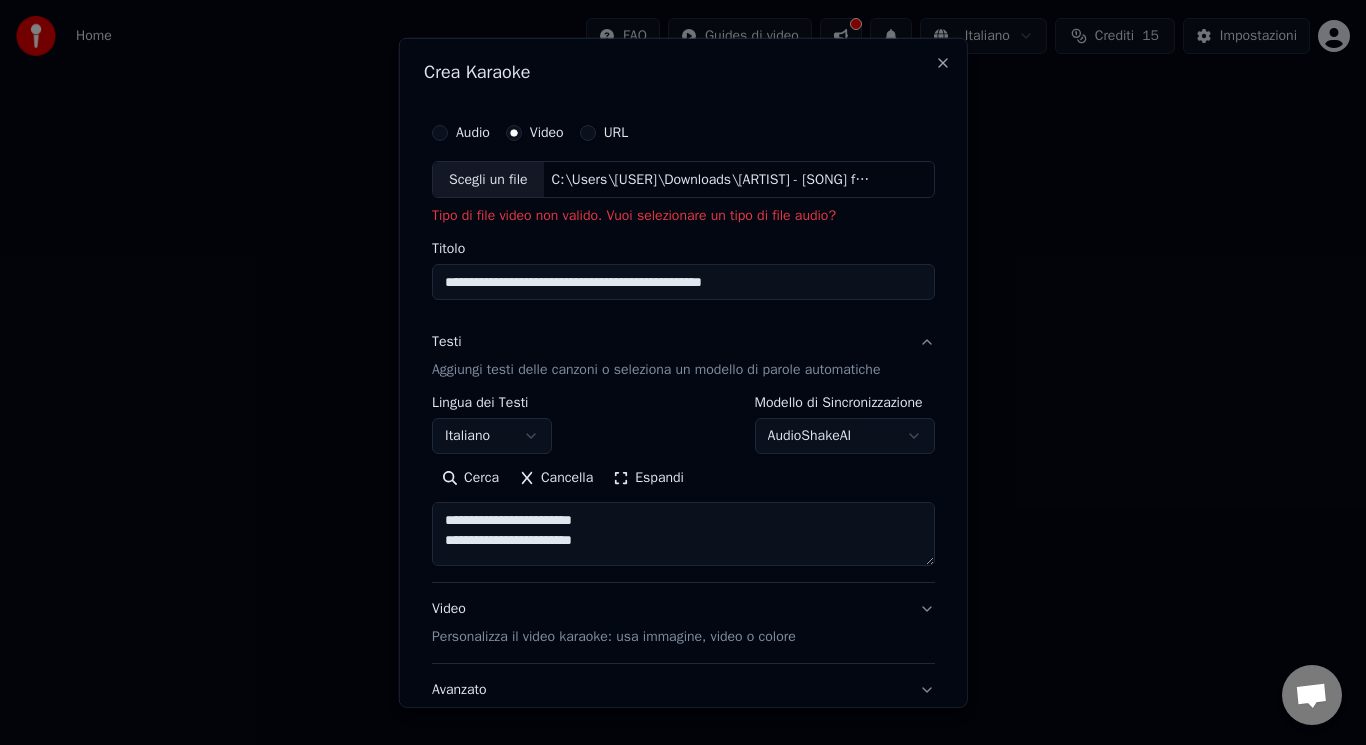 drag, startPoint x: 804, startPoint y: 277, endPoint x: 549, endPoint y: 281, distance: 255.03137 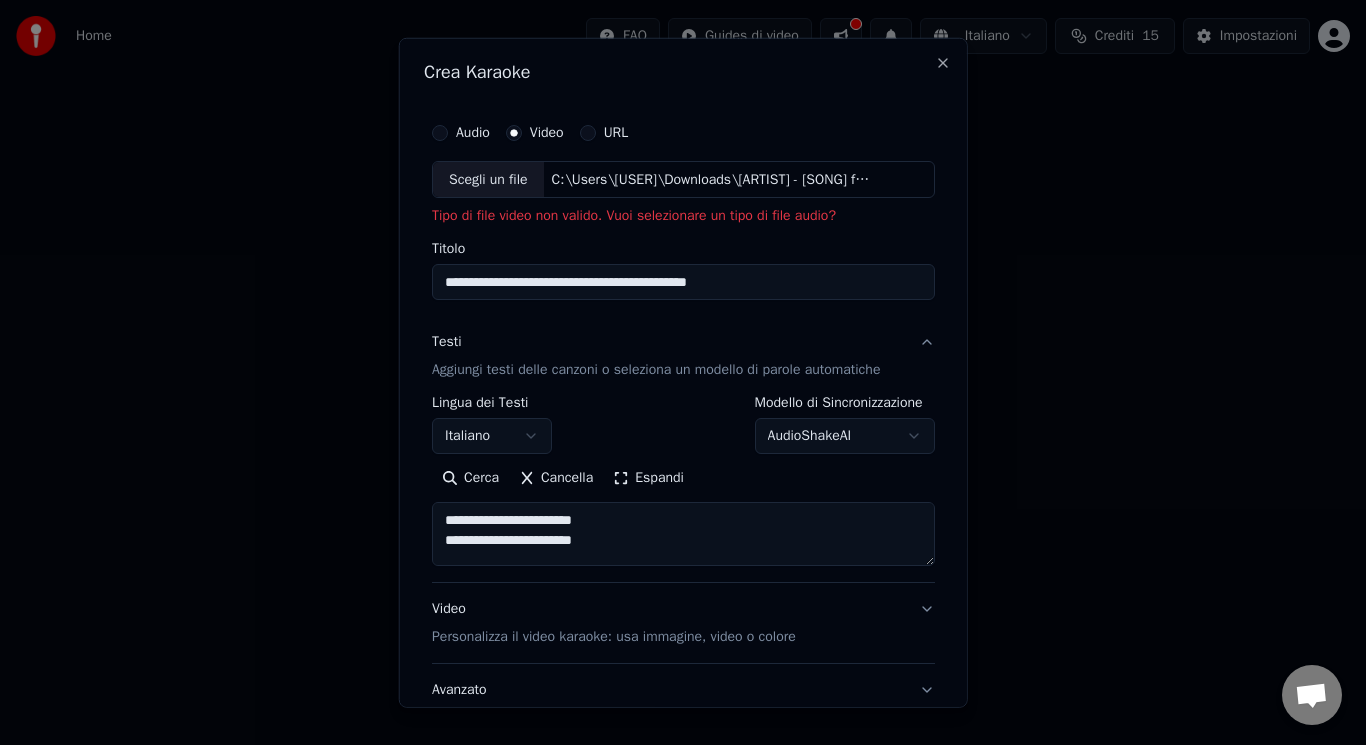 drag, startPoint x: 609, startPoint y: 174, endPoint x: 706, endPoint y: 176, distance: 97.020615 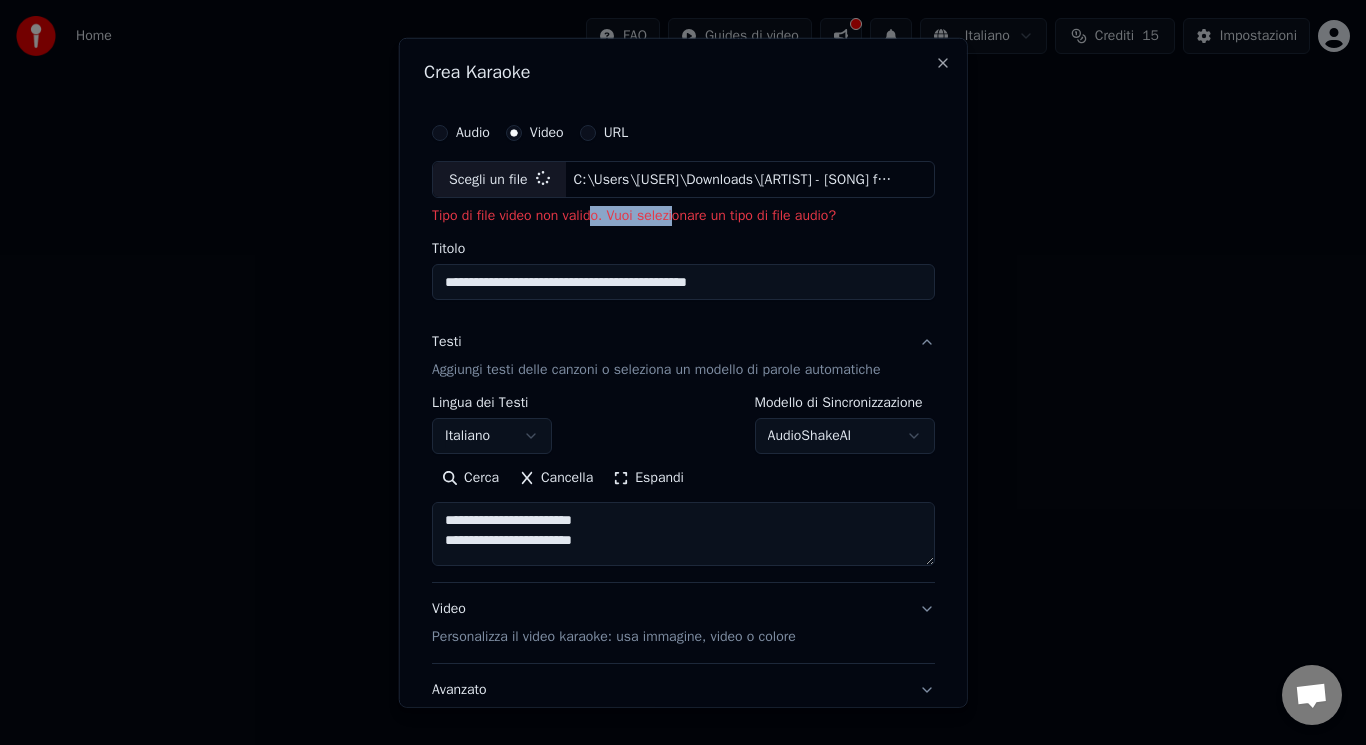 drag, startPoint x: 667, startPoint y: 220, endPoint x: 586, endPoint y: 222, distance: 81.02469 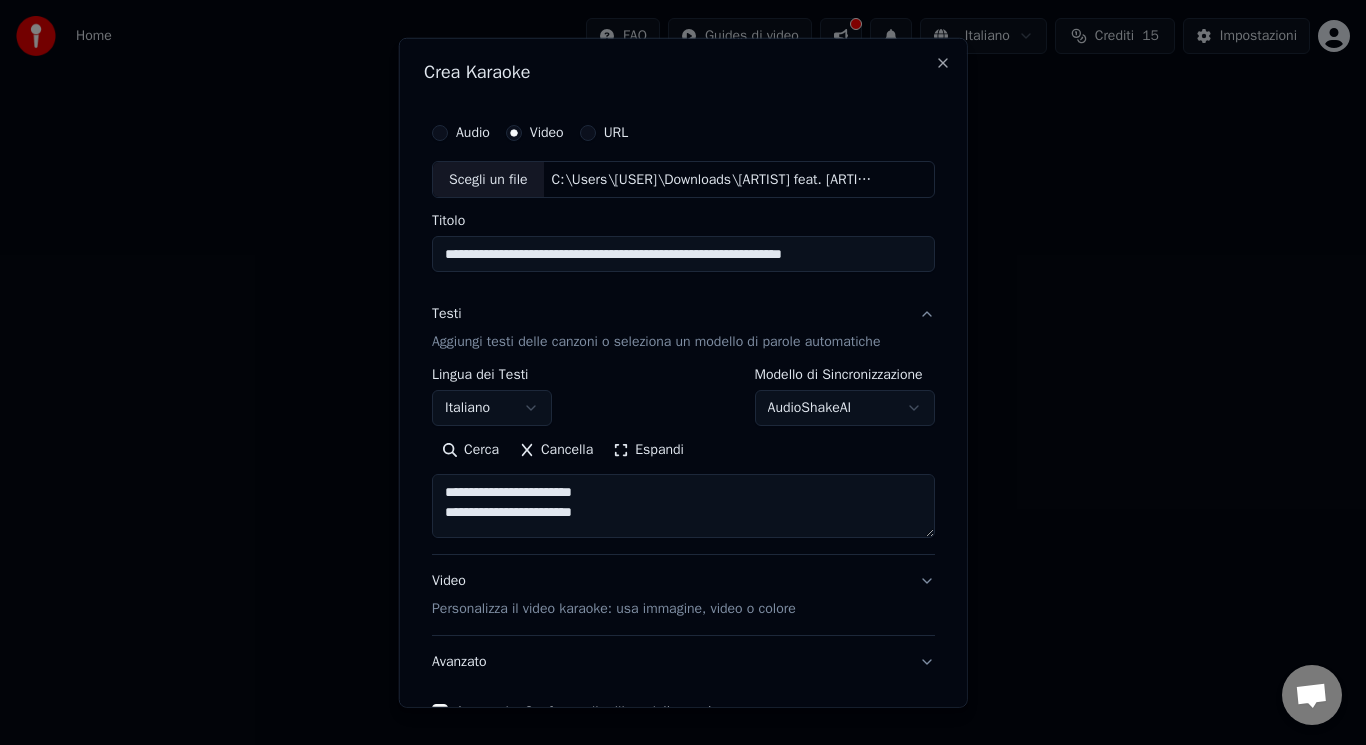 click on "Scegli un file" at bounding box center [488, 179] 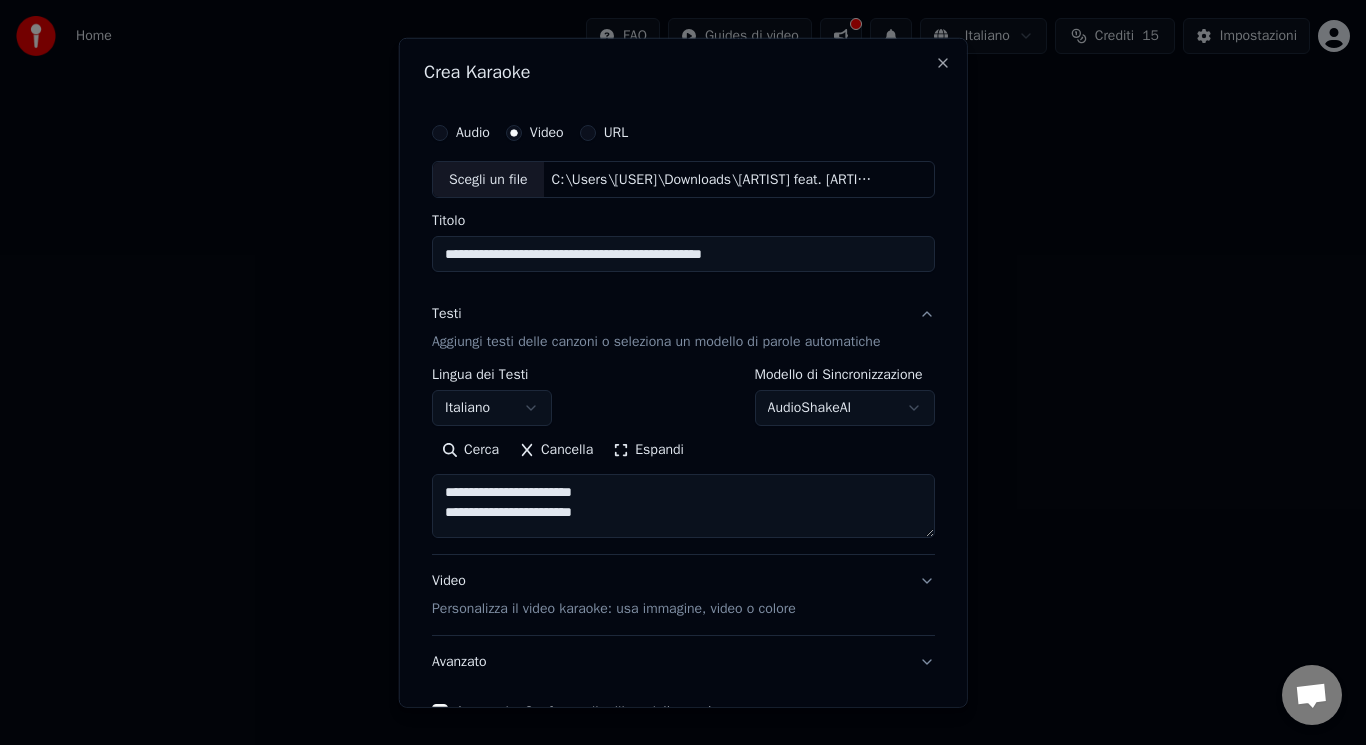 click on "Scegli un file" at bounding box center [488, 179] 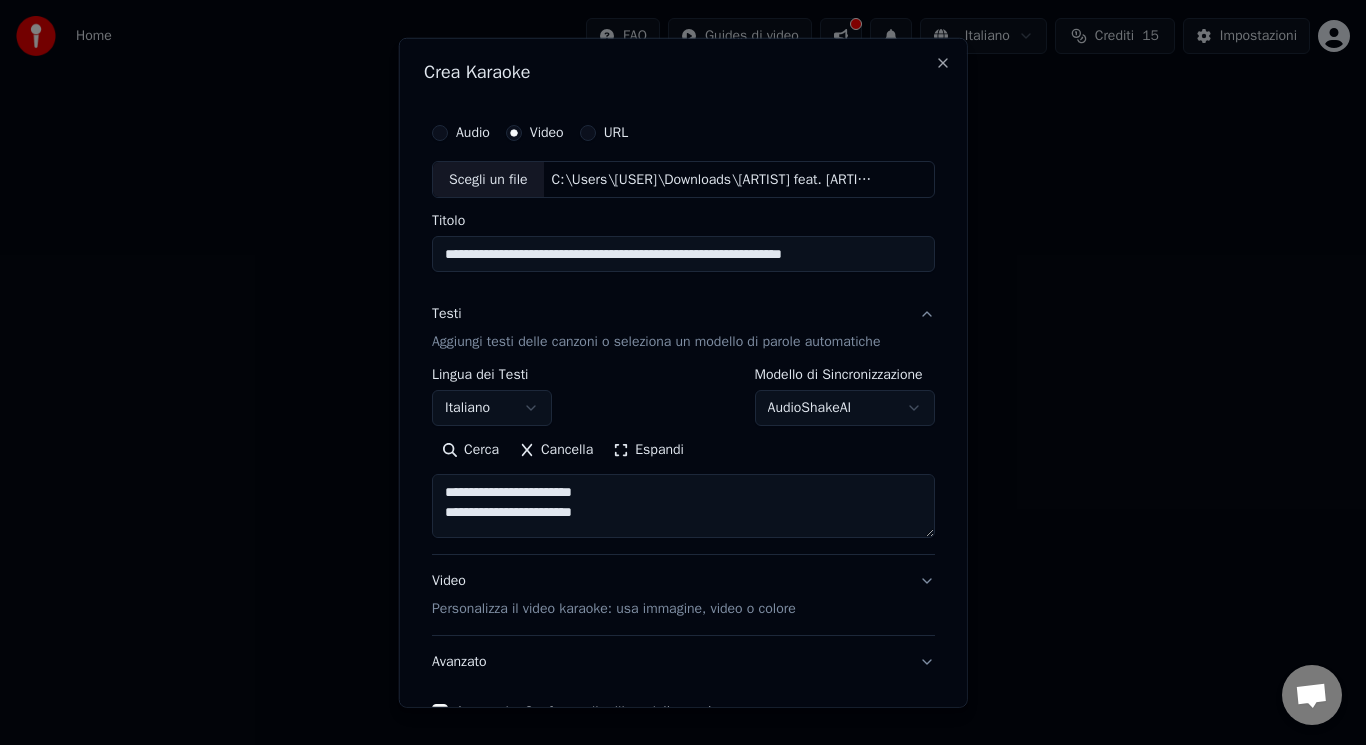 drag, startPoint x: 886, startPoint y: 248, endPoint x: 766, endPoint y: 255, distance: 120.203995 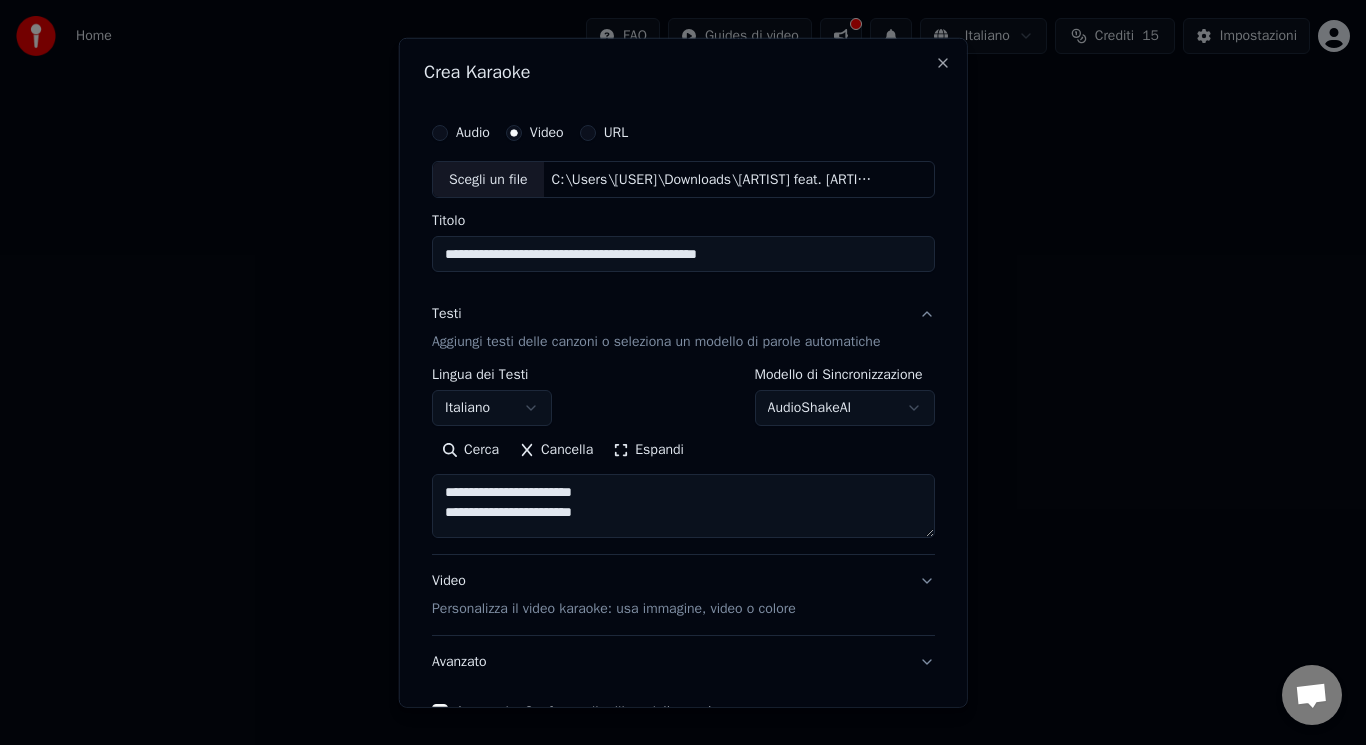 click on "Scegli un file" at bounding box center (488, 179) 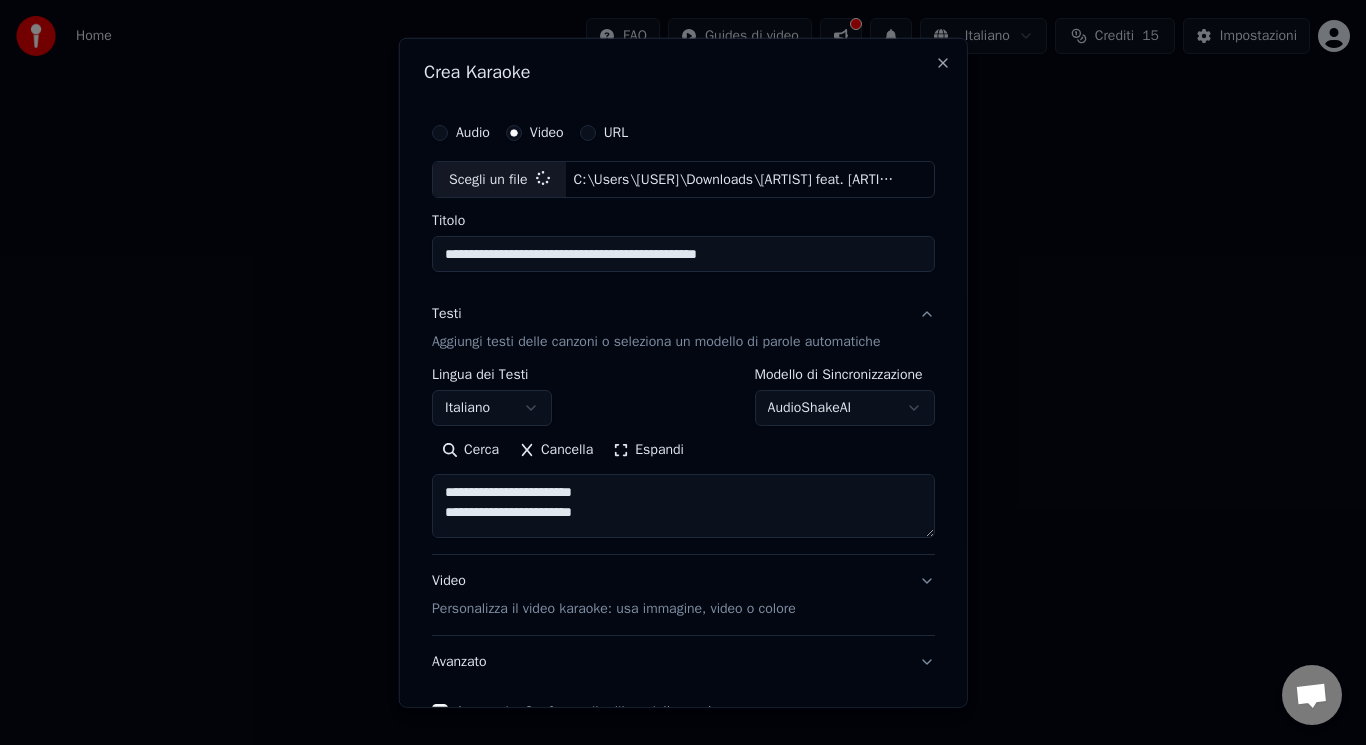 click on "**********" at bounding box center [683, 254] 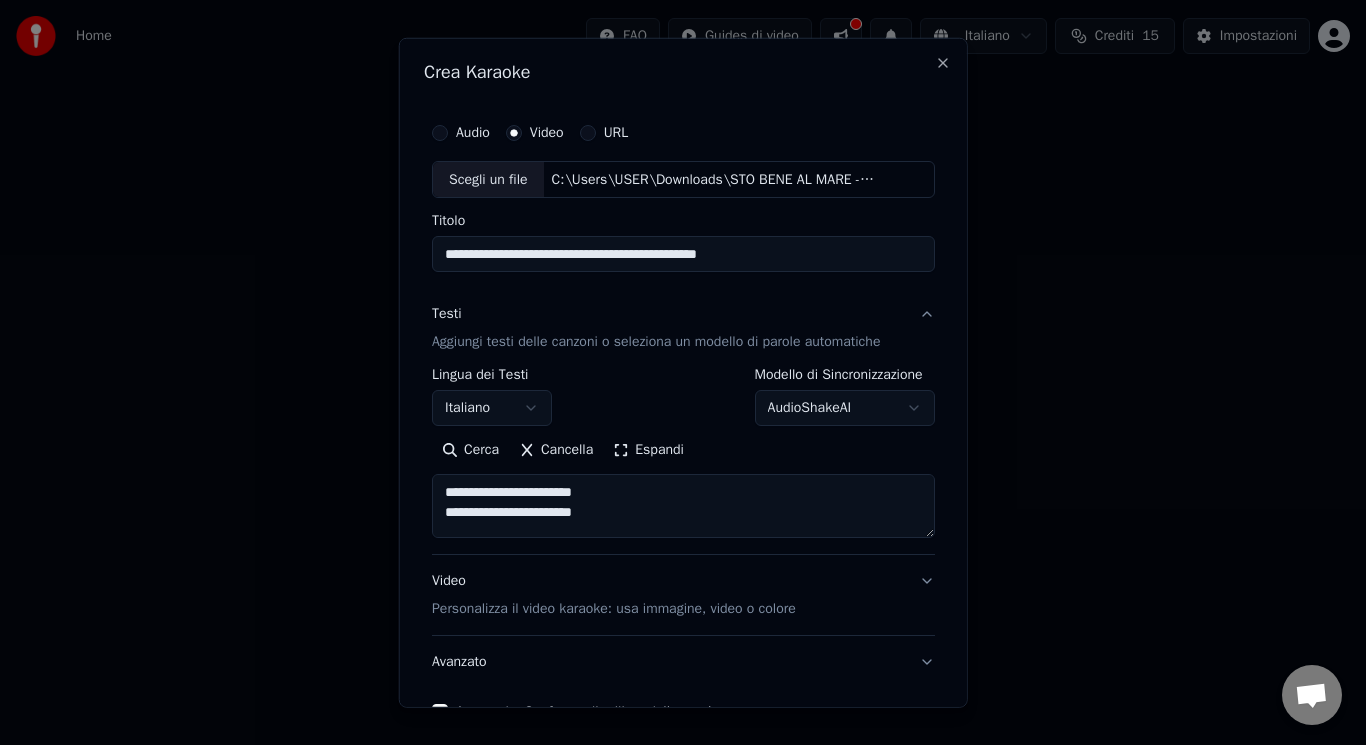 type on "**********" 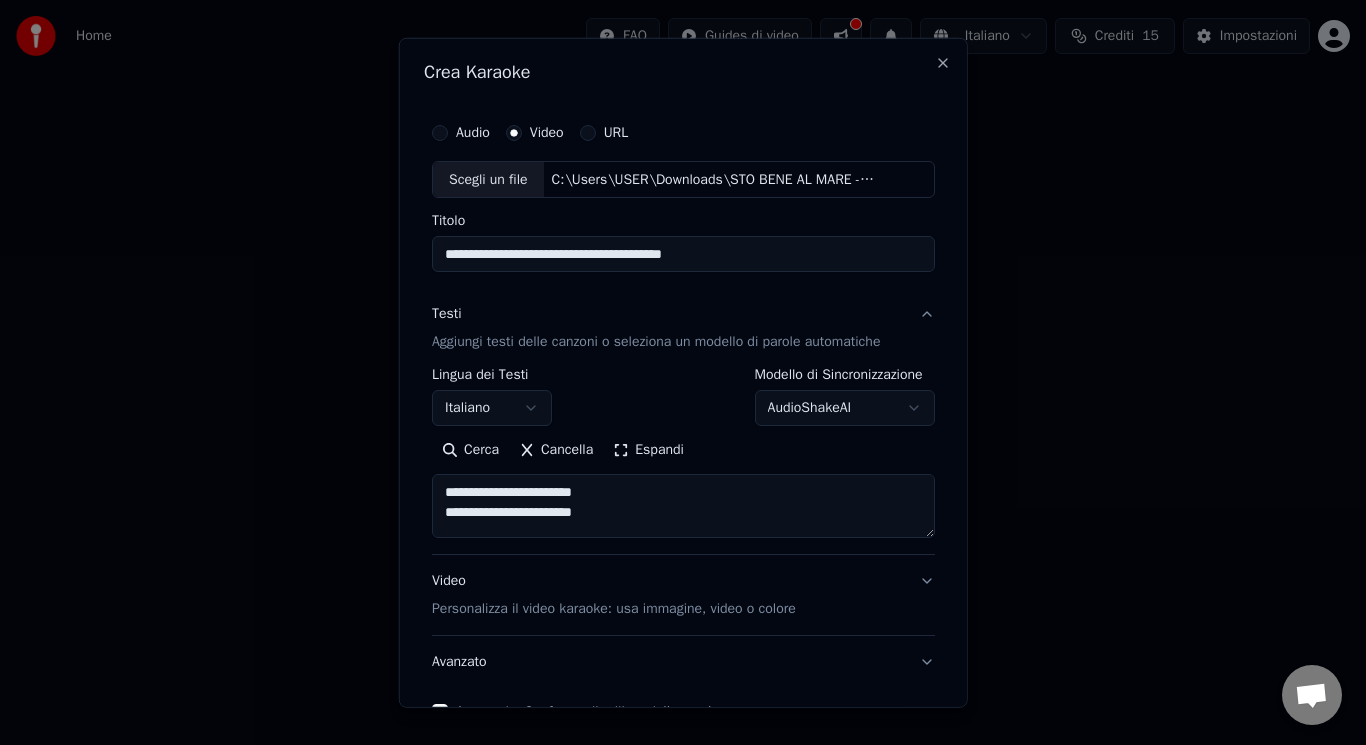 drag, startPoint x: 781, startPoint y: 261, endPoint x: 368, endPoint y: 267, distance: 413.04358 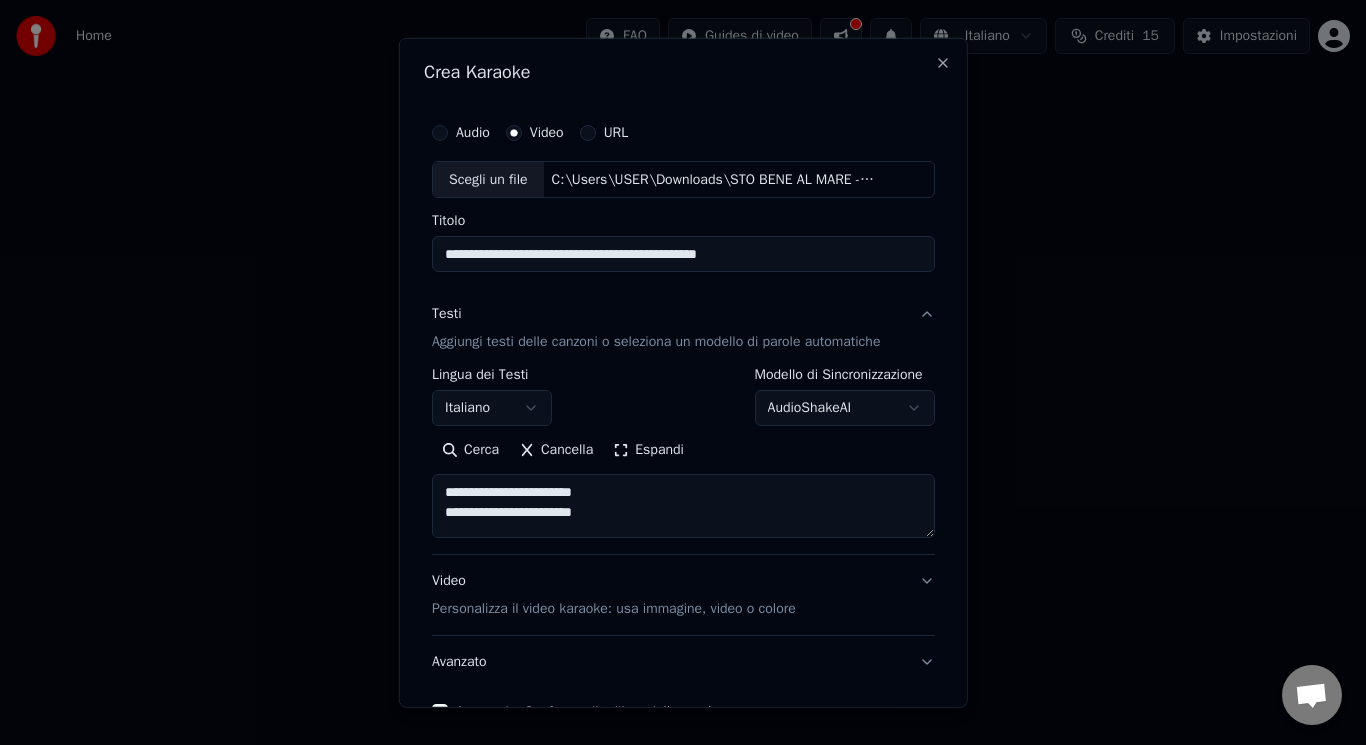 type on "**********" 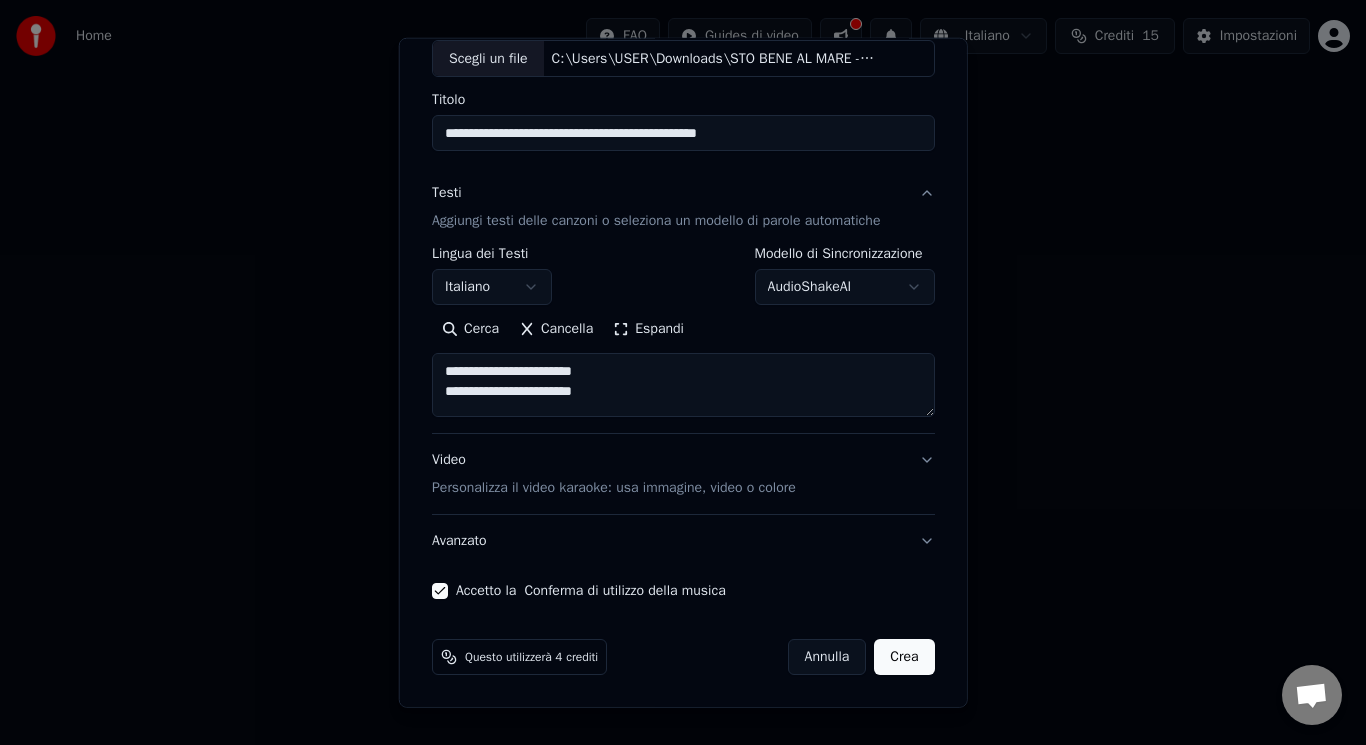 click on "Personalizza il video karaoke: usa immagine, video o colore" at bounding box center (614, 488) 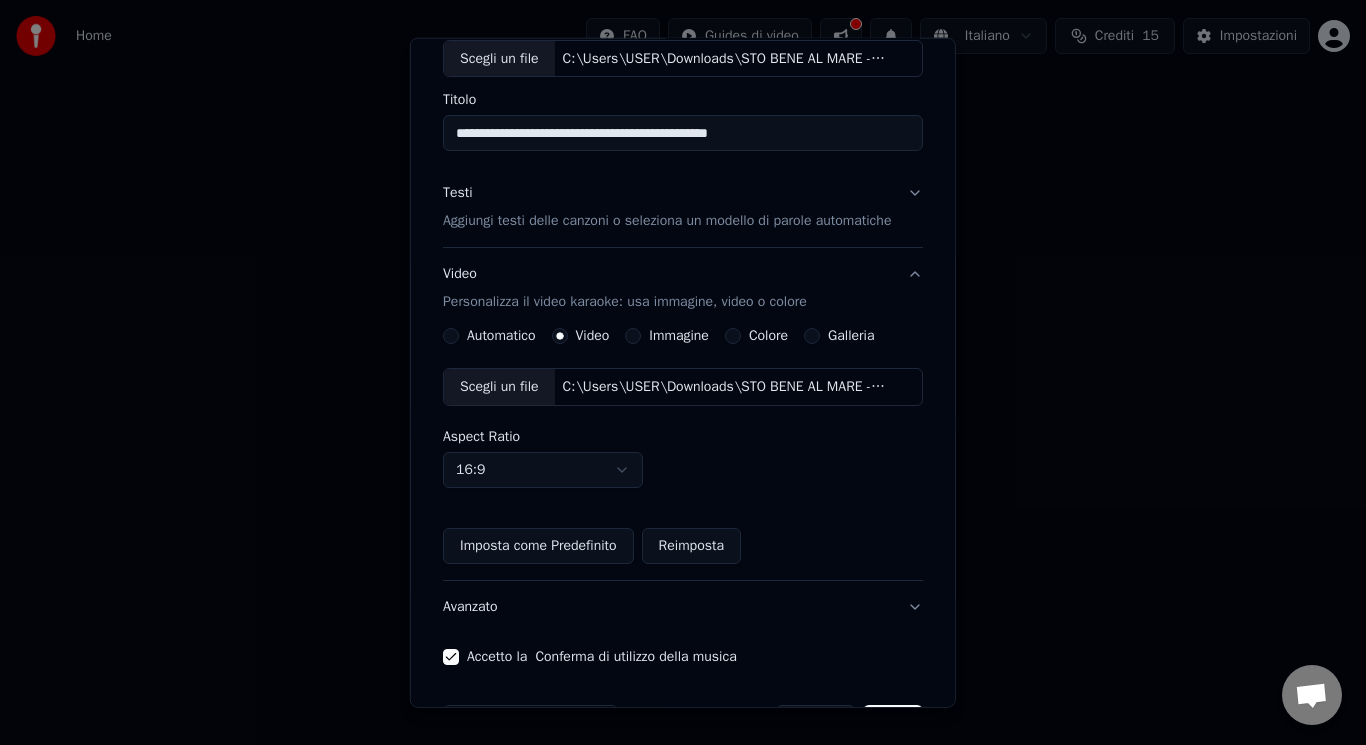 click on "Imposta come Predefinito" at bounding box center (538, 546) 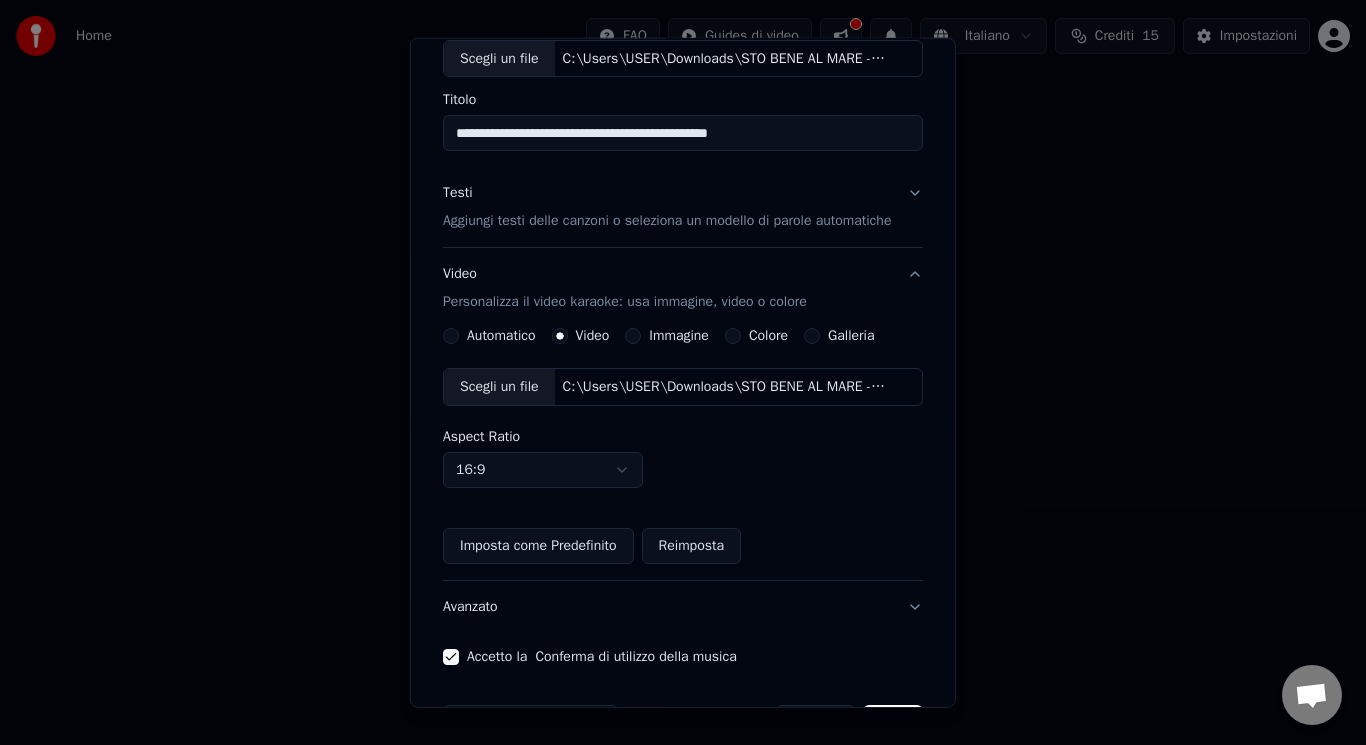 scroll, scrollTop: 187, scrollLeft: 0, axis: vertical 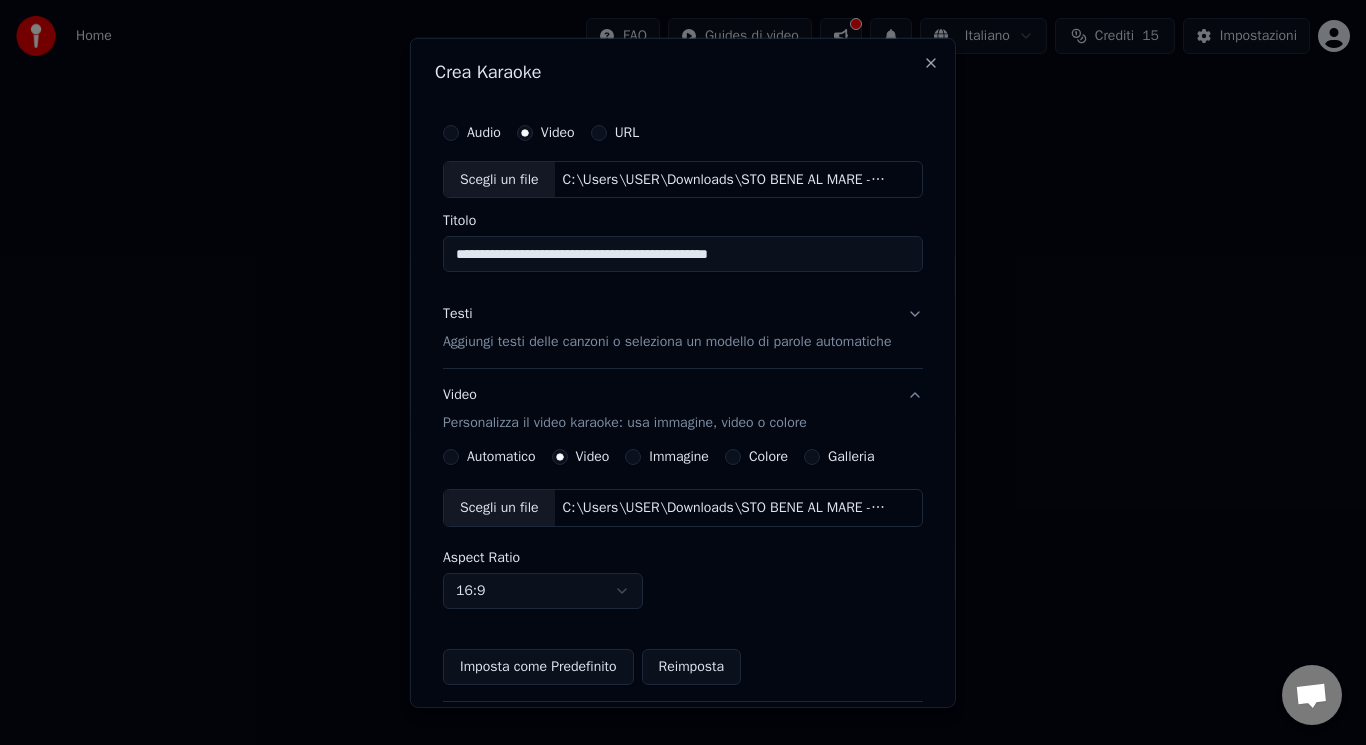 click on "Audio" at bounding box center (472, 132) 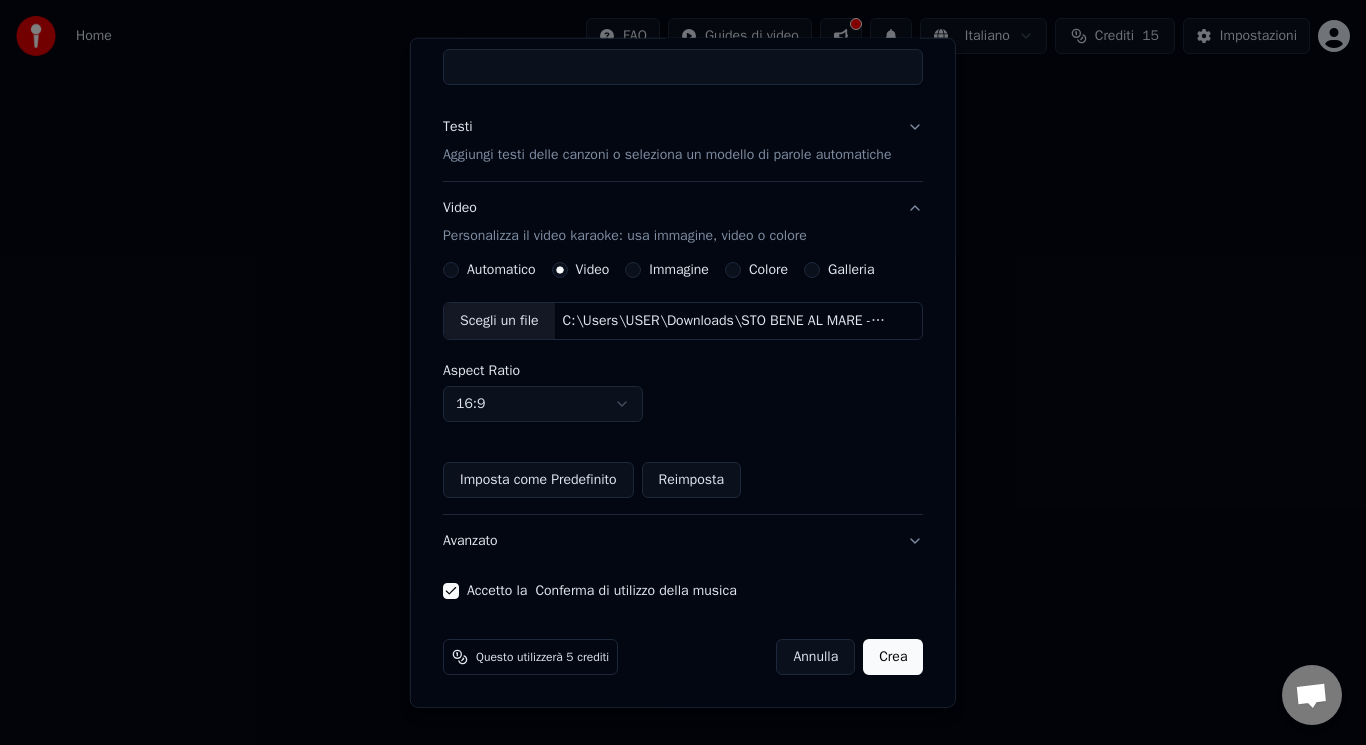 scroll, scrollTop: 0, scrollLeft: 0, axis: both 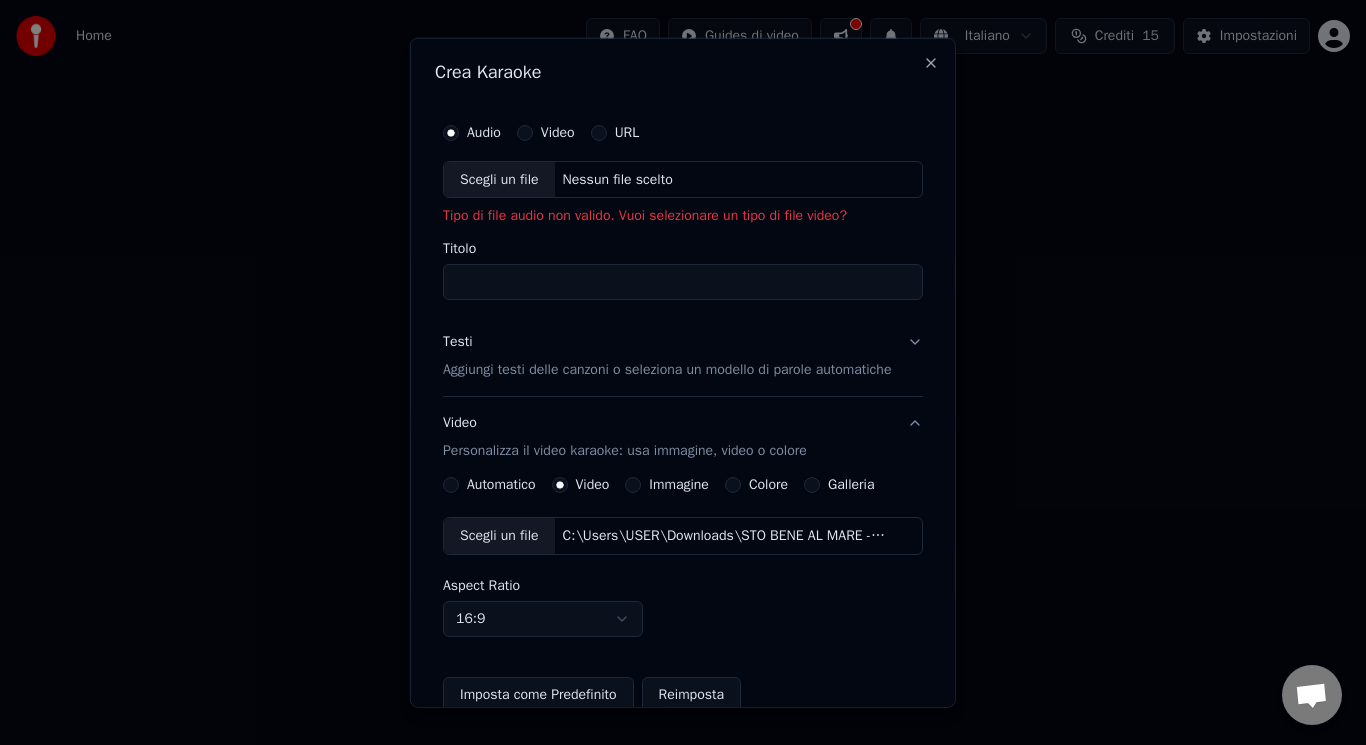 click on "Scegli un file" at bounding box center [499, 179] 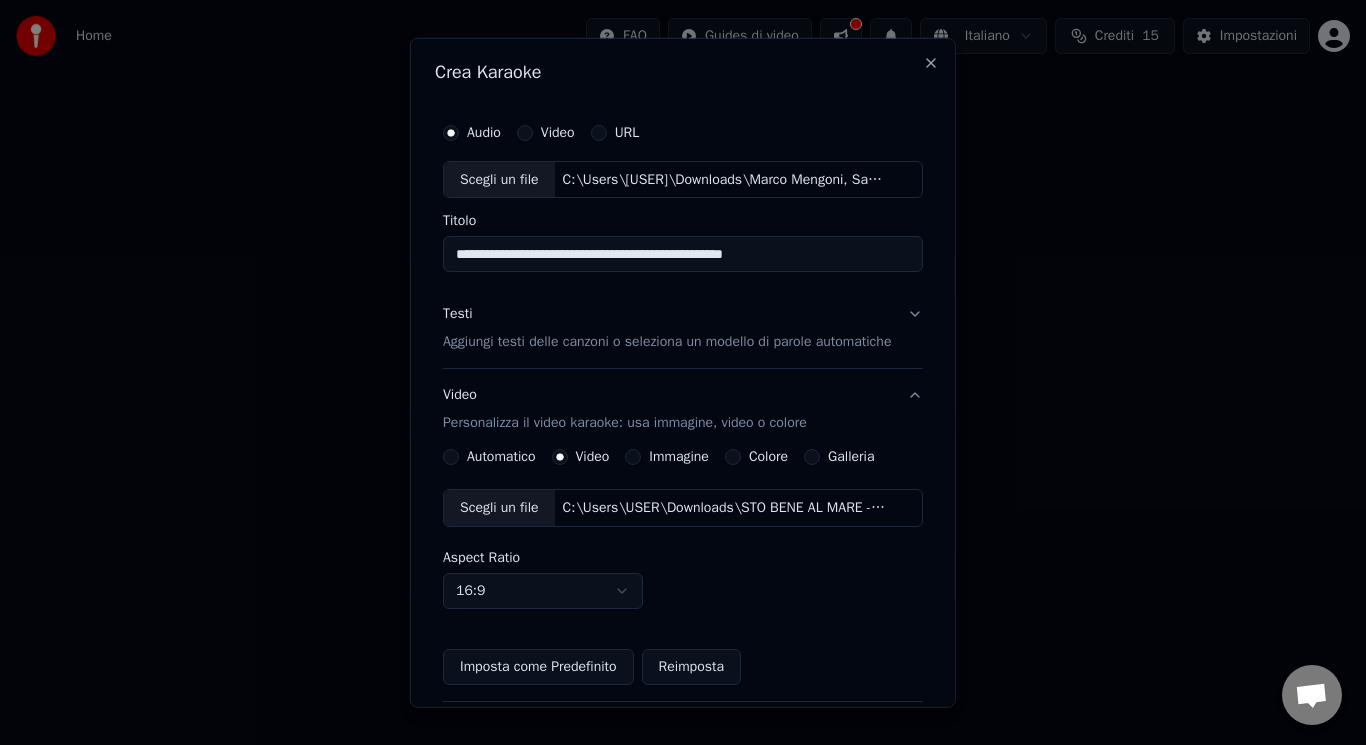 drag, startPoint x: 800, startPoint y: 253, endPoint x: 634, endPoint y: 257, distance: 166.04819 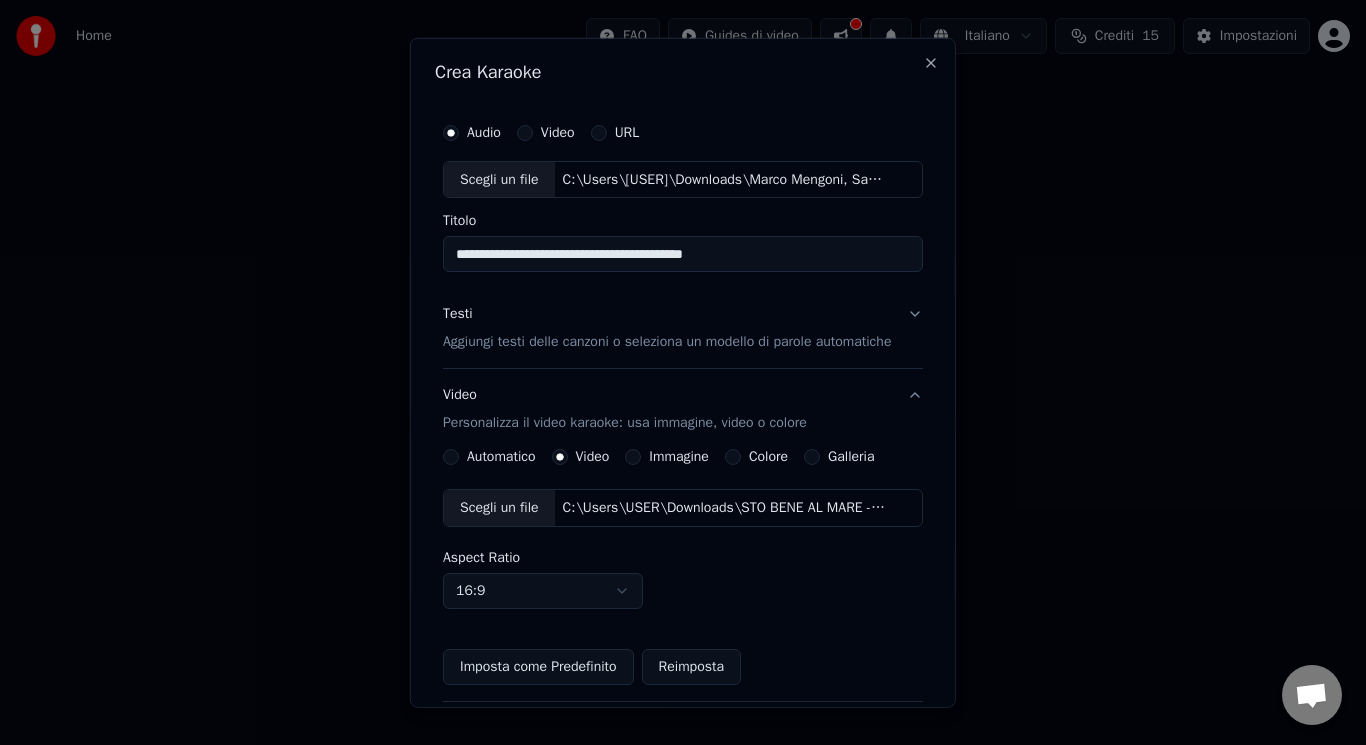 click on "**********" at bounding box center (683, 254) 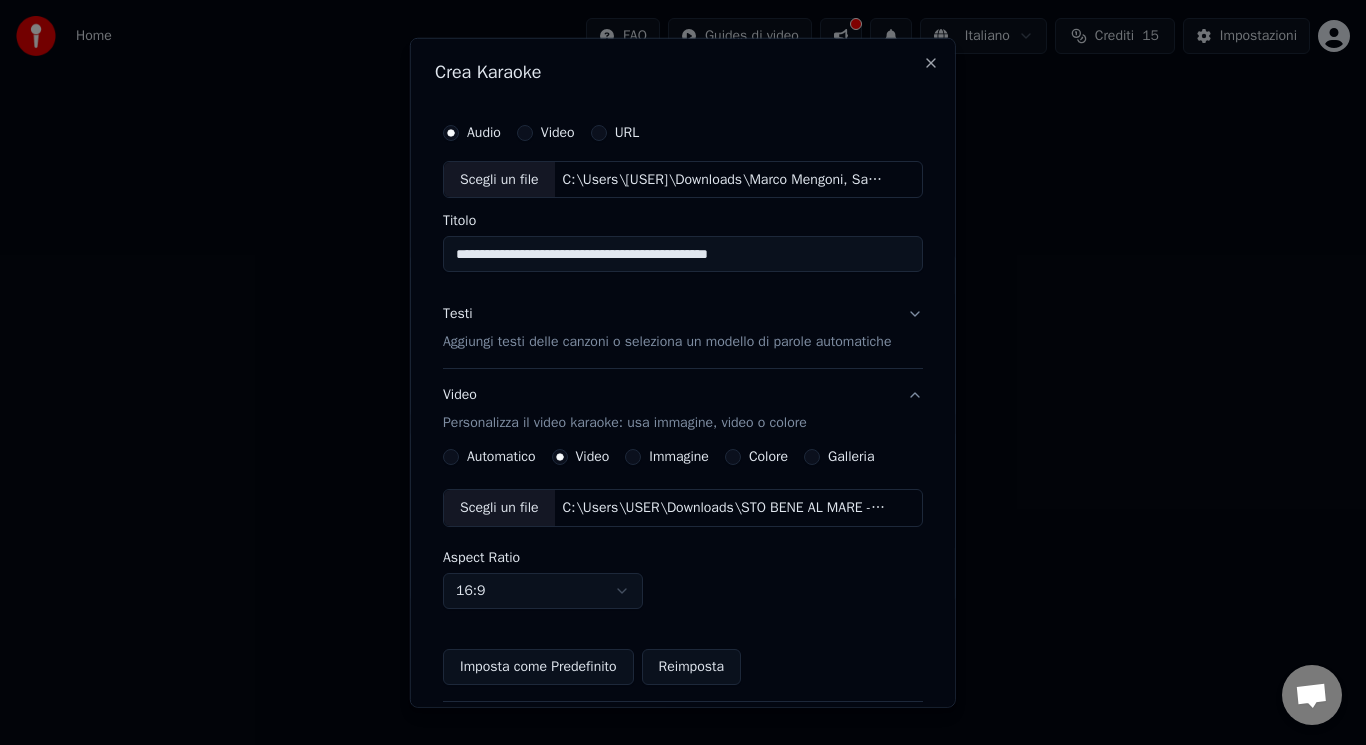 type on "**********" 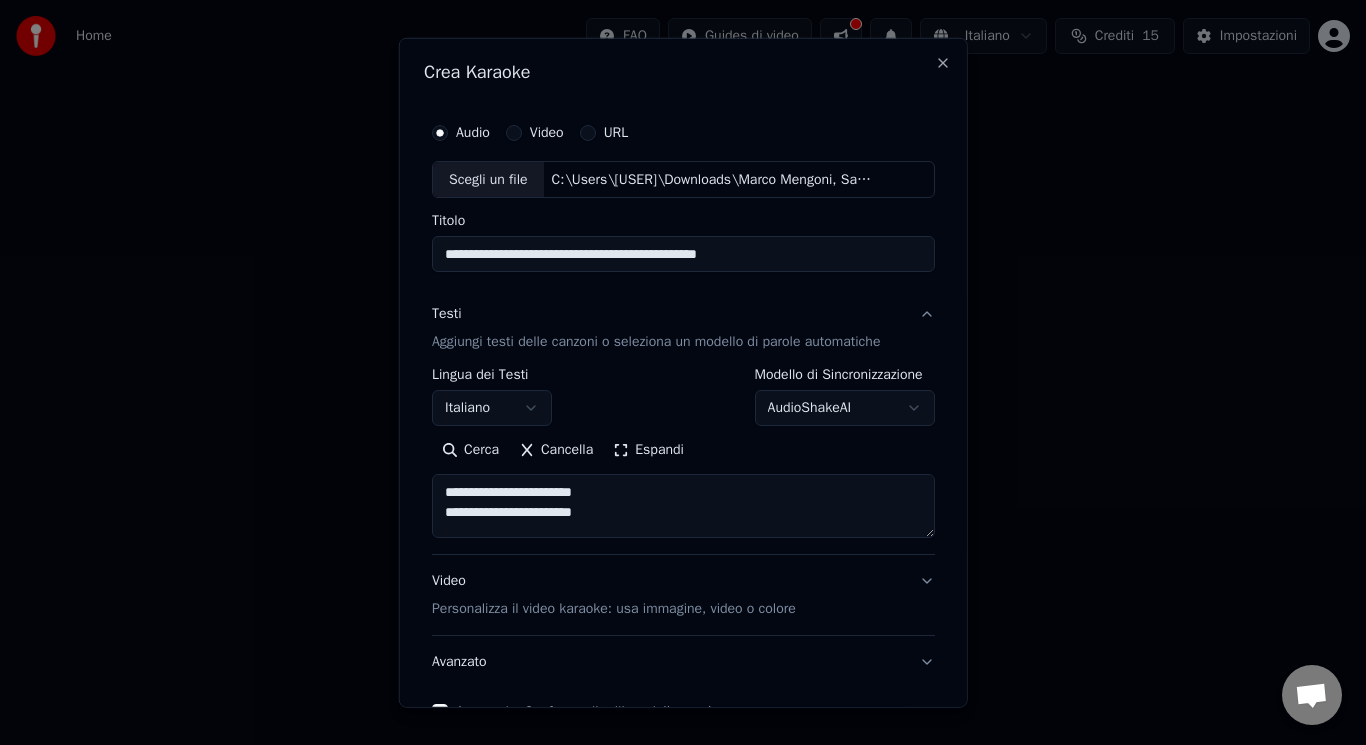 click at bounding box center [683, 506] 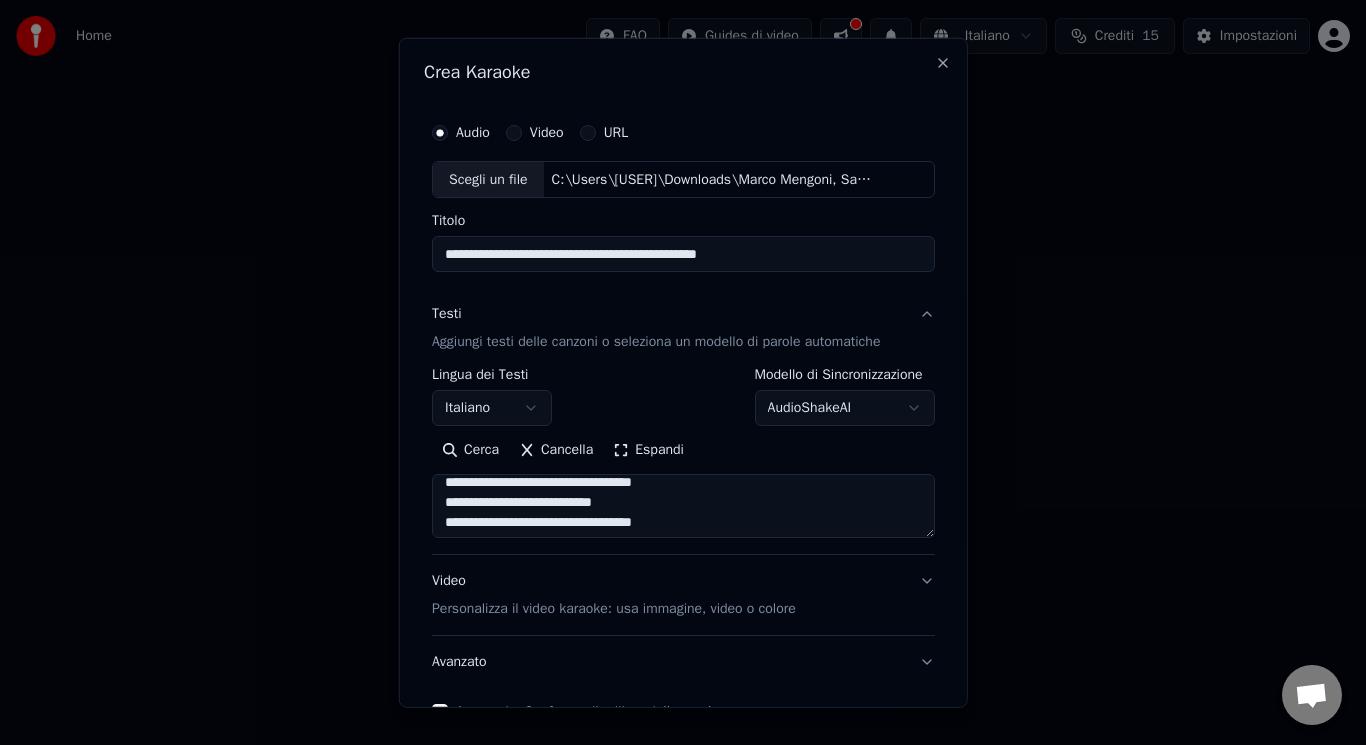 click at bounding box center (683, 506) 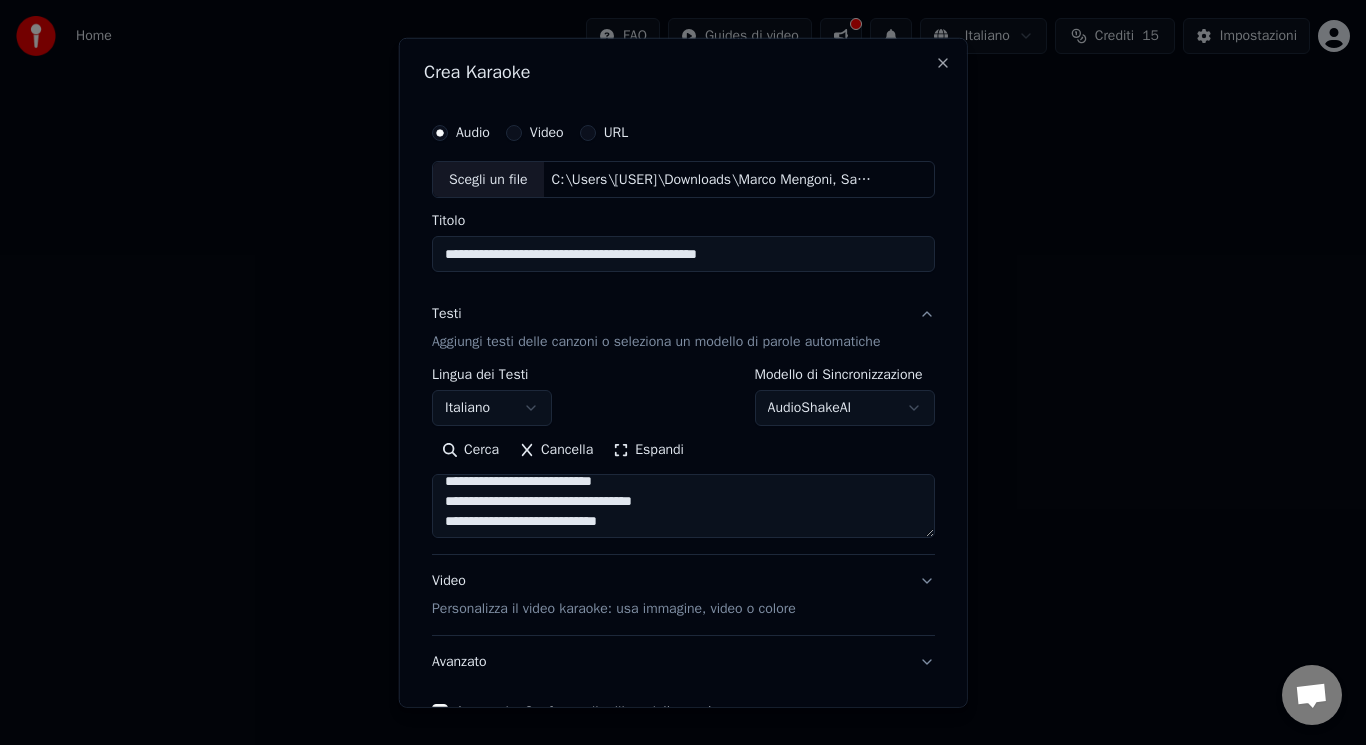 click at bounding box center (683, 506) 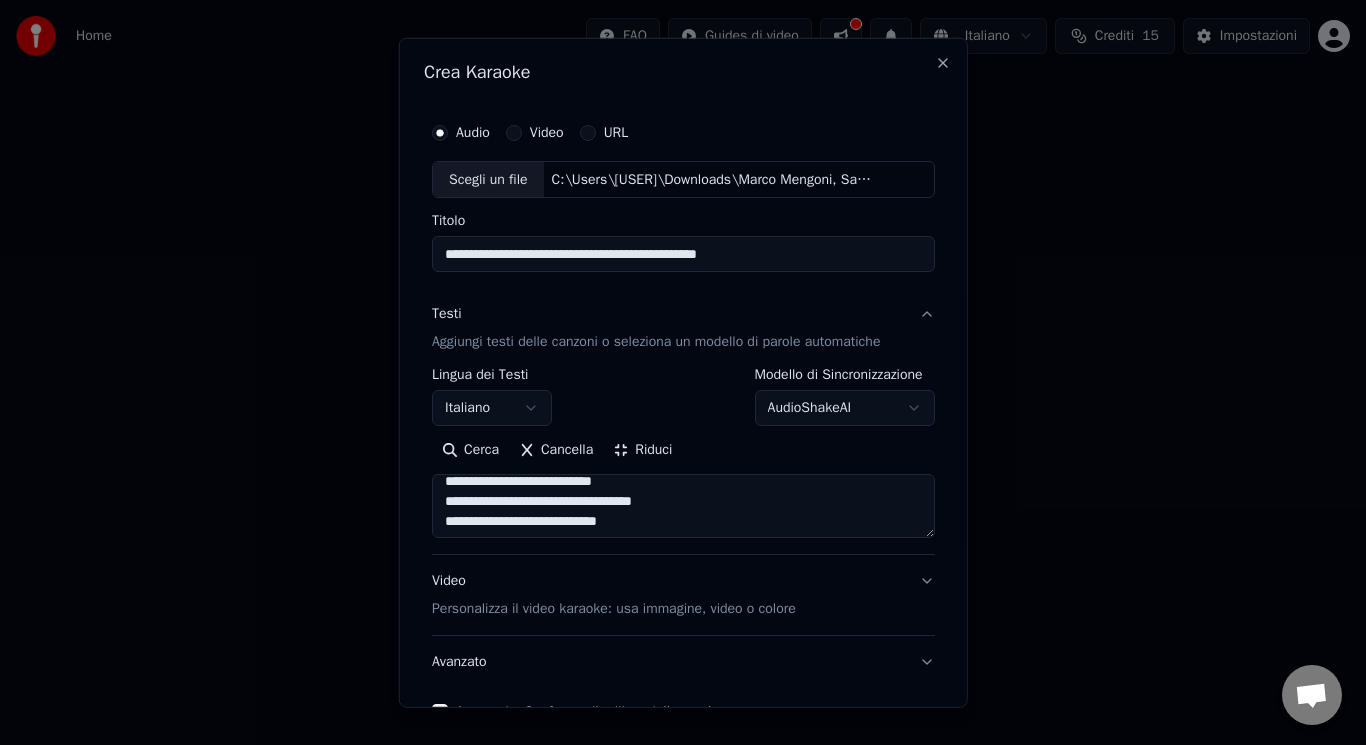 scroll, scrollTop: 2, scrollLeft: 0, axis: vertical 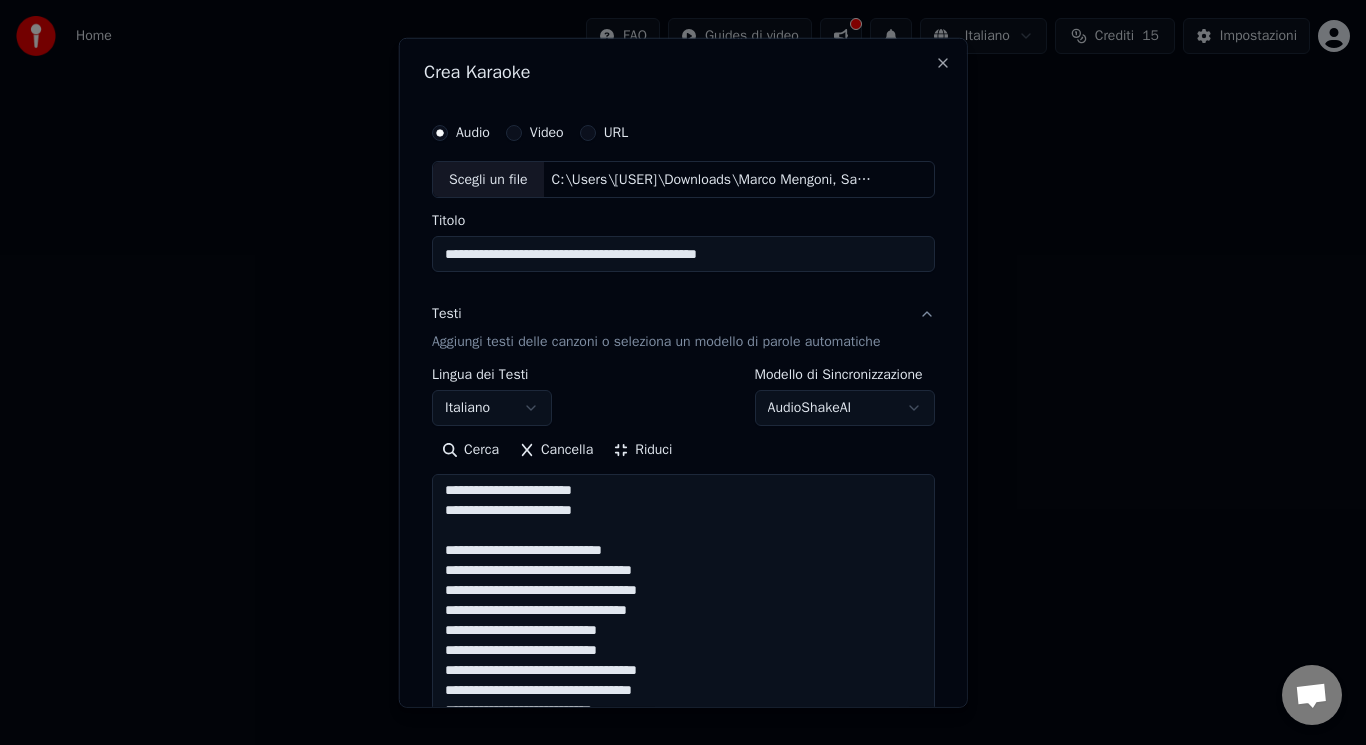 click at bounding box center (683, 1061) 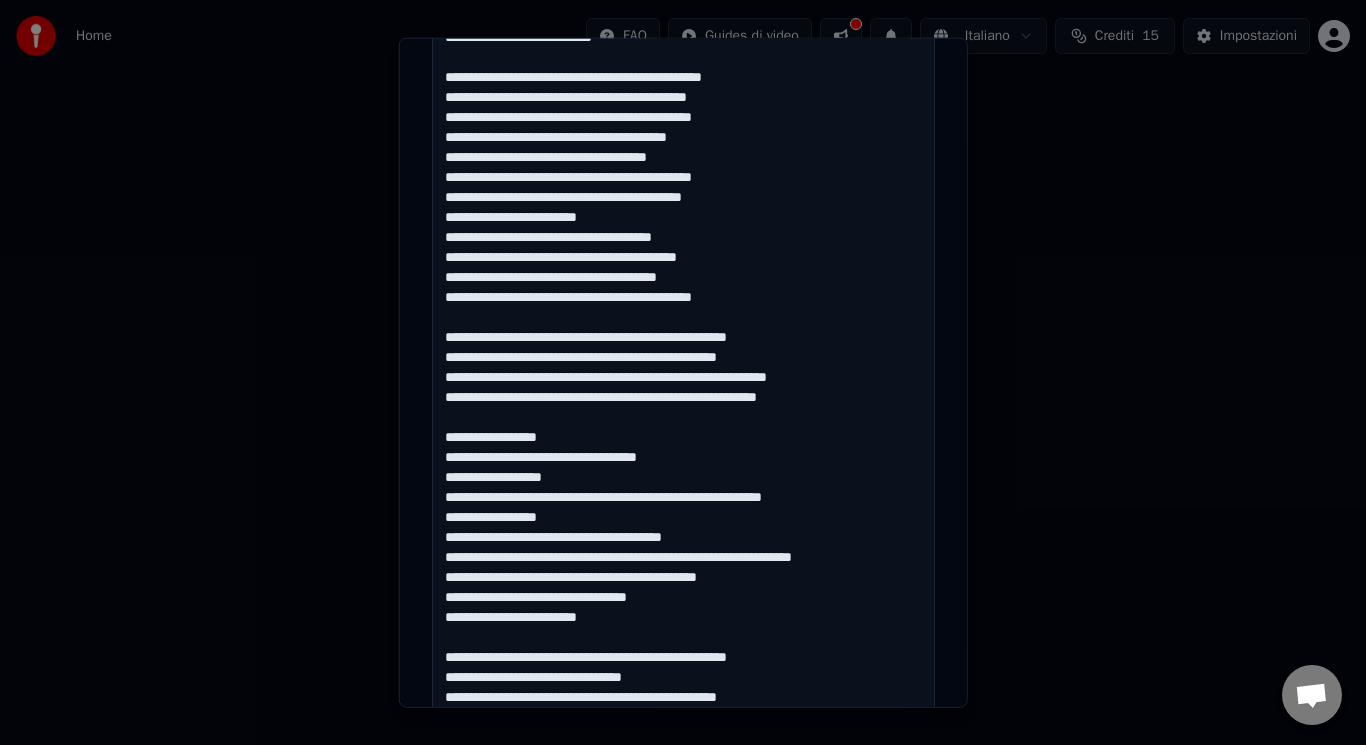 scroll, scrollTop: 933, scrollLeft: 0, axis: vertical 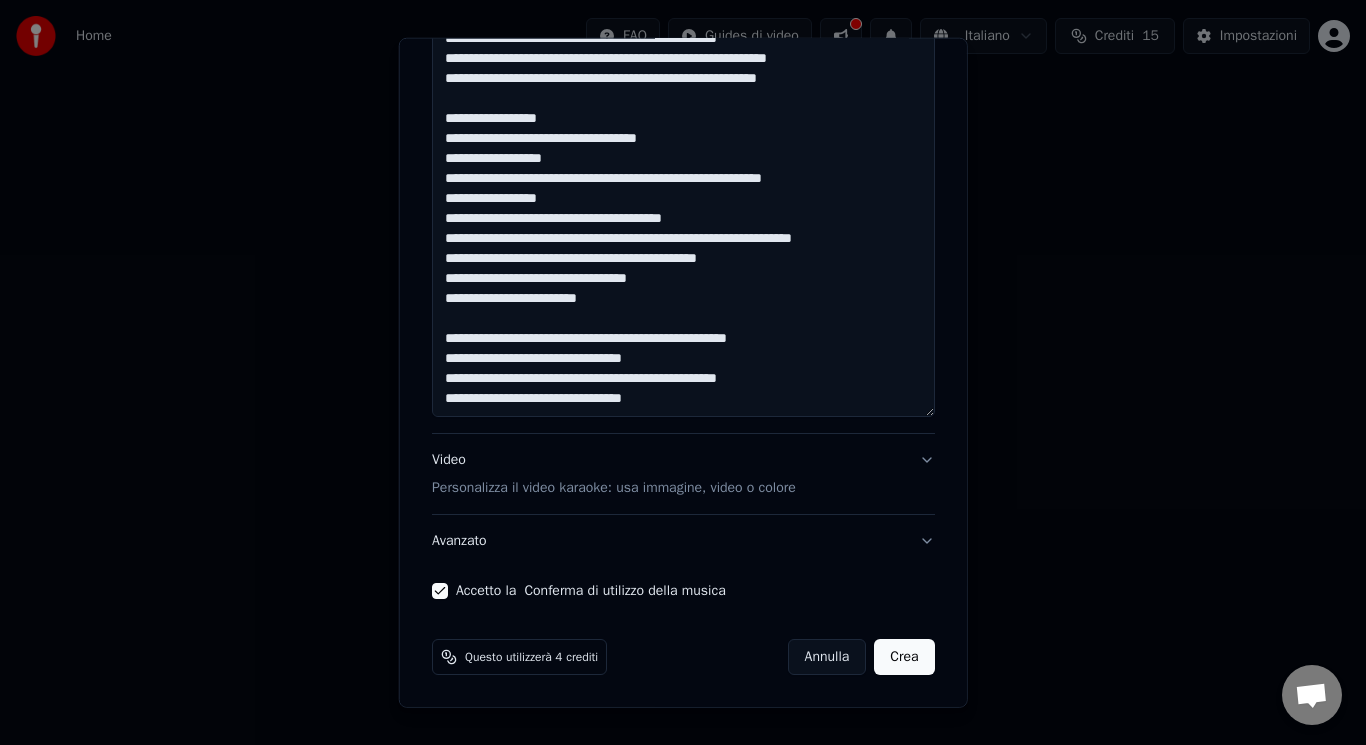 click on "Personalizza il video karaoke: usa immagine, video o colore" at bounding box center (614, 488) 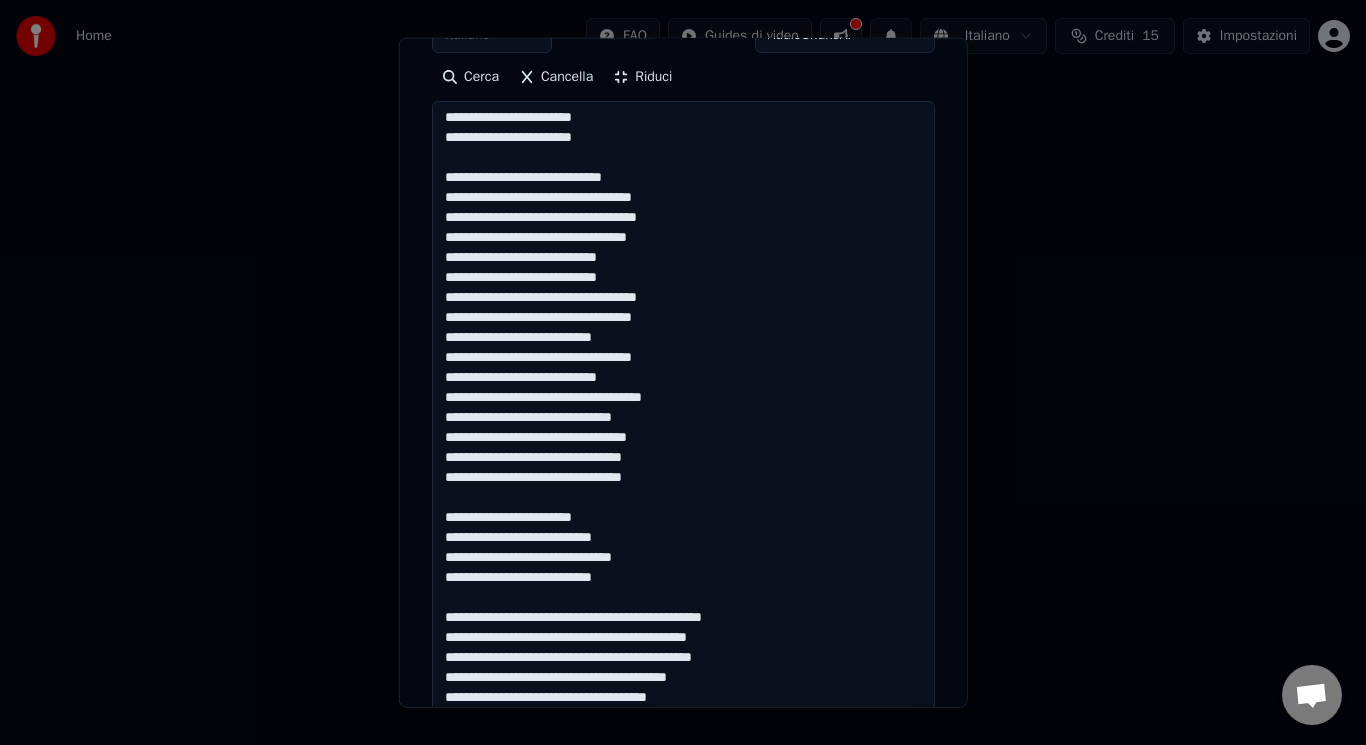 scroll, scrollTop: 187, scrollLeft: 0, axis: vertical 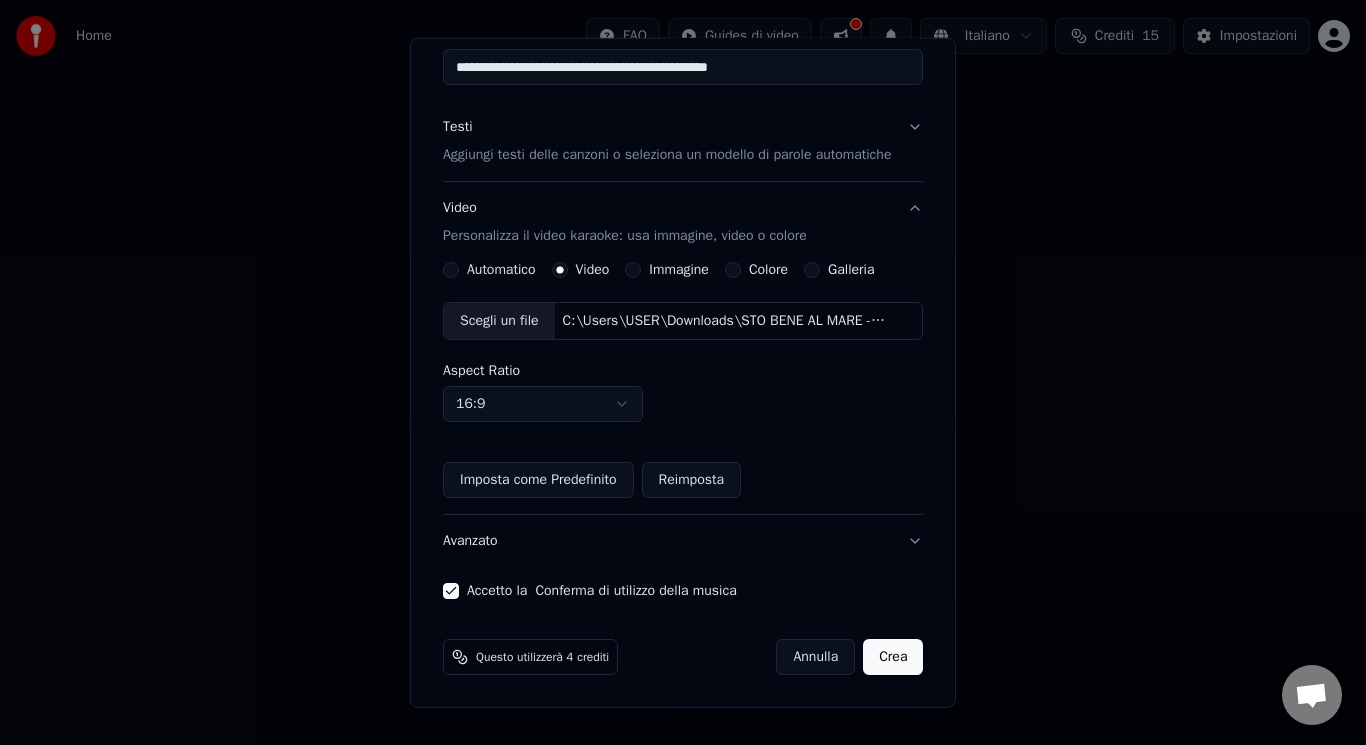 click on "Crea" at bounding box center [893, 657] 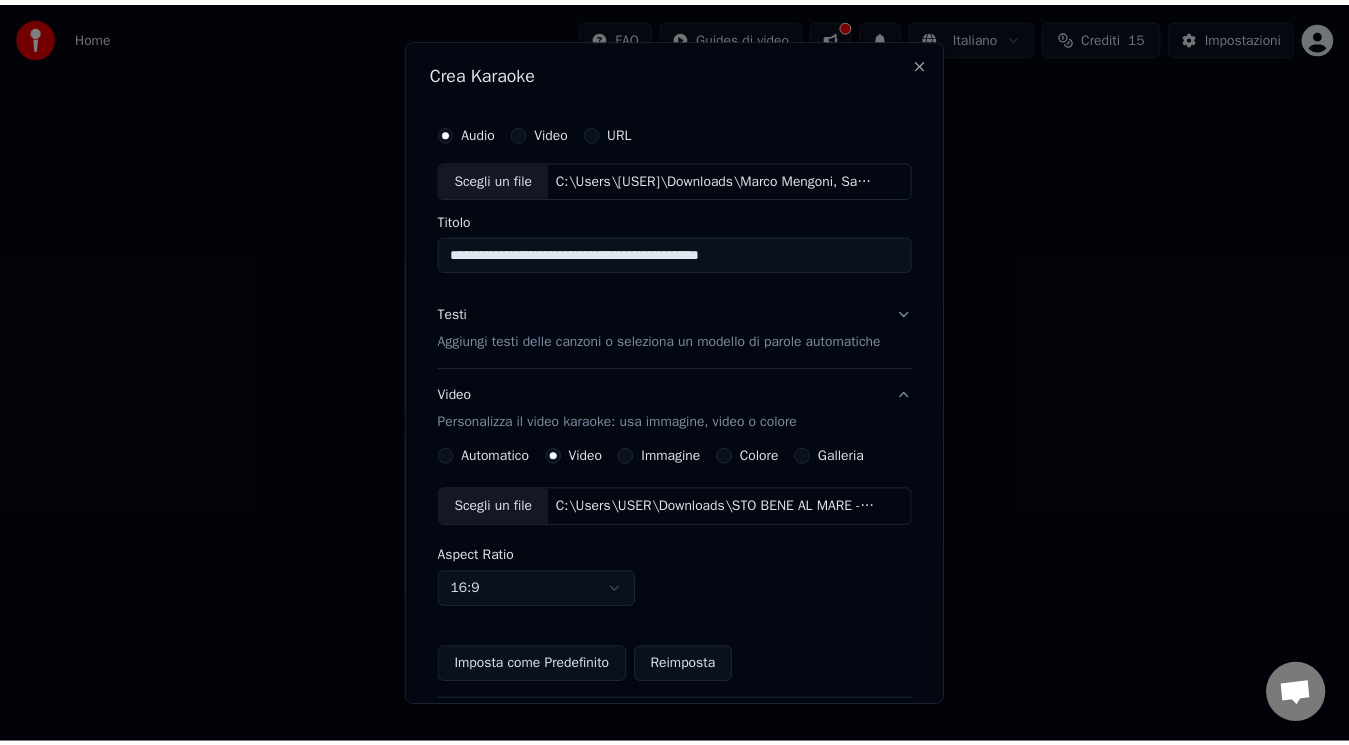 scroll, scrollTop: 187, scrollLeft: 0, axis: vertical 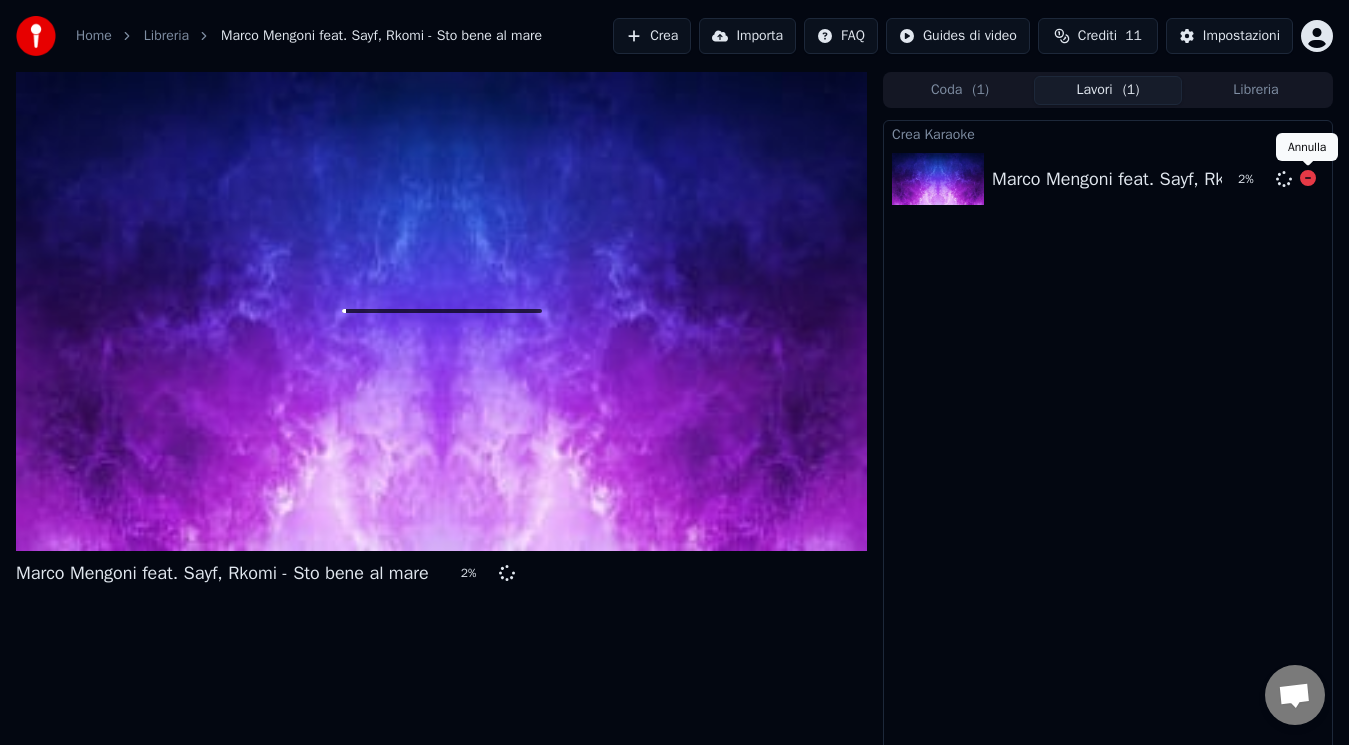 click at bounding box center [441, 311] 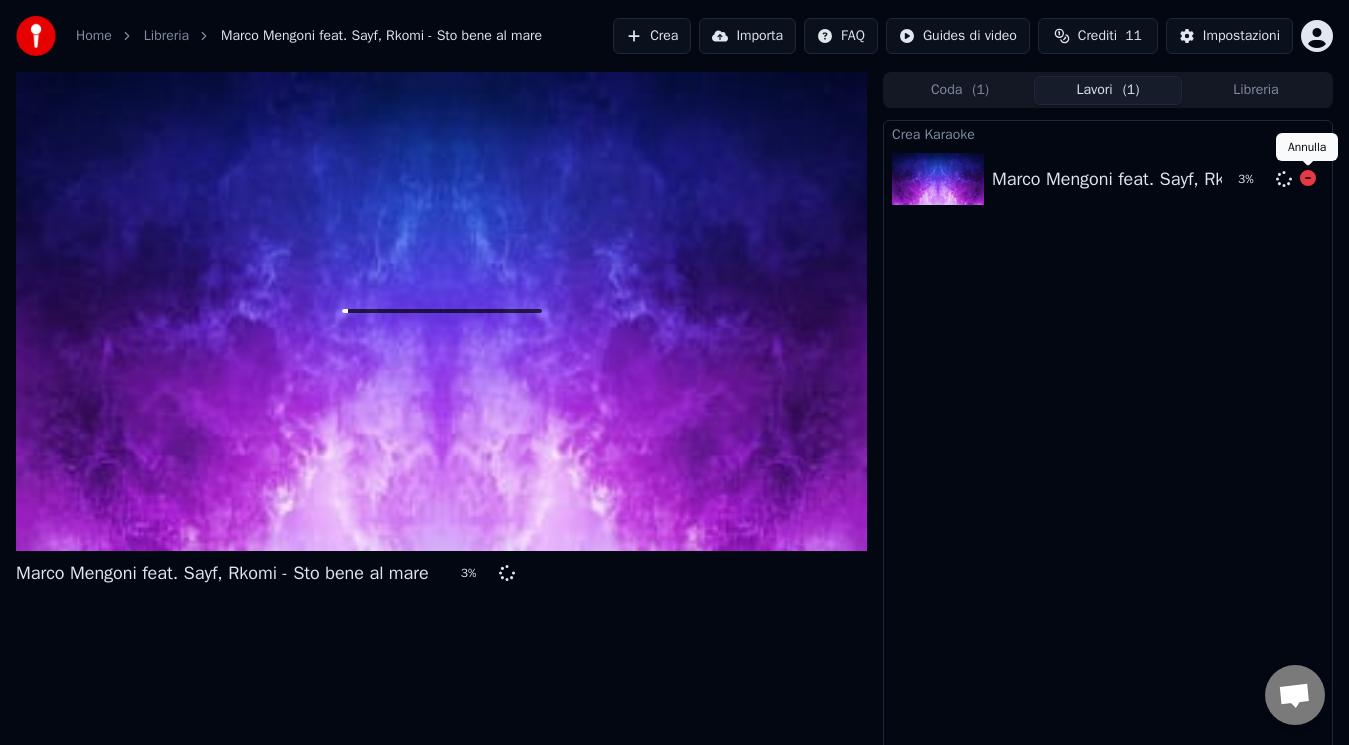 click 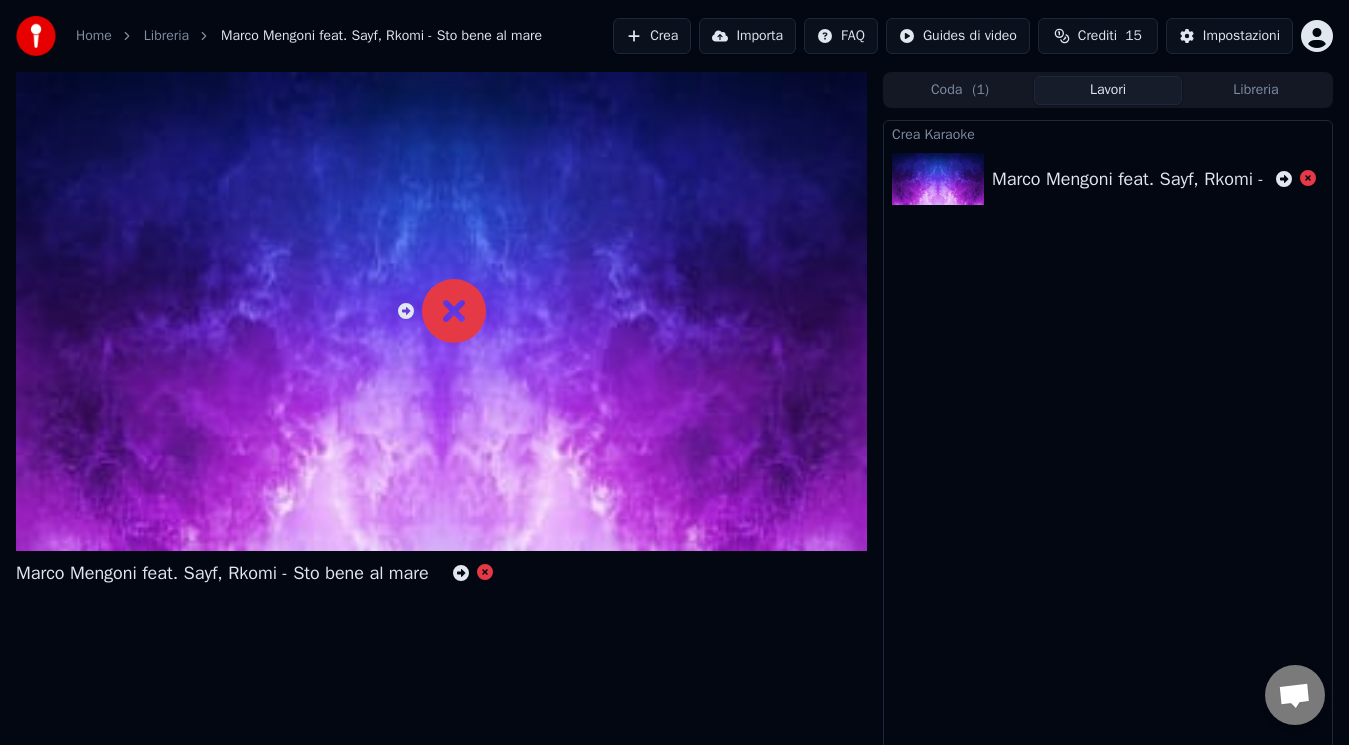click 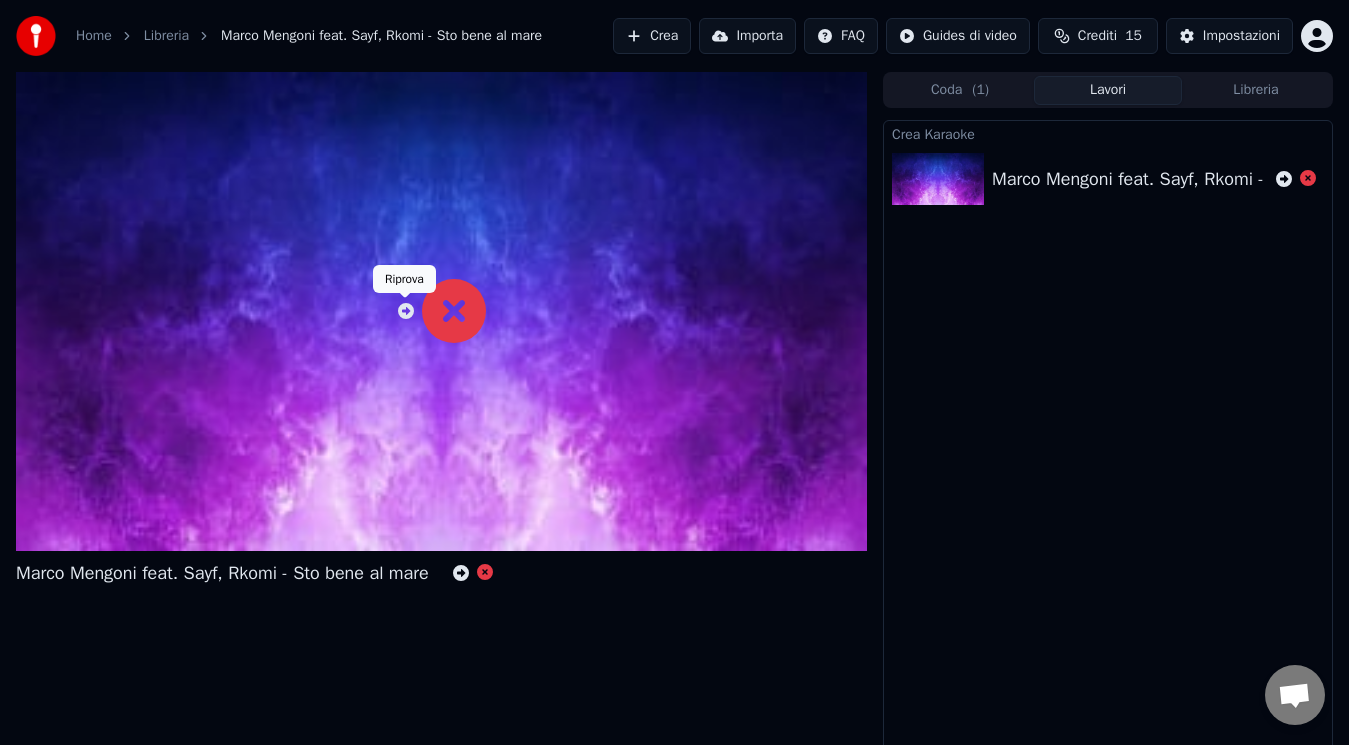 click 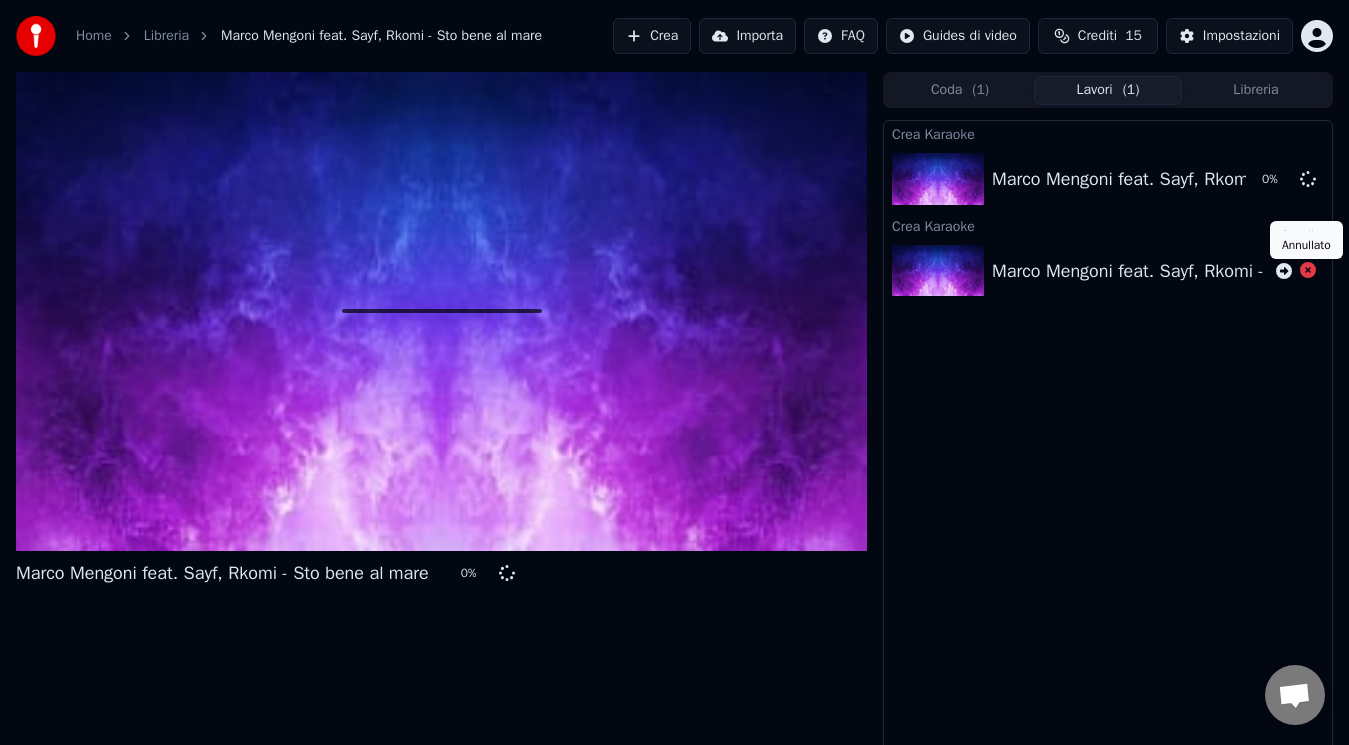 click 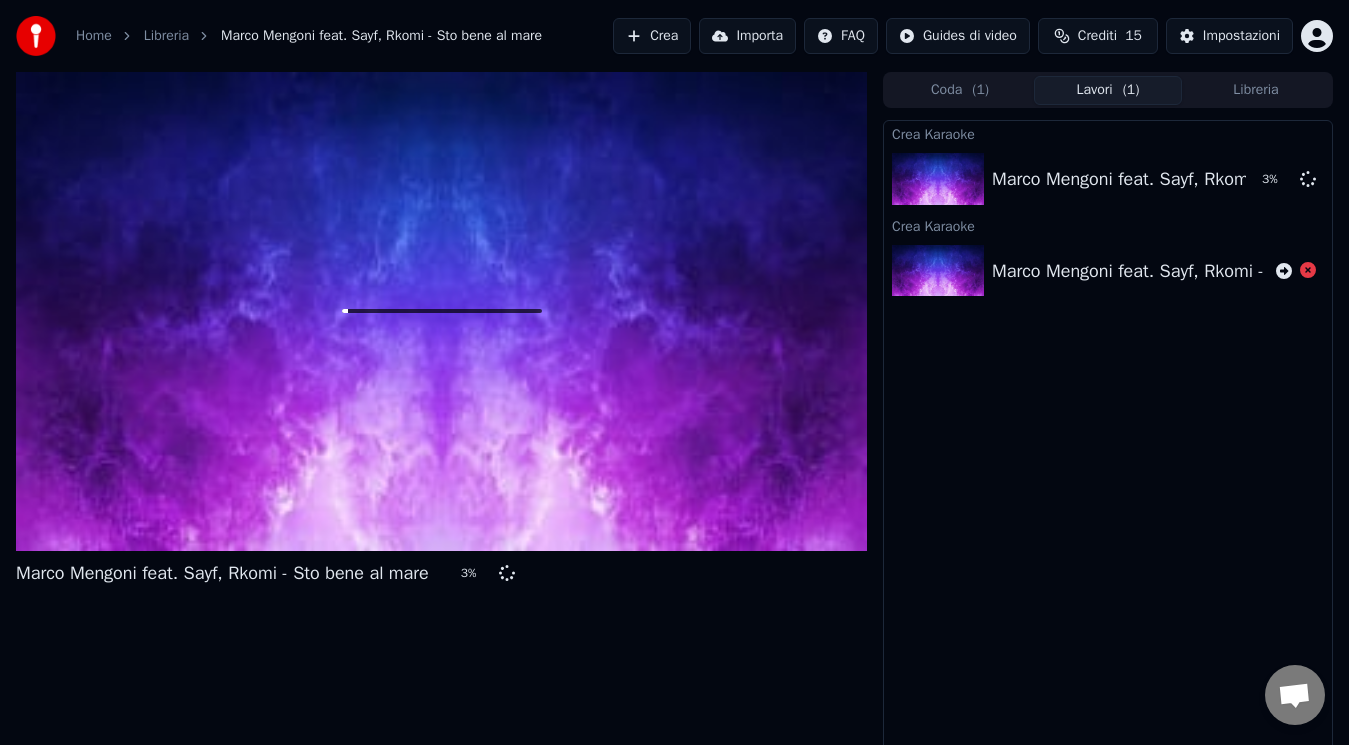 scroll, scrollTop: 8, scrollLeft: 0, axis: vertical 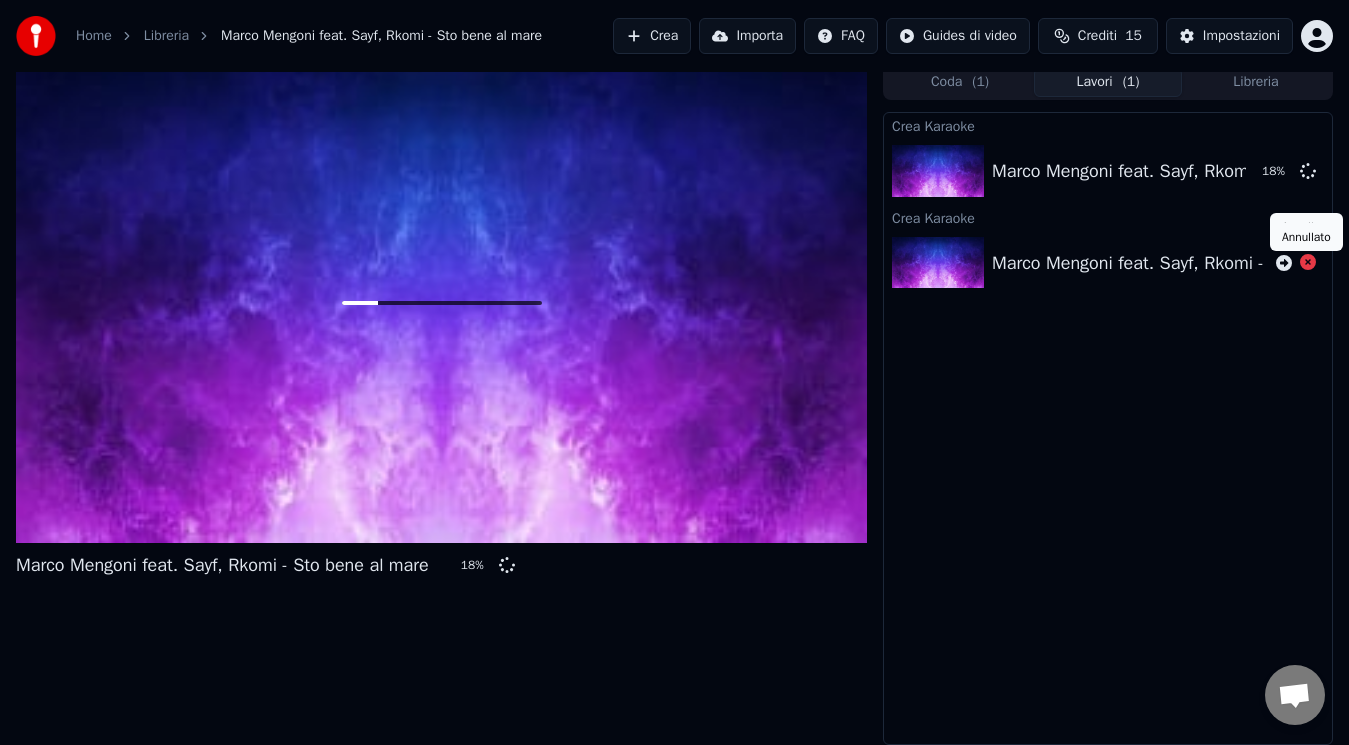 click on "[ARTIST] feat. [ARTIST], [ARTIST] - [SONG] 18 %" at bounding box center (441, 404) 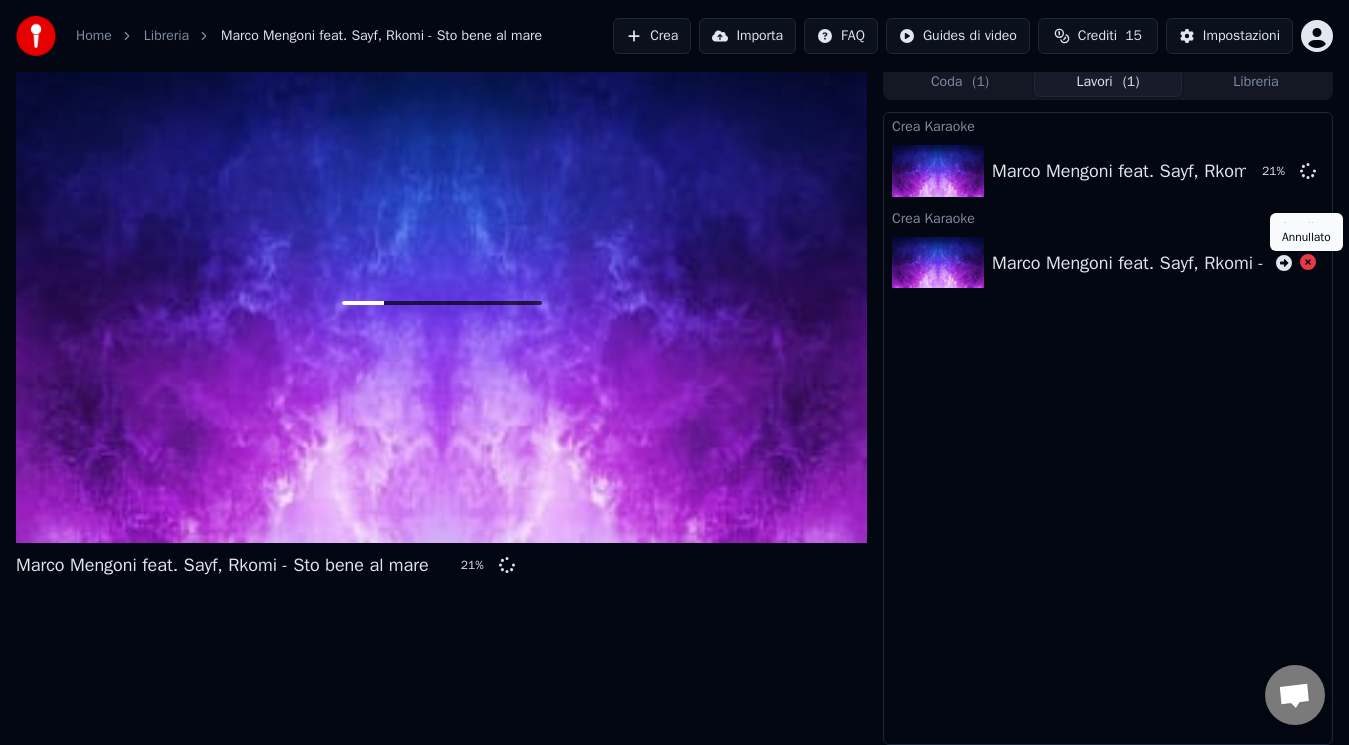 click 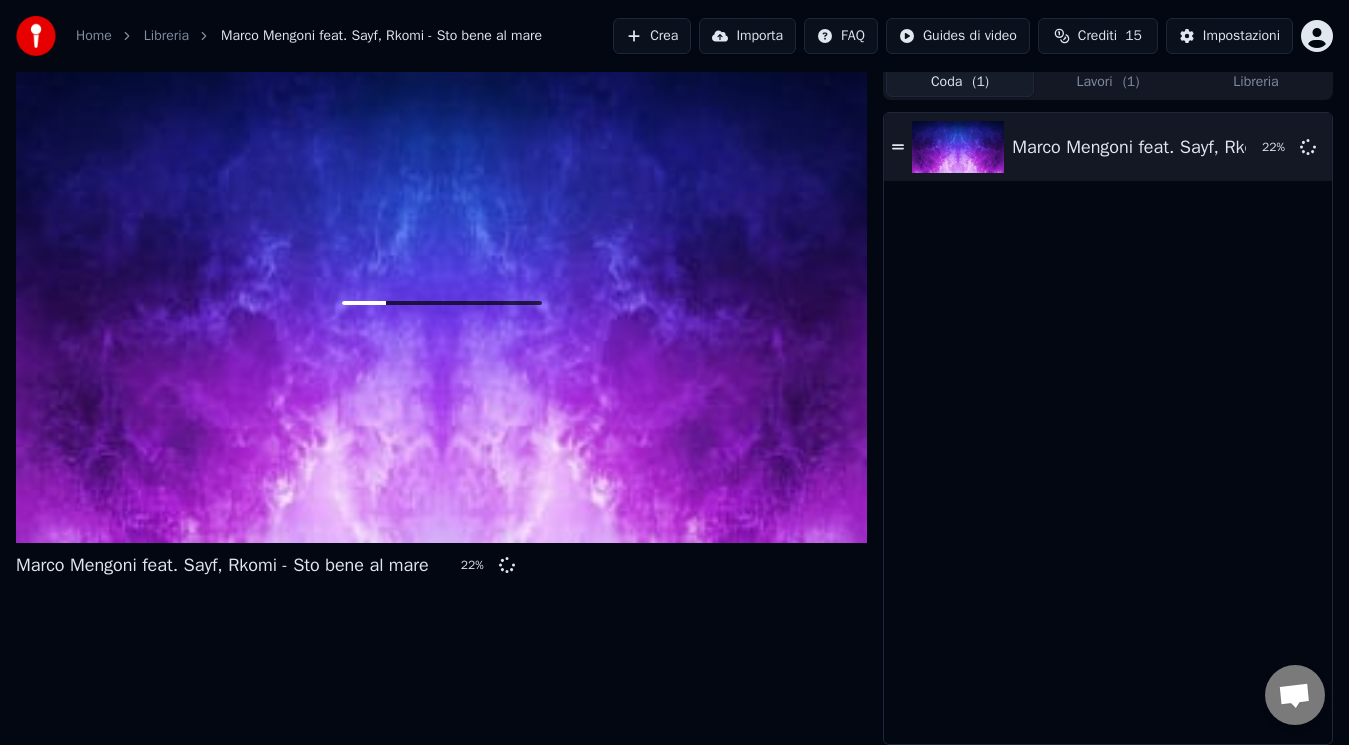 click on "Coda ( 1 )" at bounding box center [960, 82] 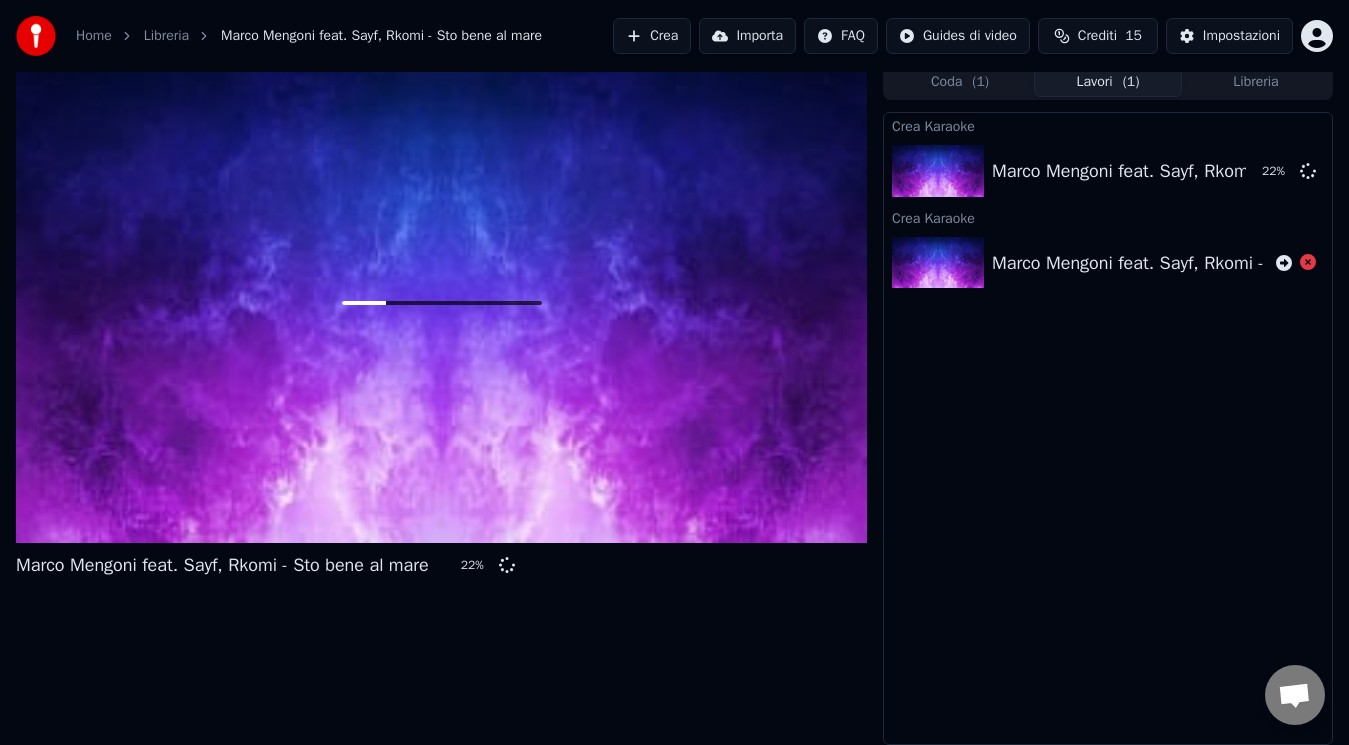 click on "( 1 )" at bounding box center [1131, 82] 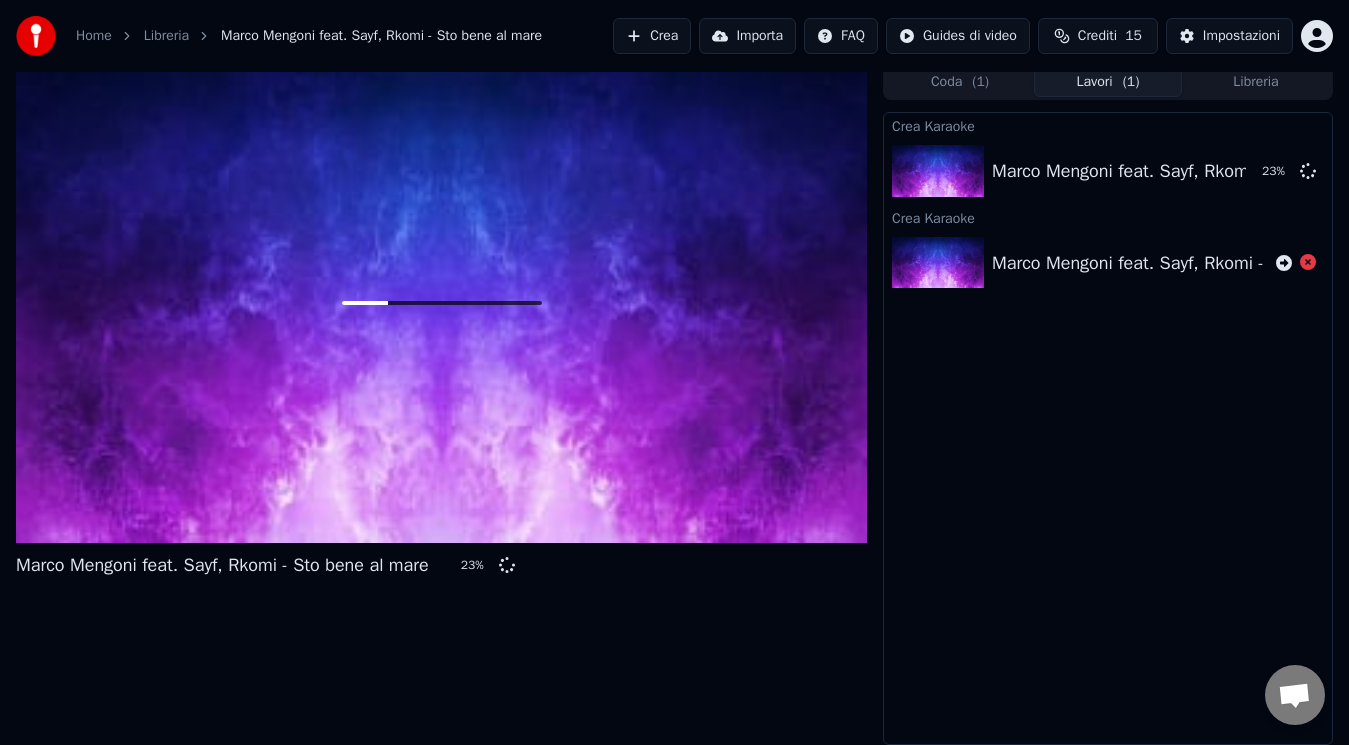 click on "Libreria" at bounding box center [1256, 82] 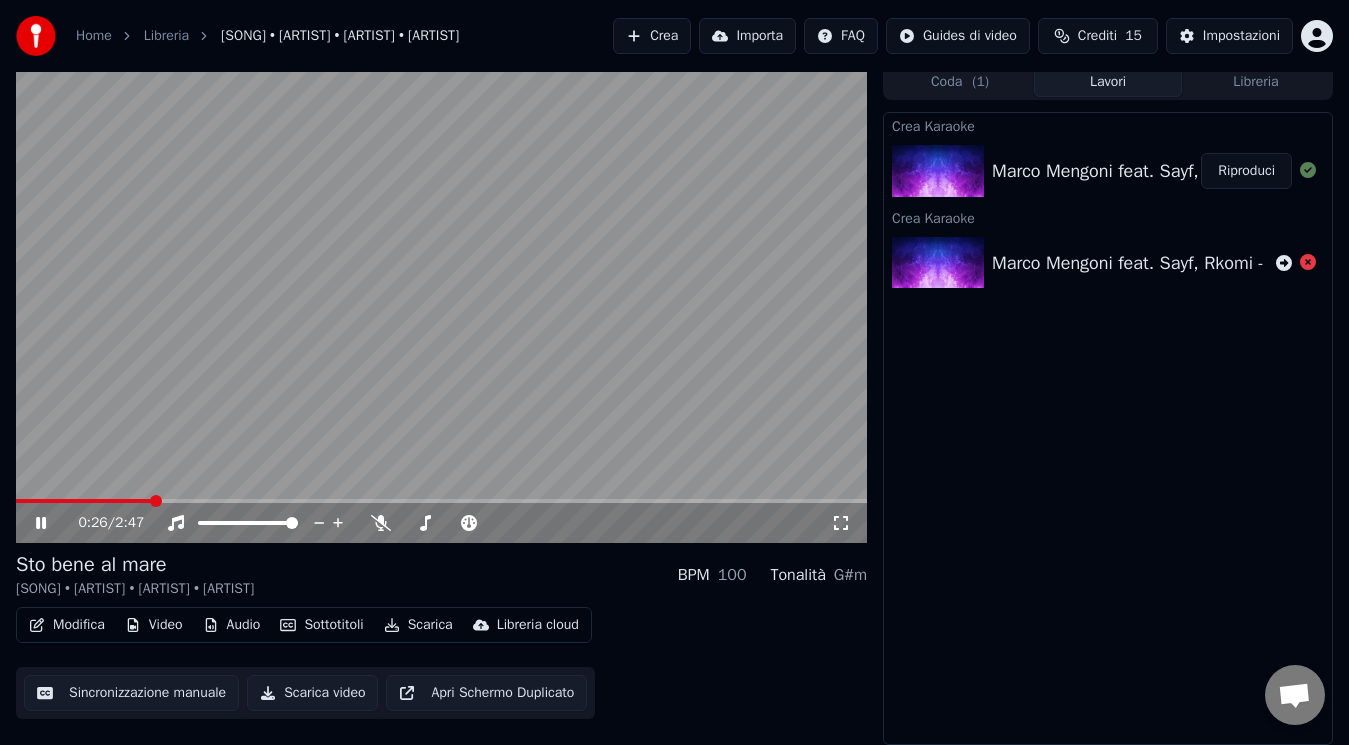 click on "Scarica video" at bounding box center [312, 693] 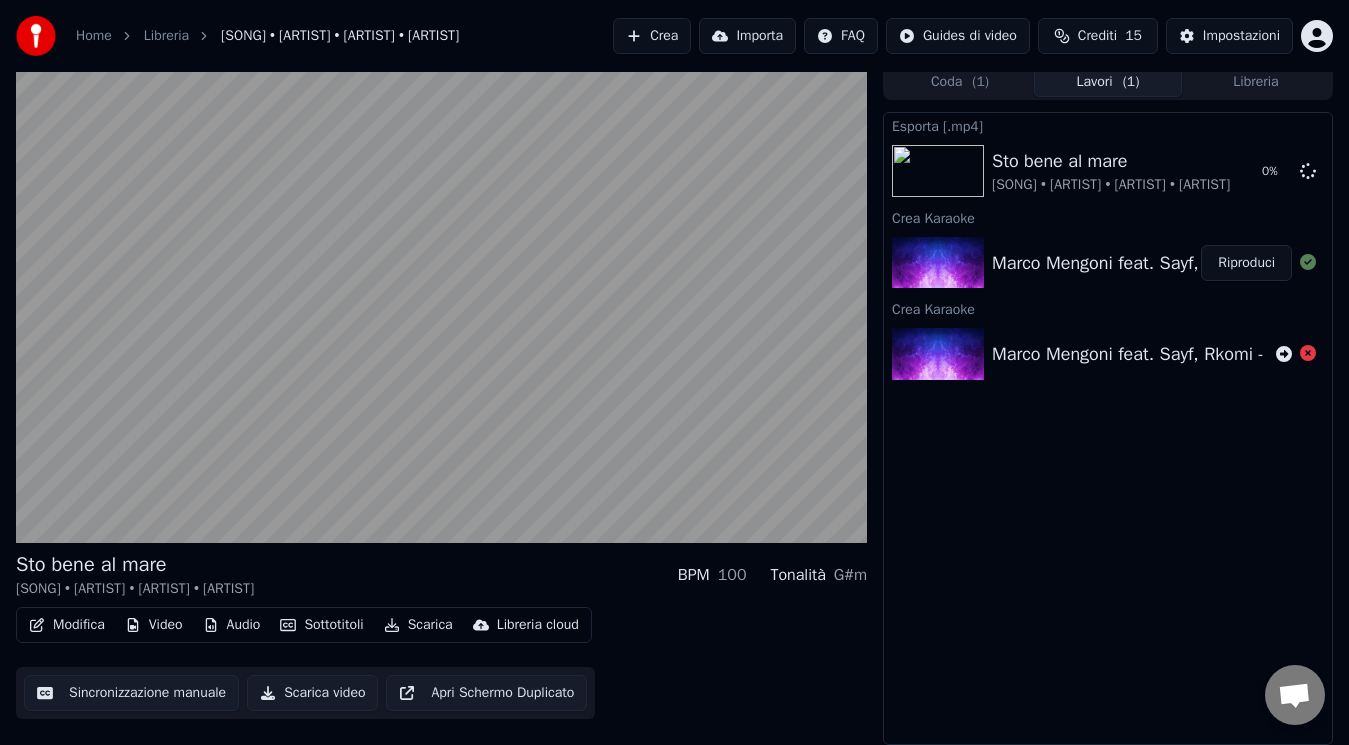 click on "Modifica Video Audio Sottotitoli Scarica Libreria cloud Sincronizzazione manuale Scarica video Apri Schermo Duplicato" at bounding box center [441, 663] 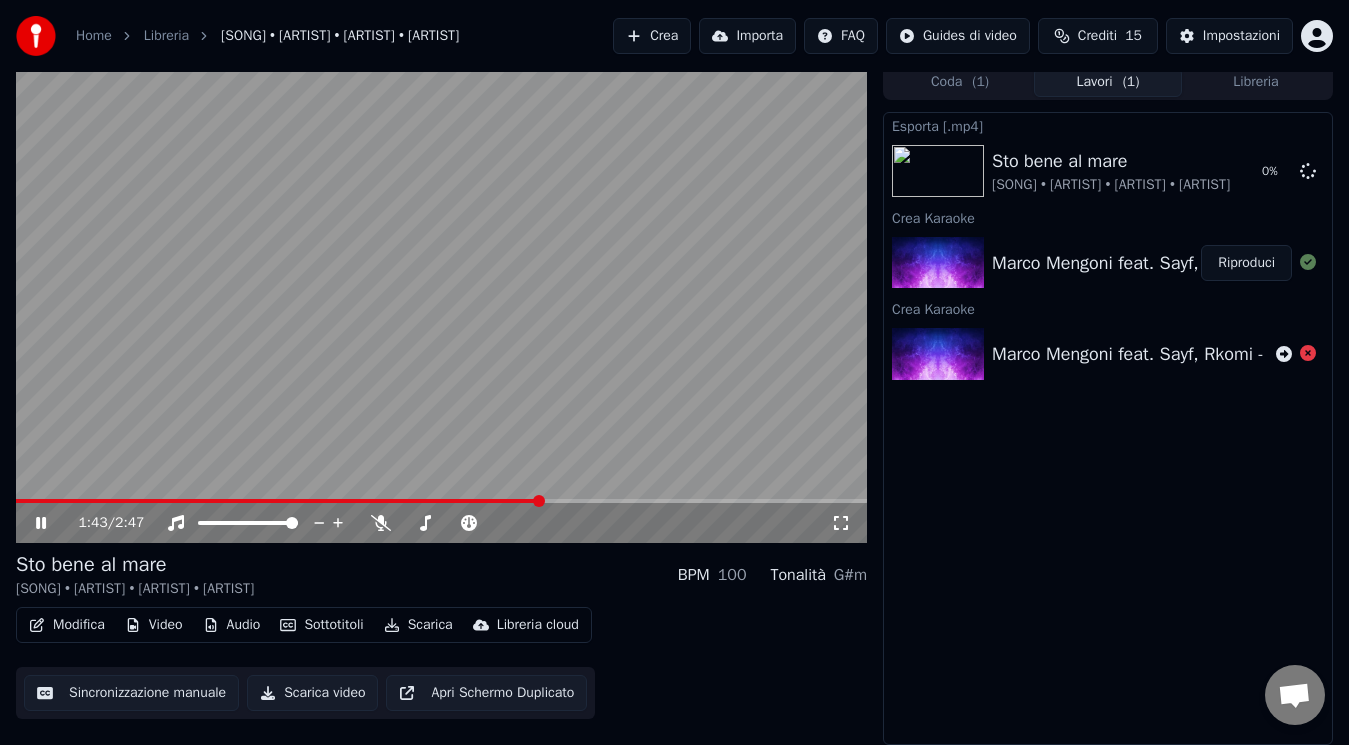 click on "[TIME]  /  [TIME]" at bounding box center [441, 523] 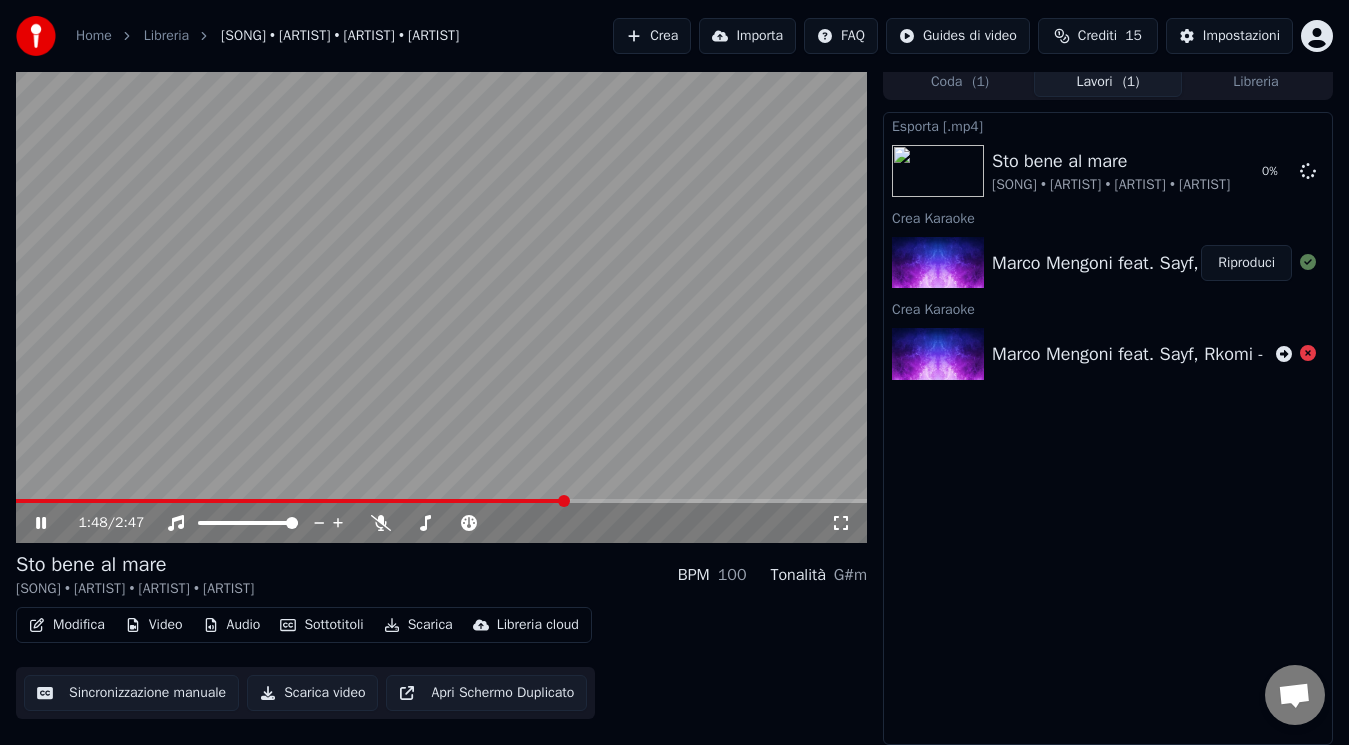 click on "1:48  /  2:47" at bounding box center (441, 523) 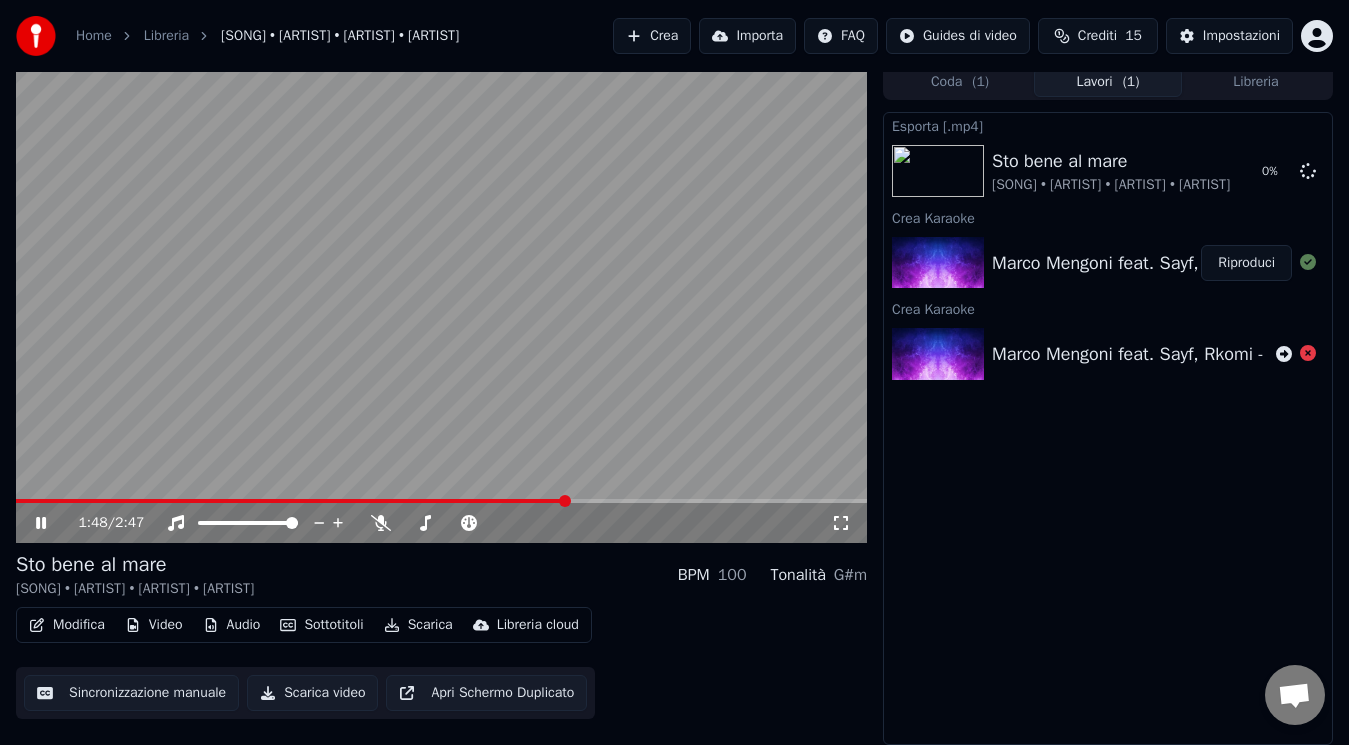 click 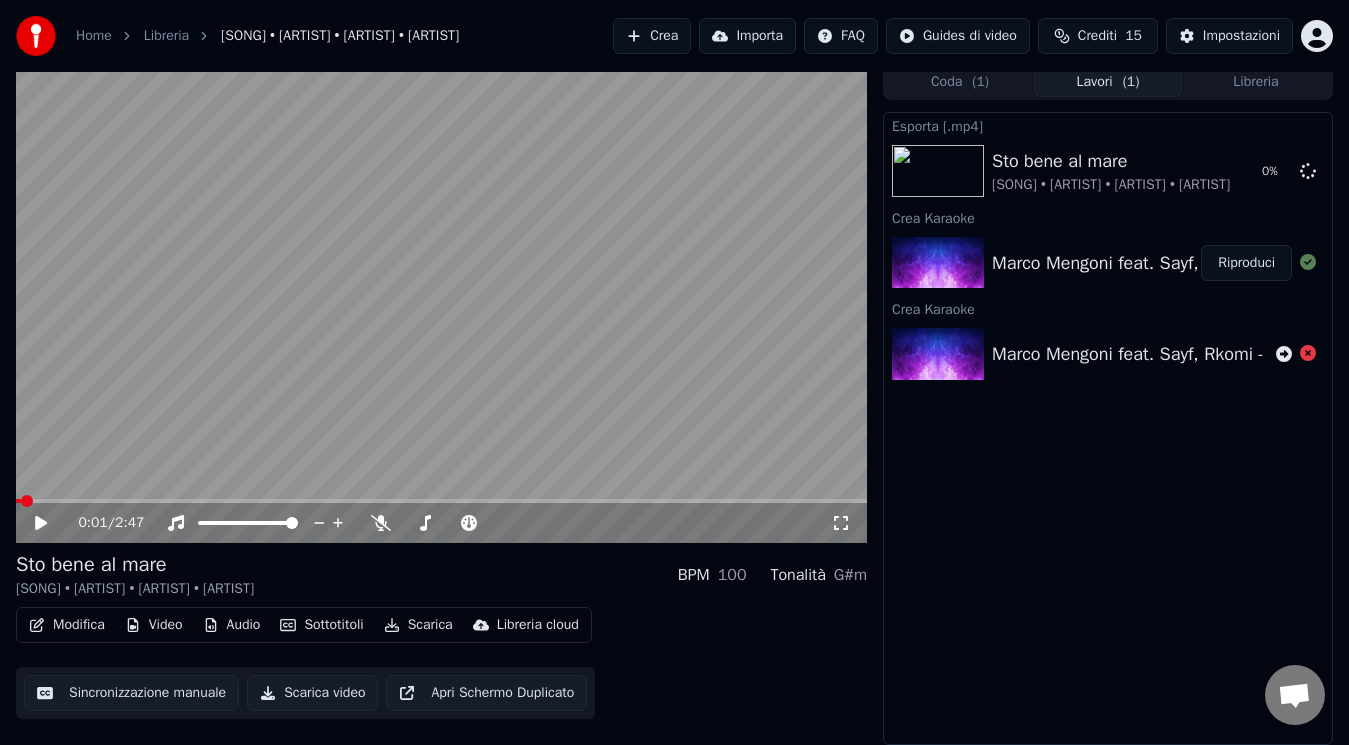 click at bounding box center [18, 501] 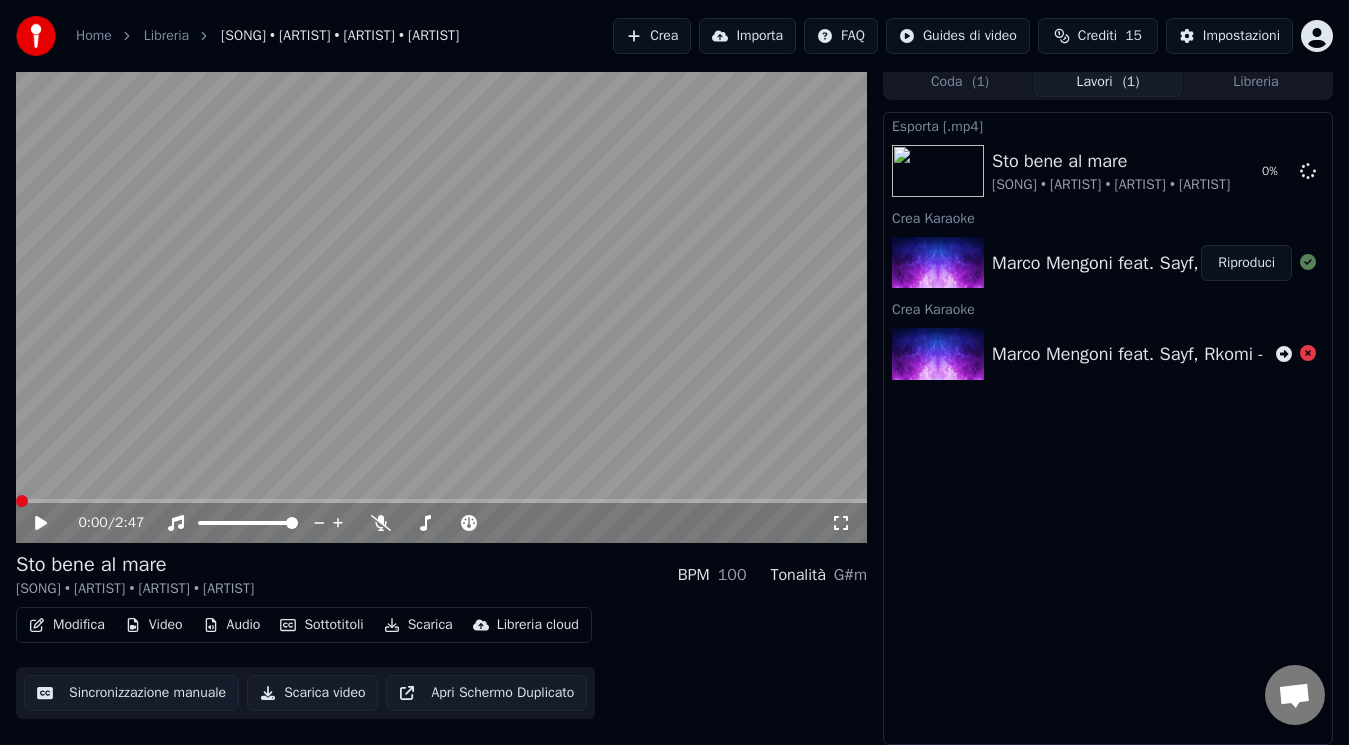 click 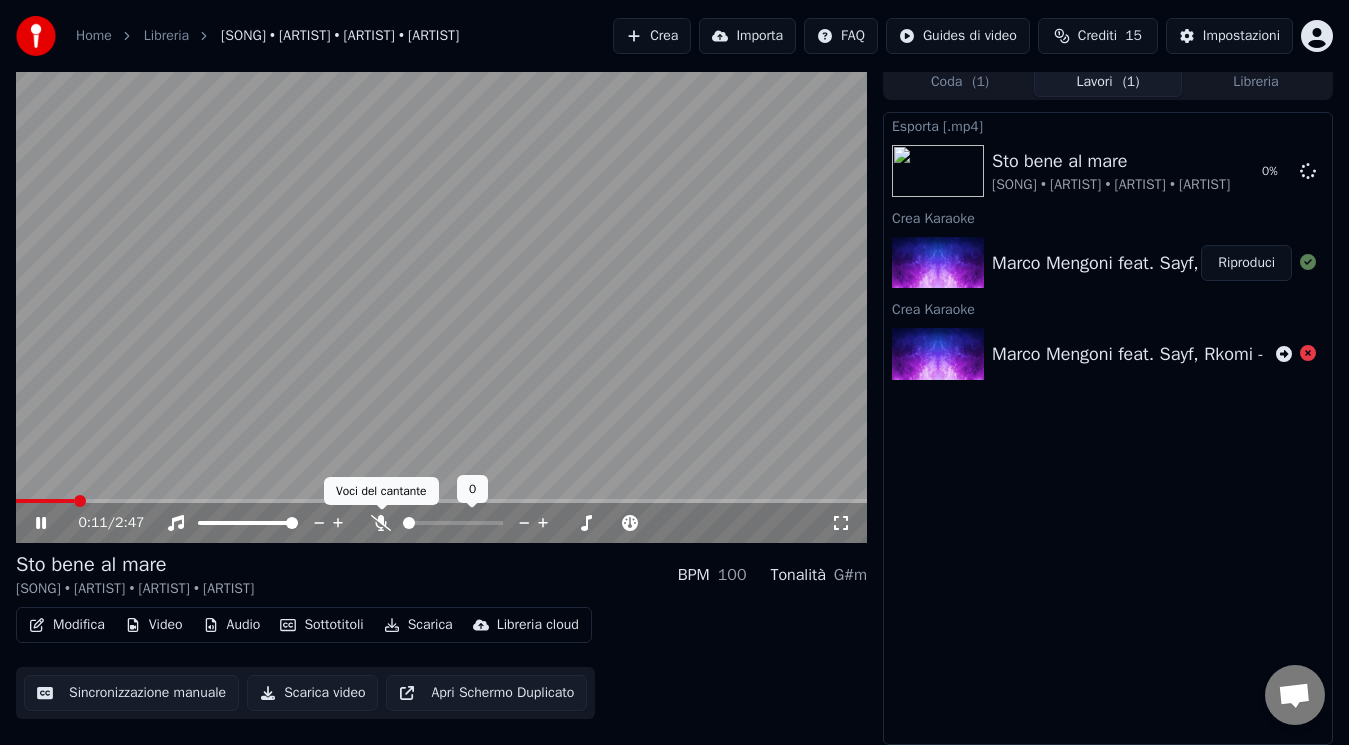 click 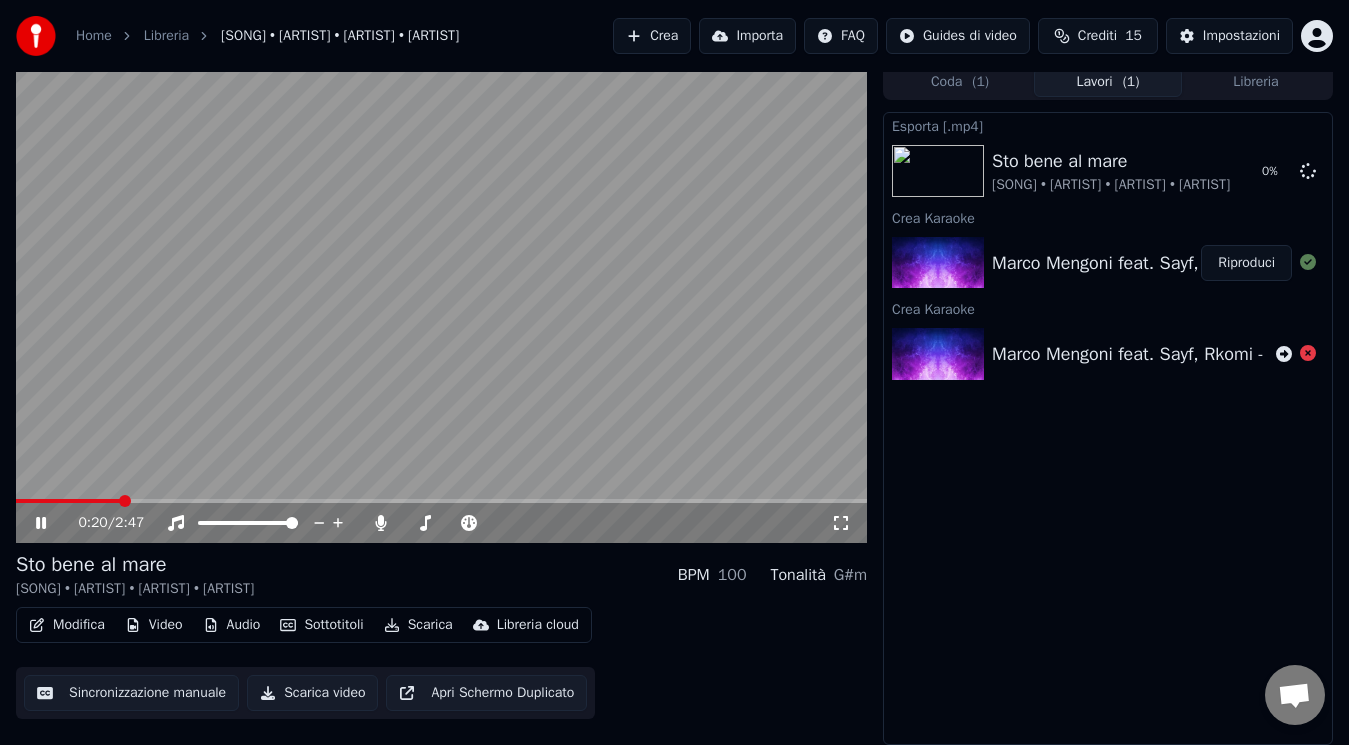 click 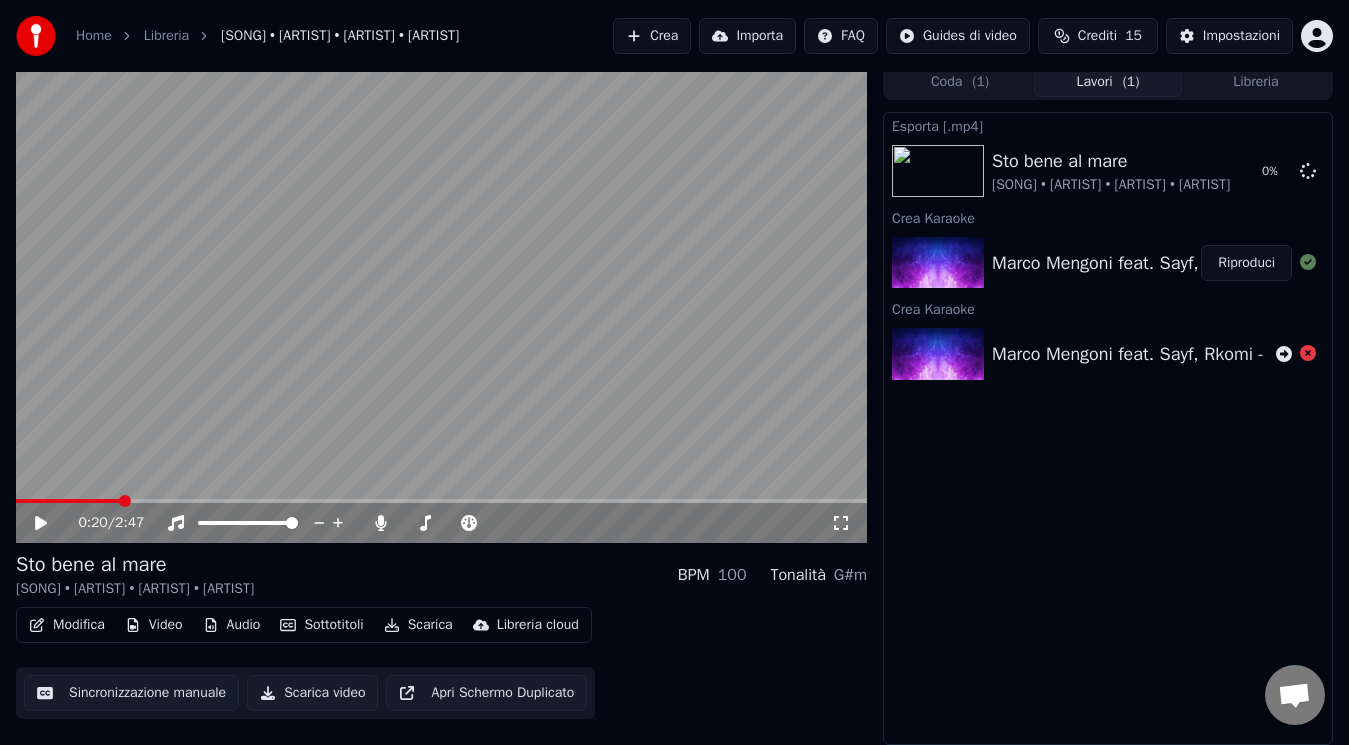 click 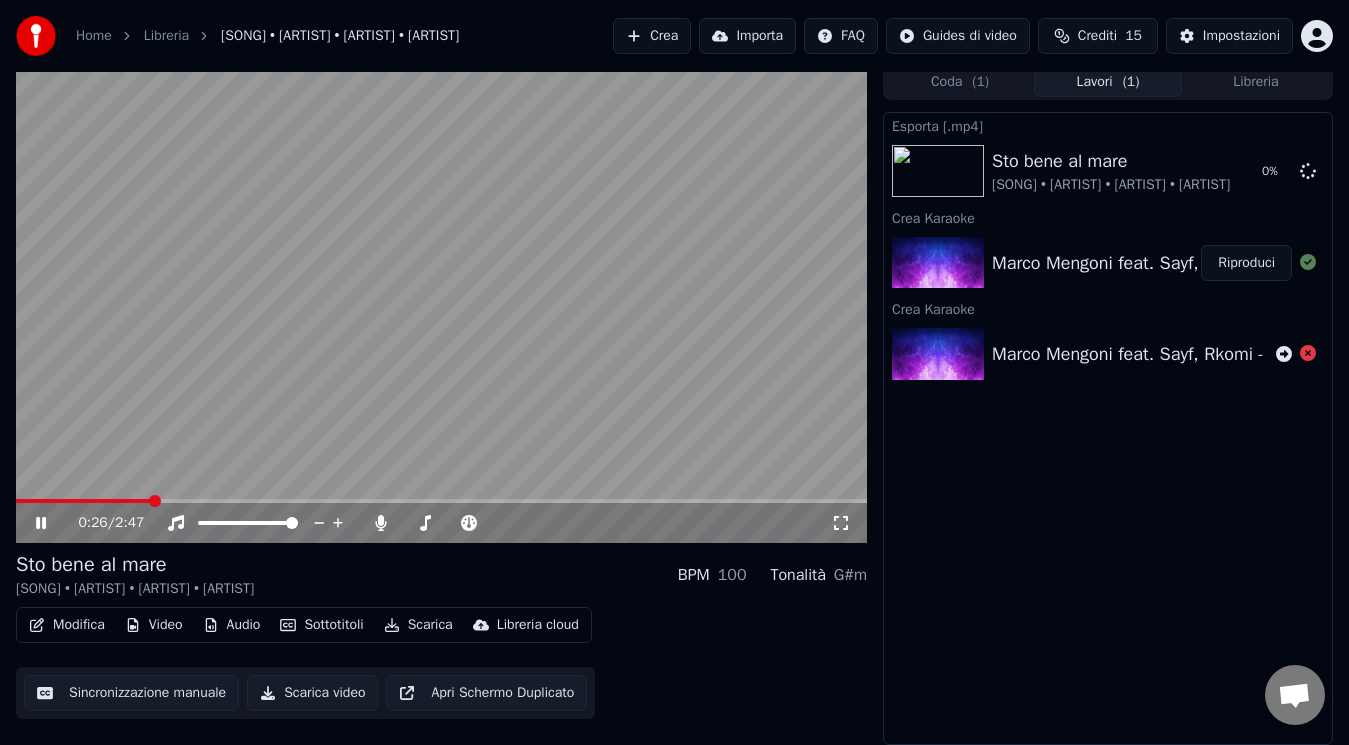 click 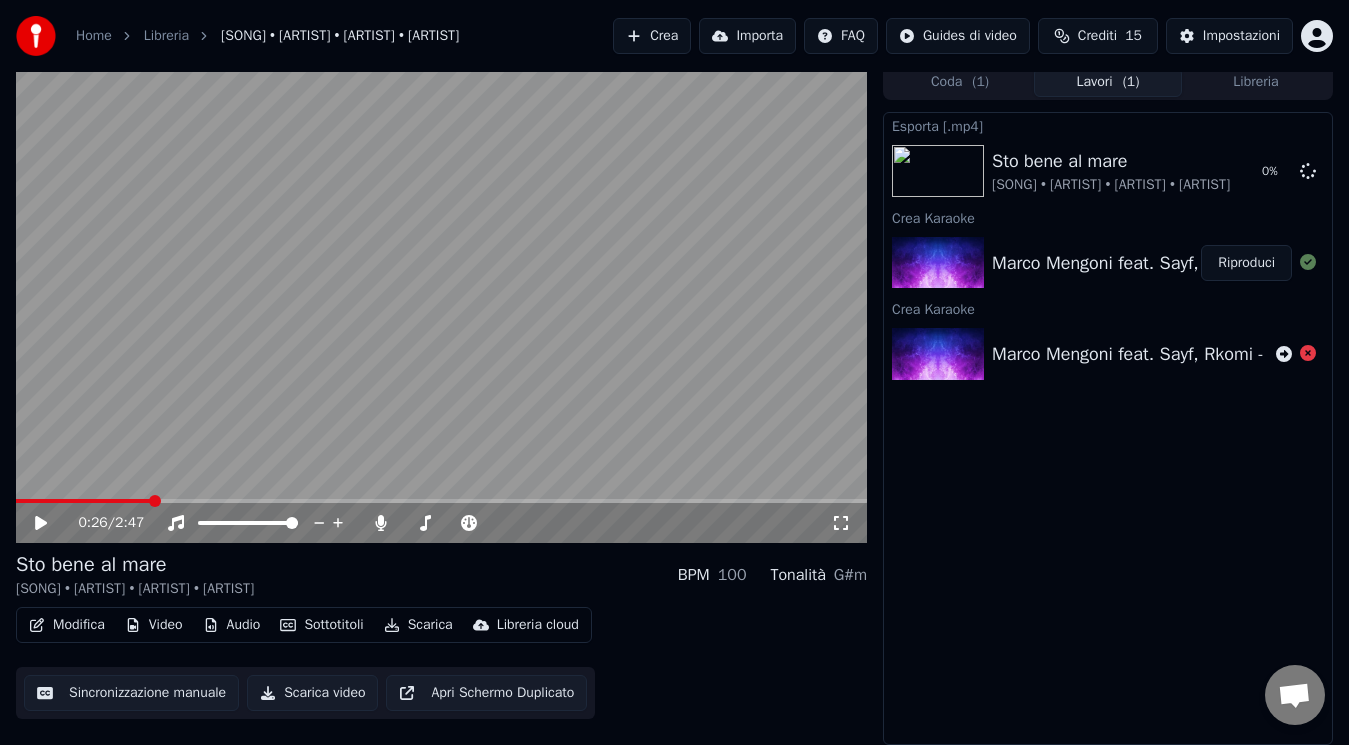click 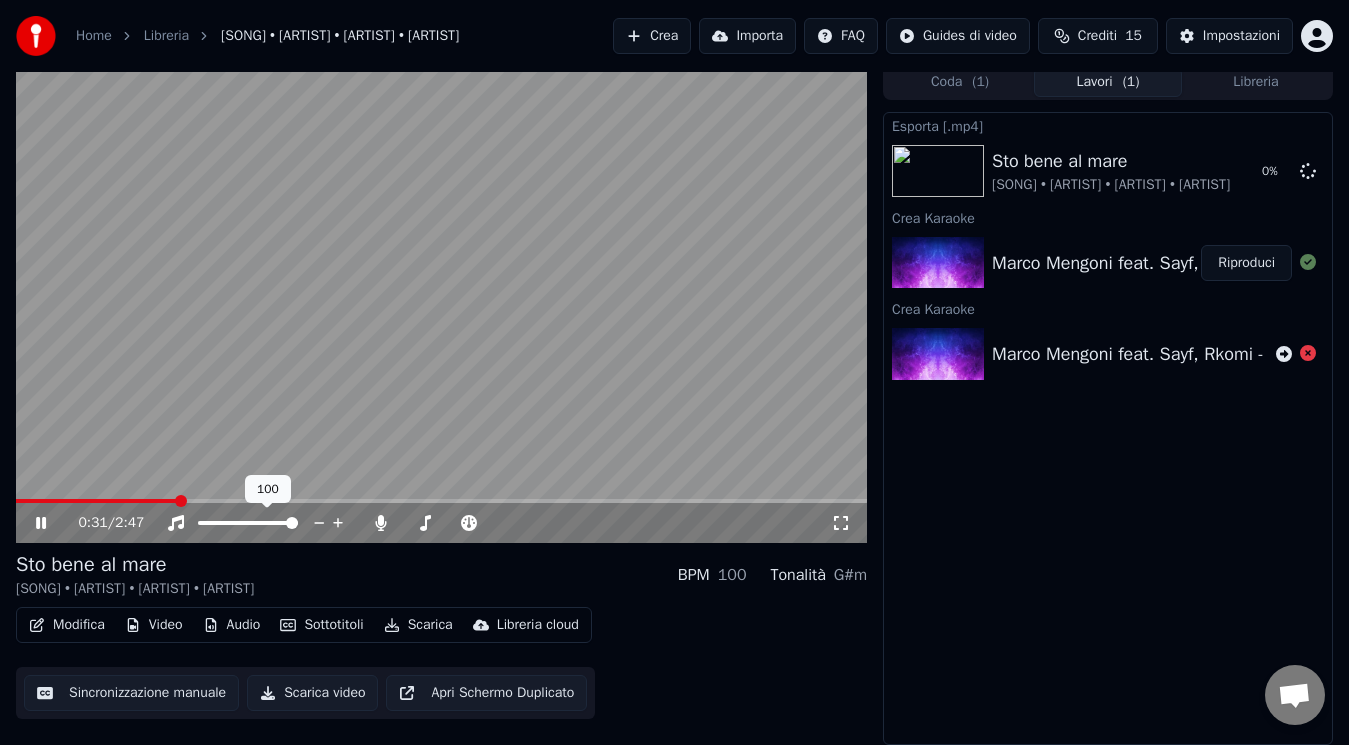 click on "Home Libreria Sto bene al mare • Marco Mengoni • Sayf • Rkomi Crea Importa FAQ Guides di video Crediti 15 Impostazioni 0:31  /  2:47 Sto bene al mare Marco Mengoni • Sayf • Rkomi BPM 100 Tonalità G#m Modifica Video Audio Sottotitoli Scarica Libreria cloud Sincronizzazione manuale Scarica video Apri Schermo Duplicato Coda ( 1 ) Lavori ( 1 ) Libreria Esporta [.mp4] Sto bene al mare Marco Mengoni • Sayf • Rkomi 0 % Crea Karaoke Marco Mengoni feat. Sayf, Rkomi - Sto bene al mare Riproduci Crea Karaoke Marco Mengoni feat. Sayf, Rkomi - Sto bene al mare
100 100" at bounding box center [674, 364] 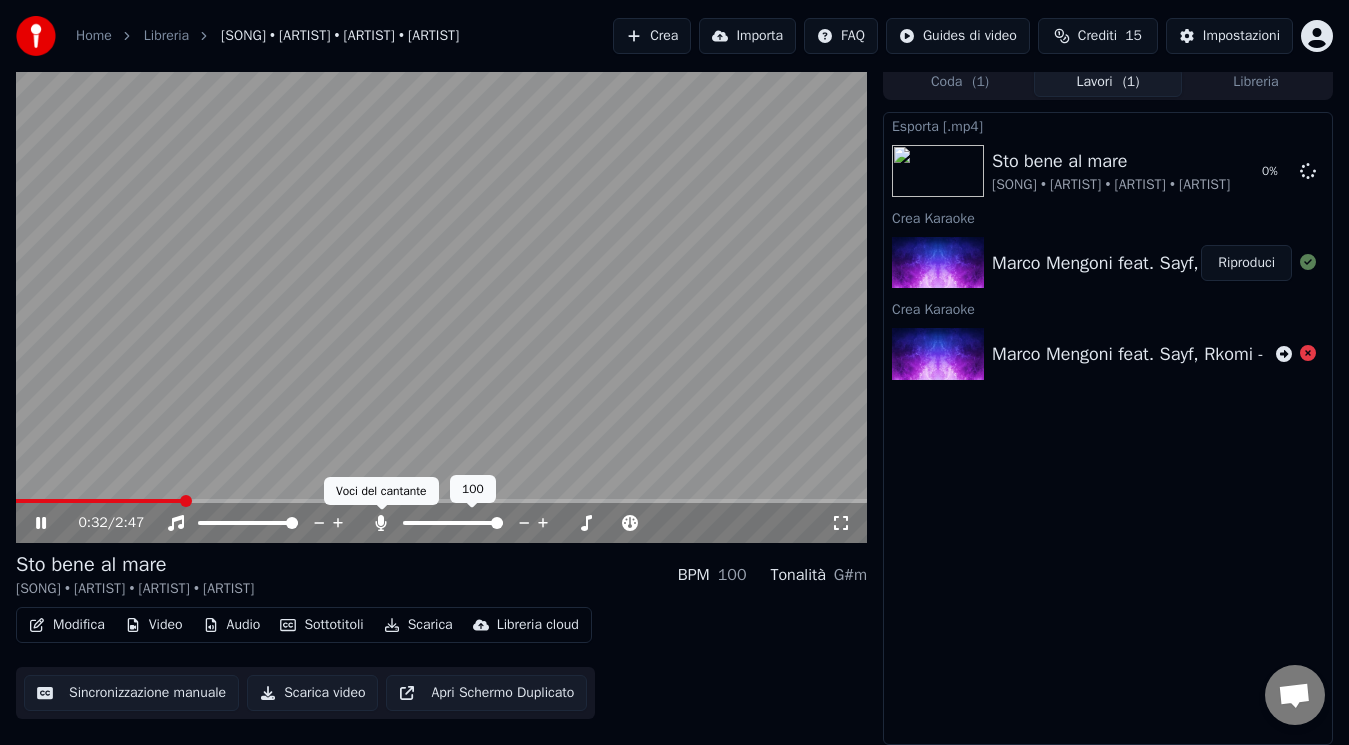 click 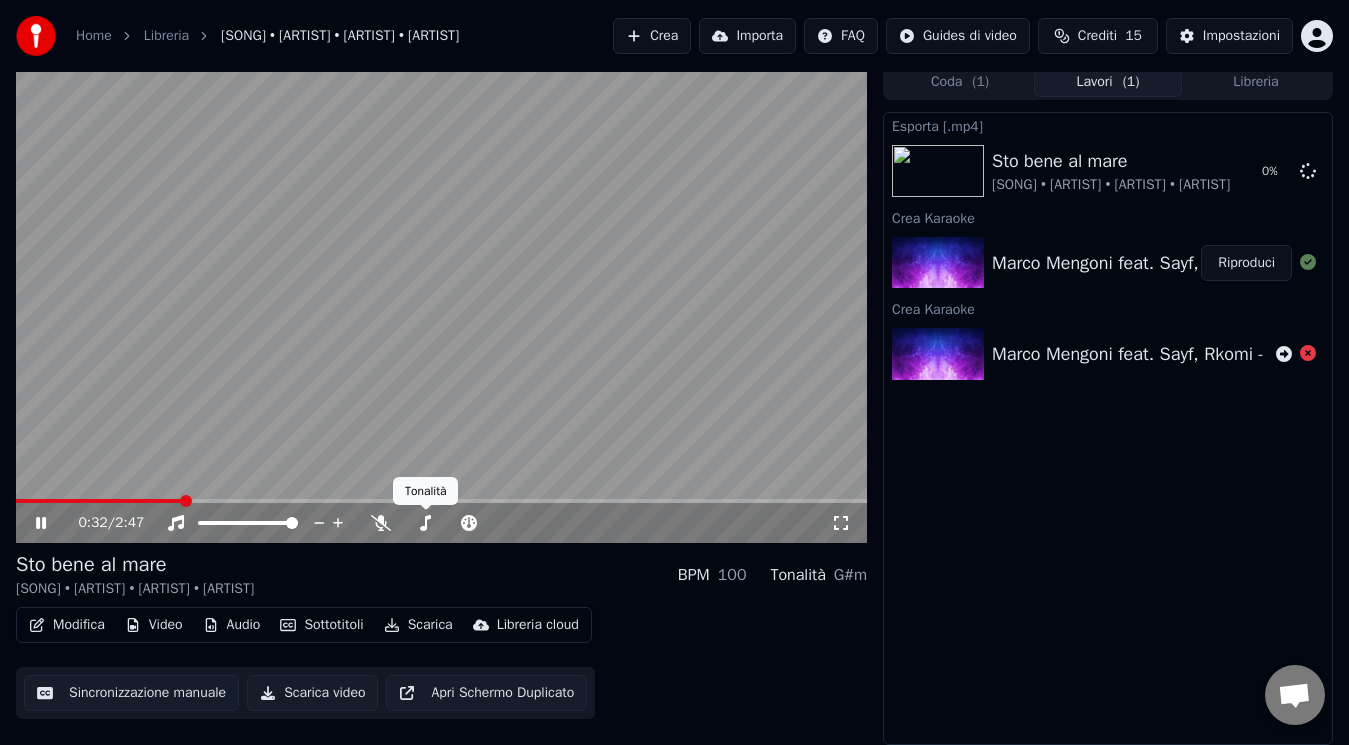 click on "Esporta [.mp4] Sto bene al mare Marco Mengoni • Sayf • Rkomi 0 % Crea Karaoke Marco Mengoni feat. Sayf, Rkomi - Sto bene al mare Riproduci Crea Karaoke Marco Mengoni feat. Sayf, Rkomi - Sto bene al mare" at bounding box center (1108, 428) 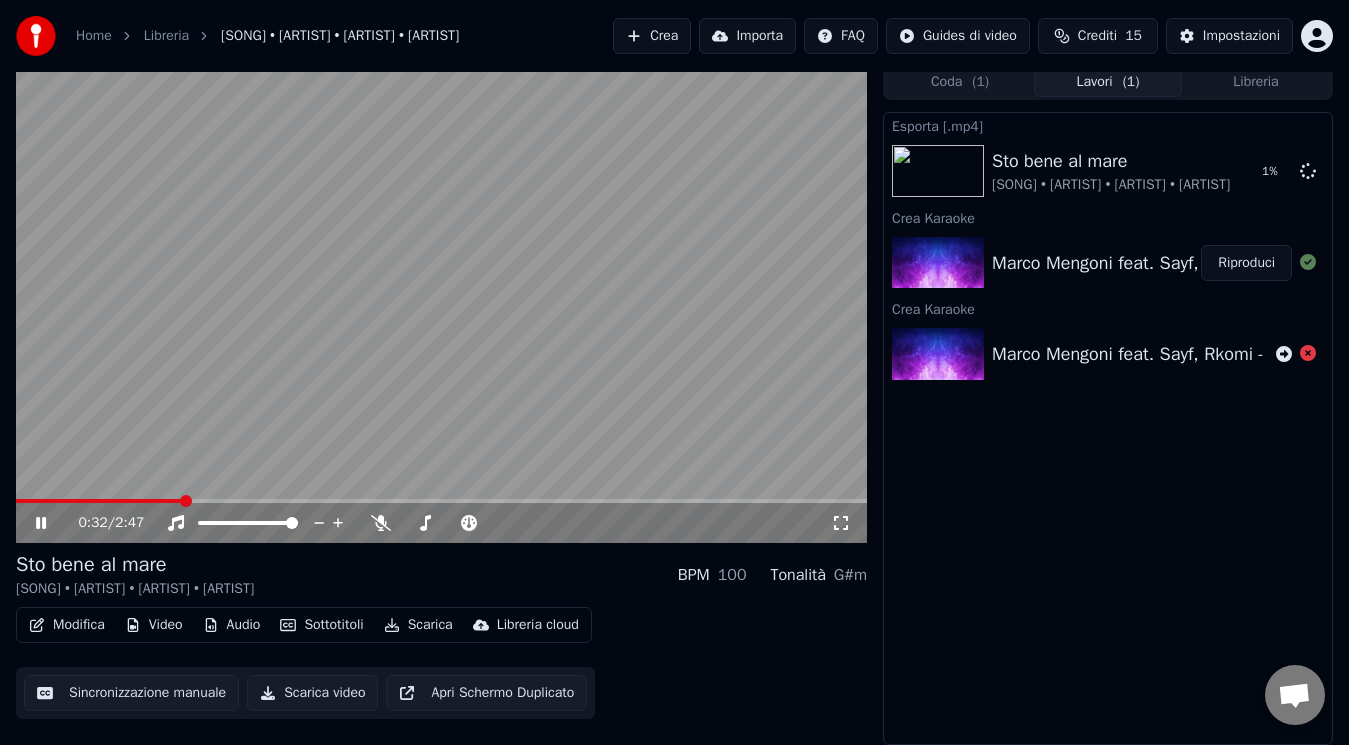click 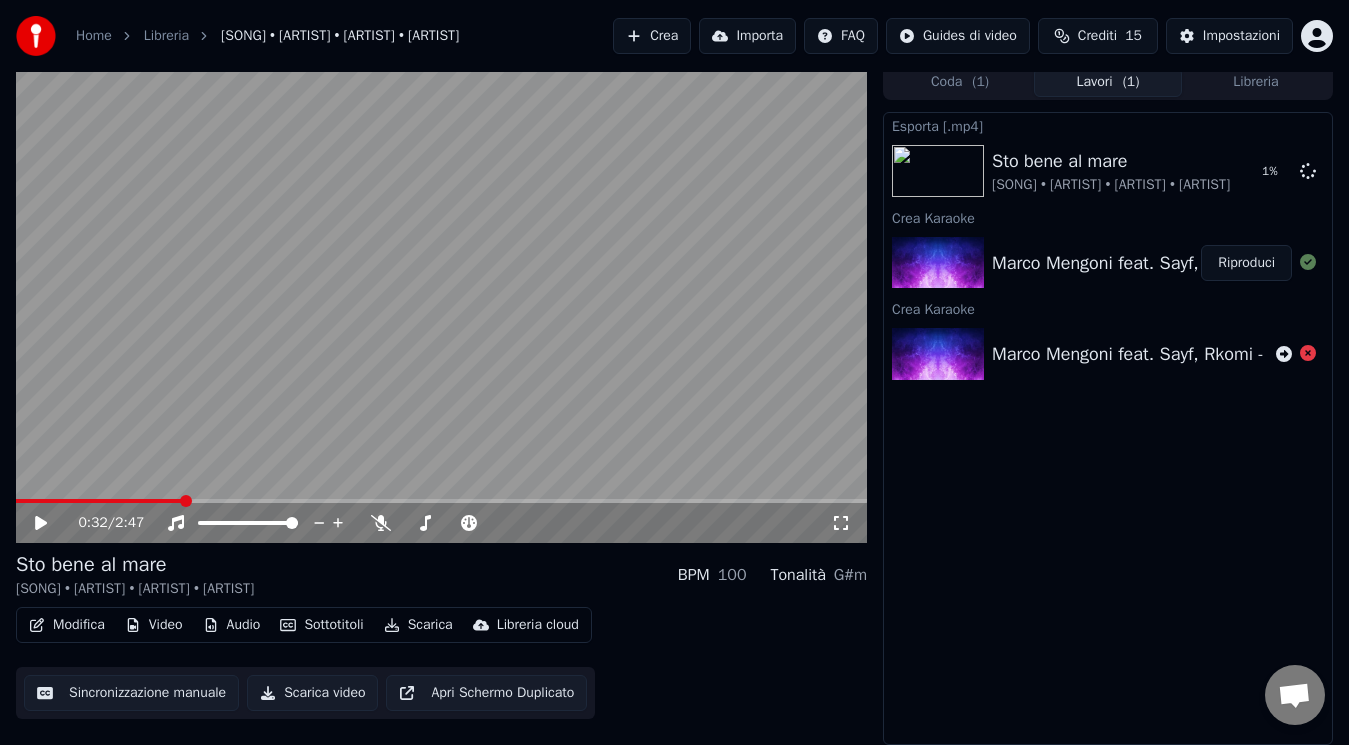 click at bounding box center [99, 501] 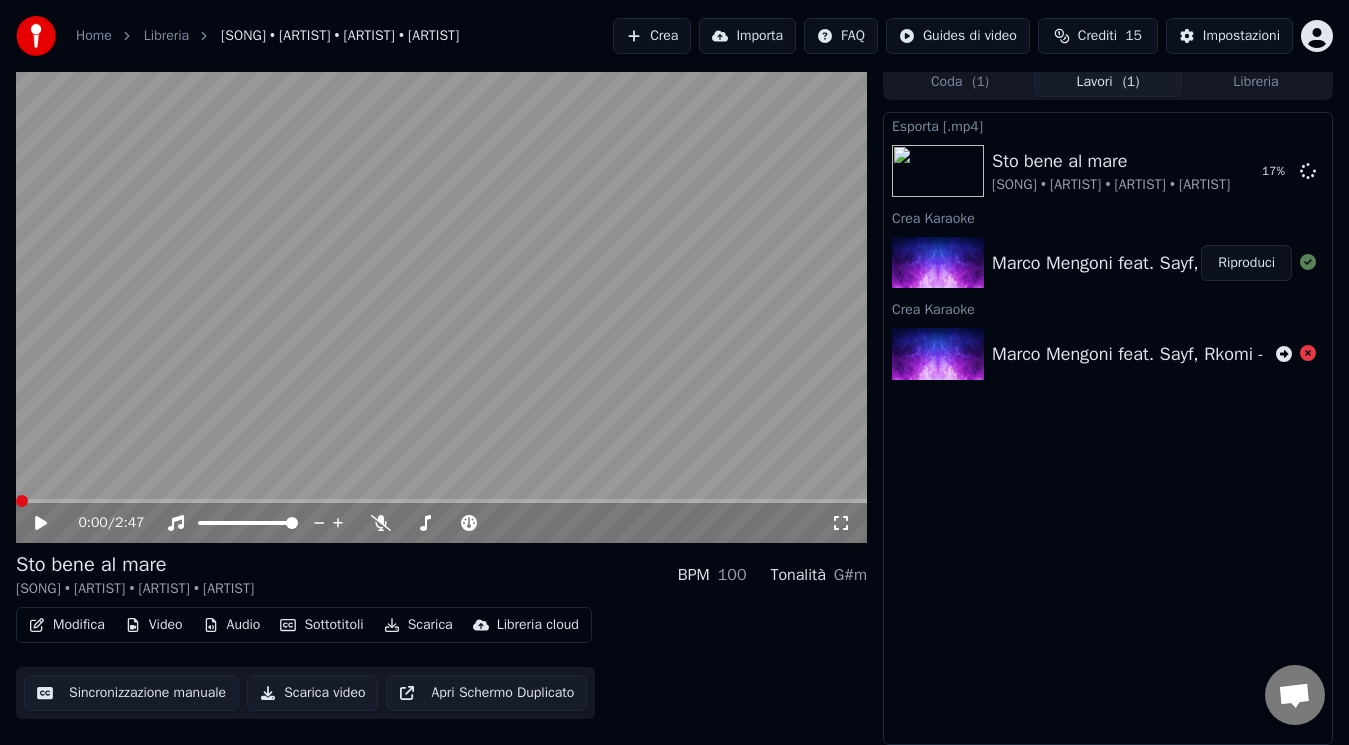 click 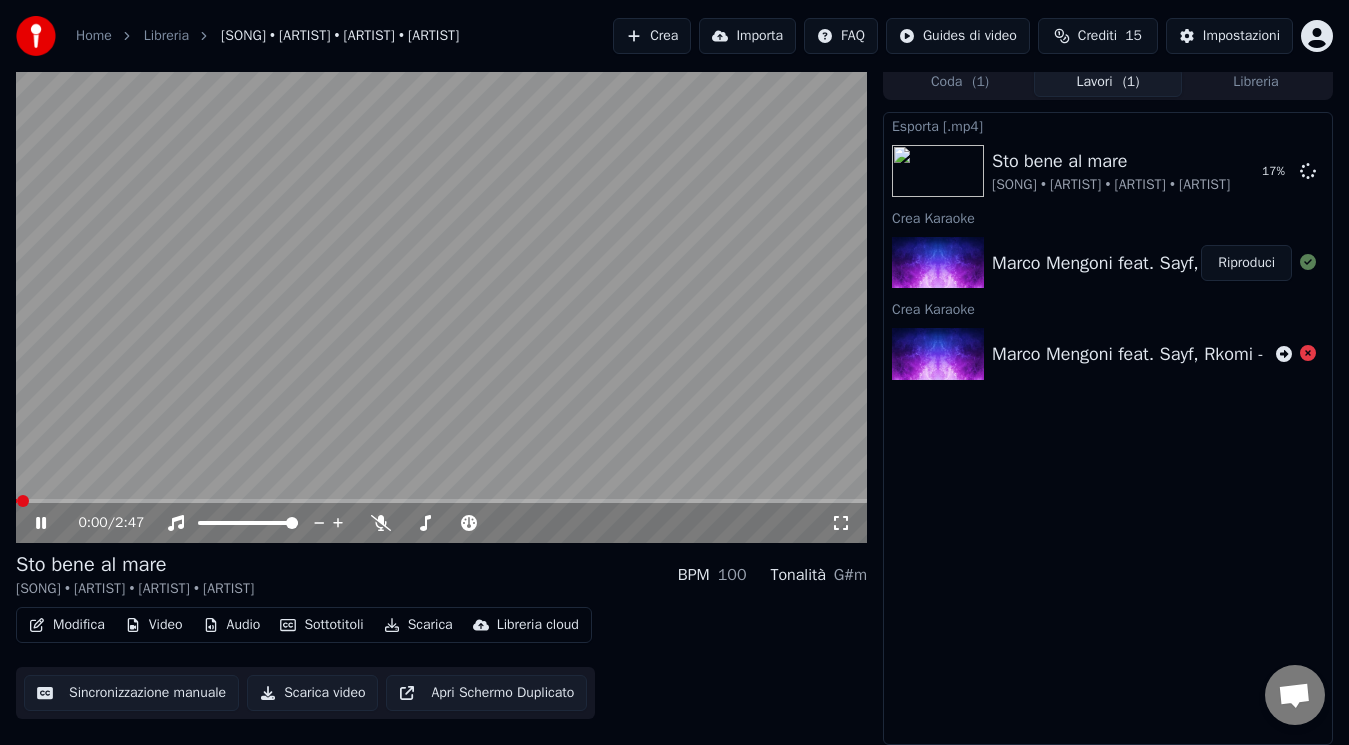 click 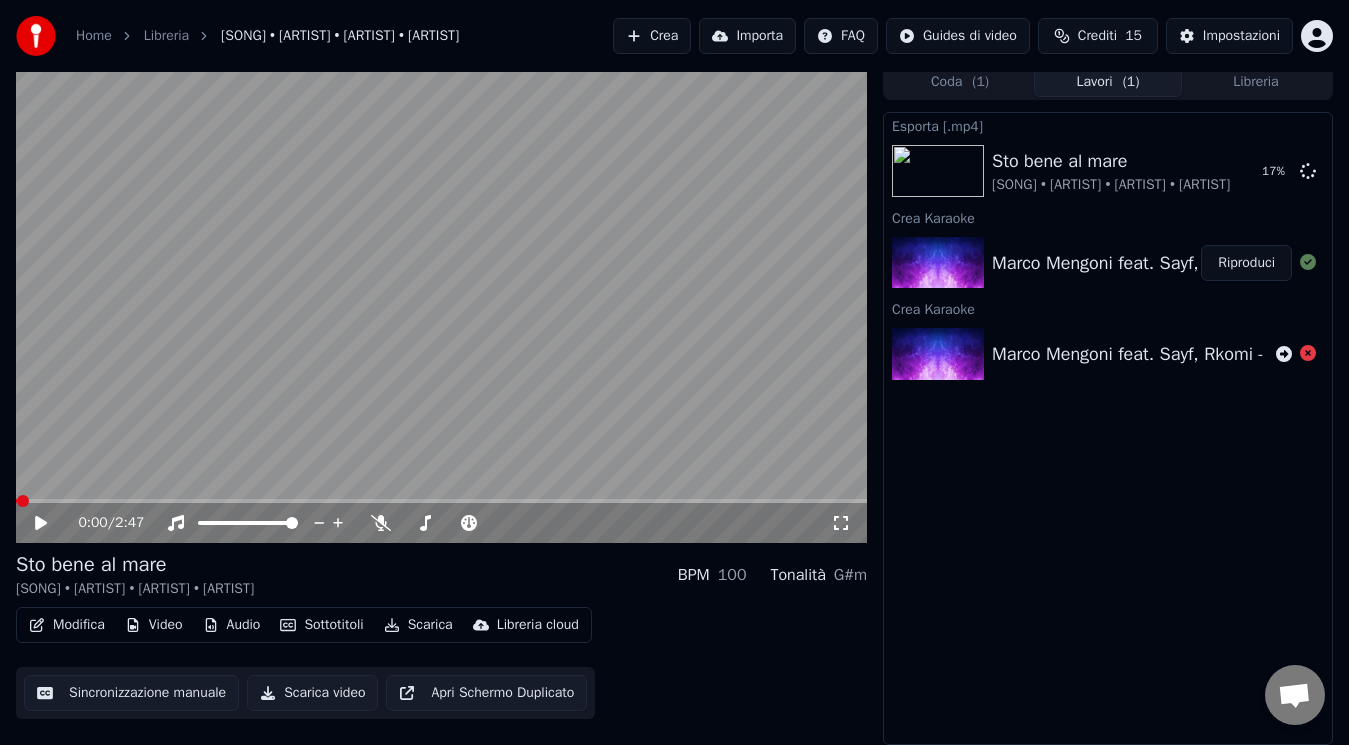 click 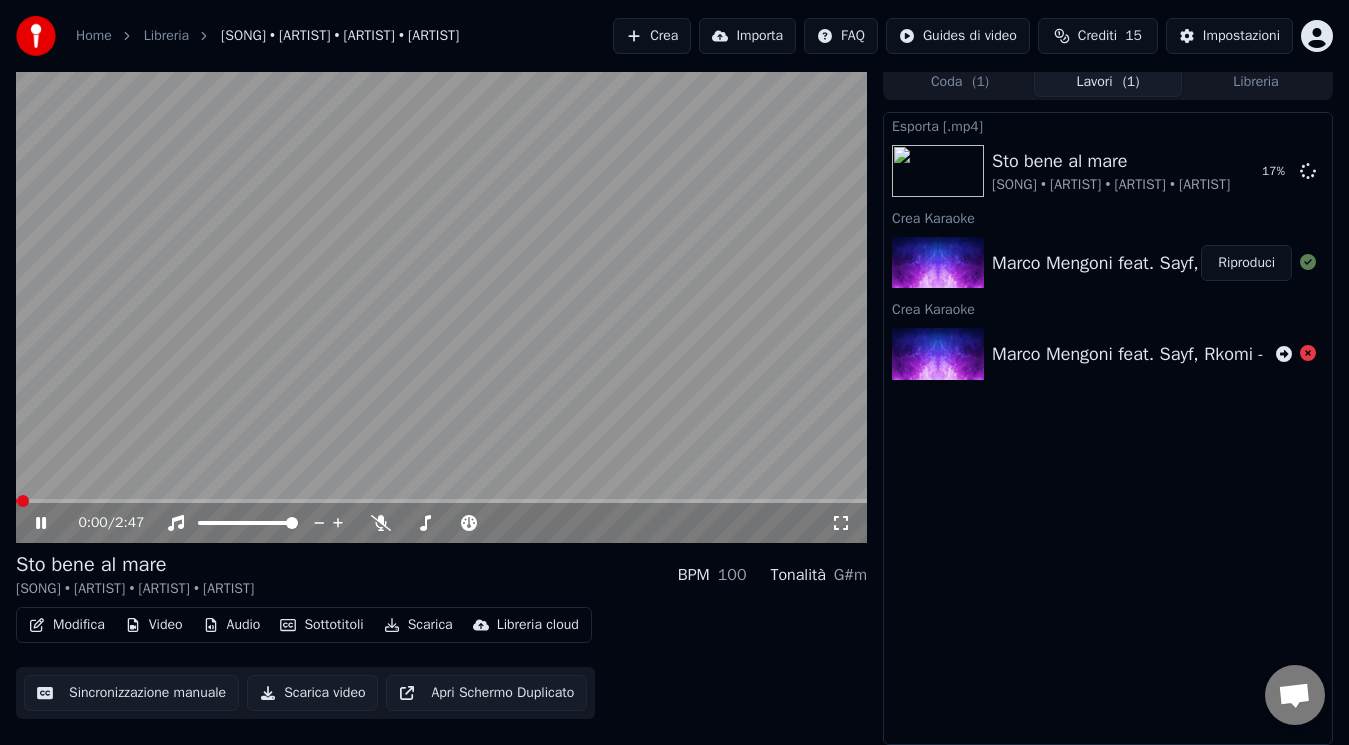 click 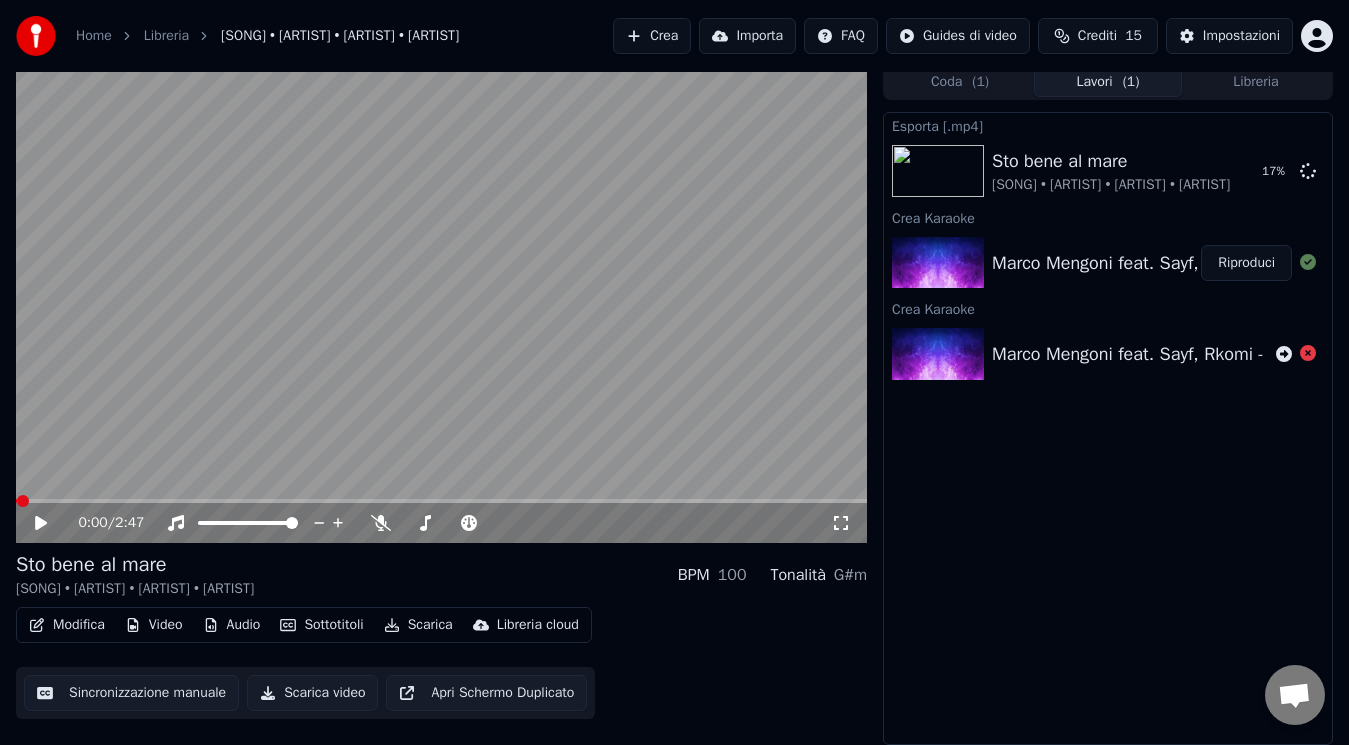click 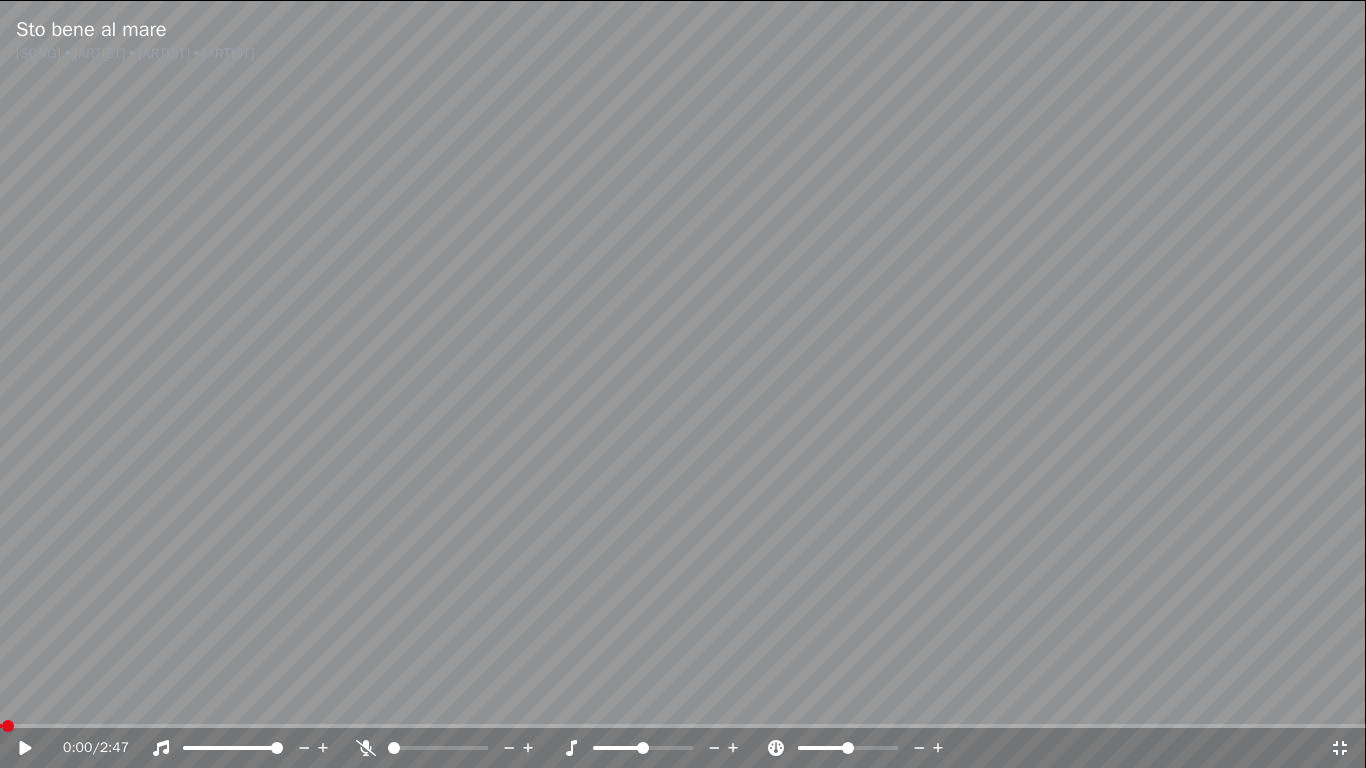 click at bounding box center (643, 748) 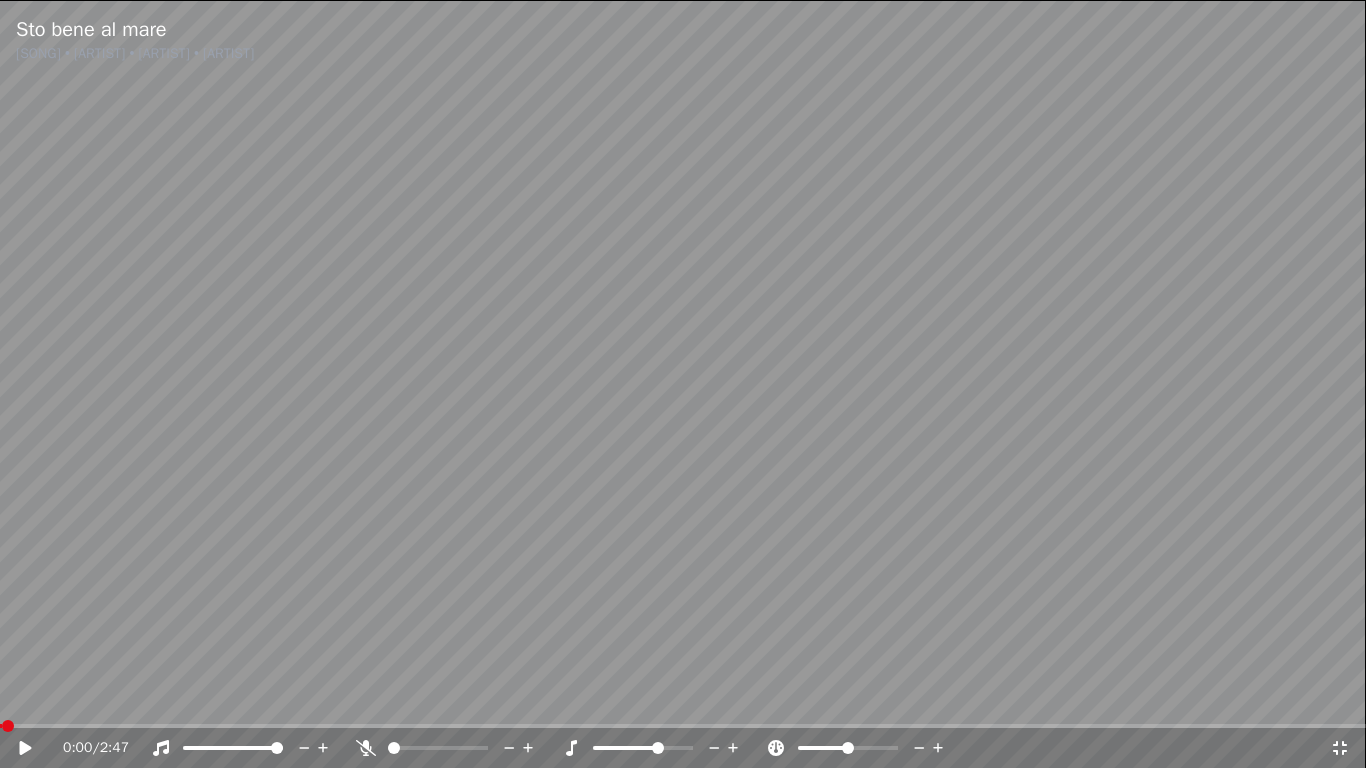 click at bounding box center [658, 748] 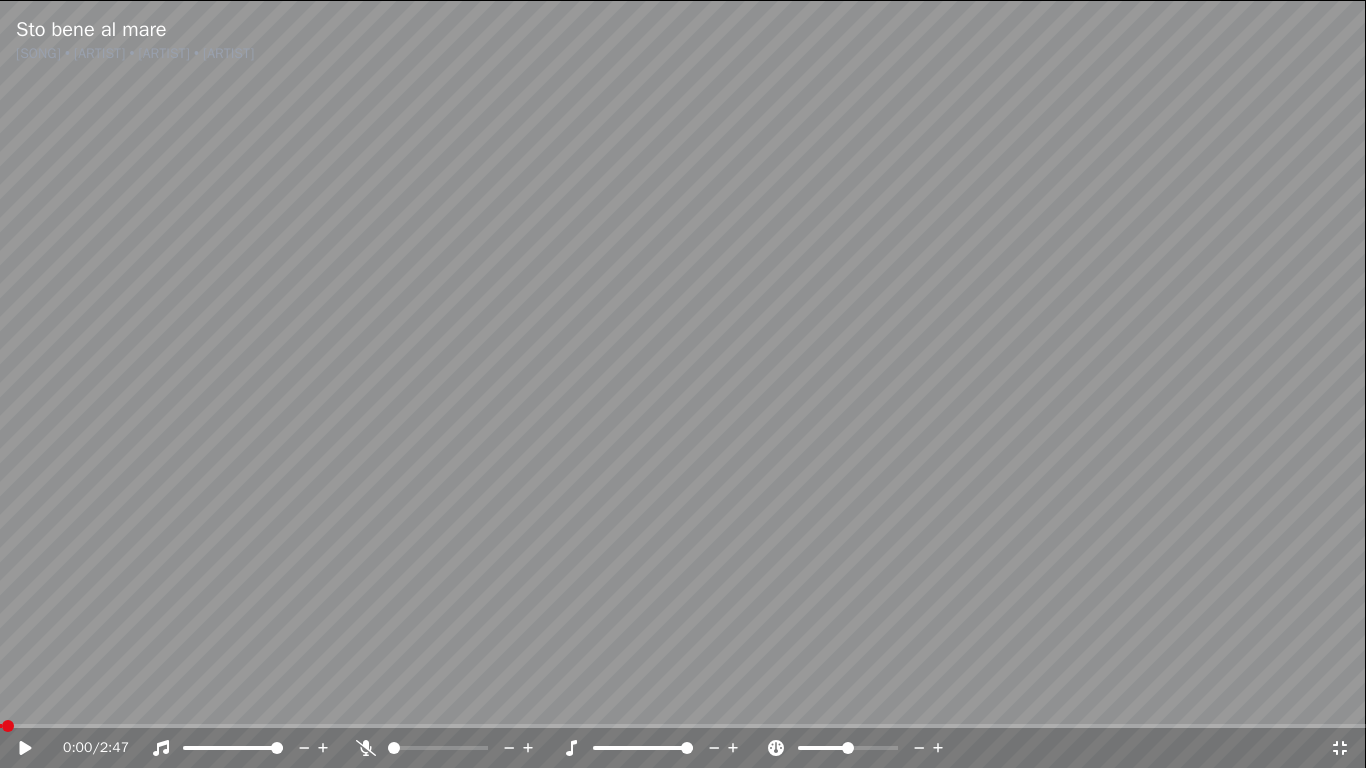 click at bounding box center [643, 748] 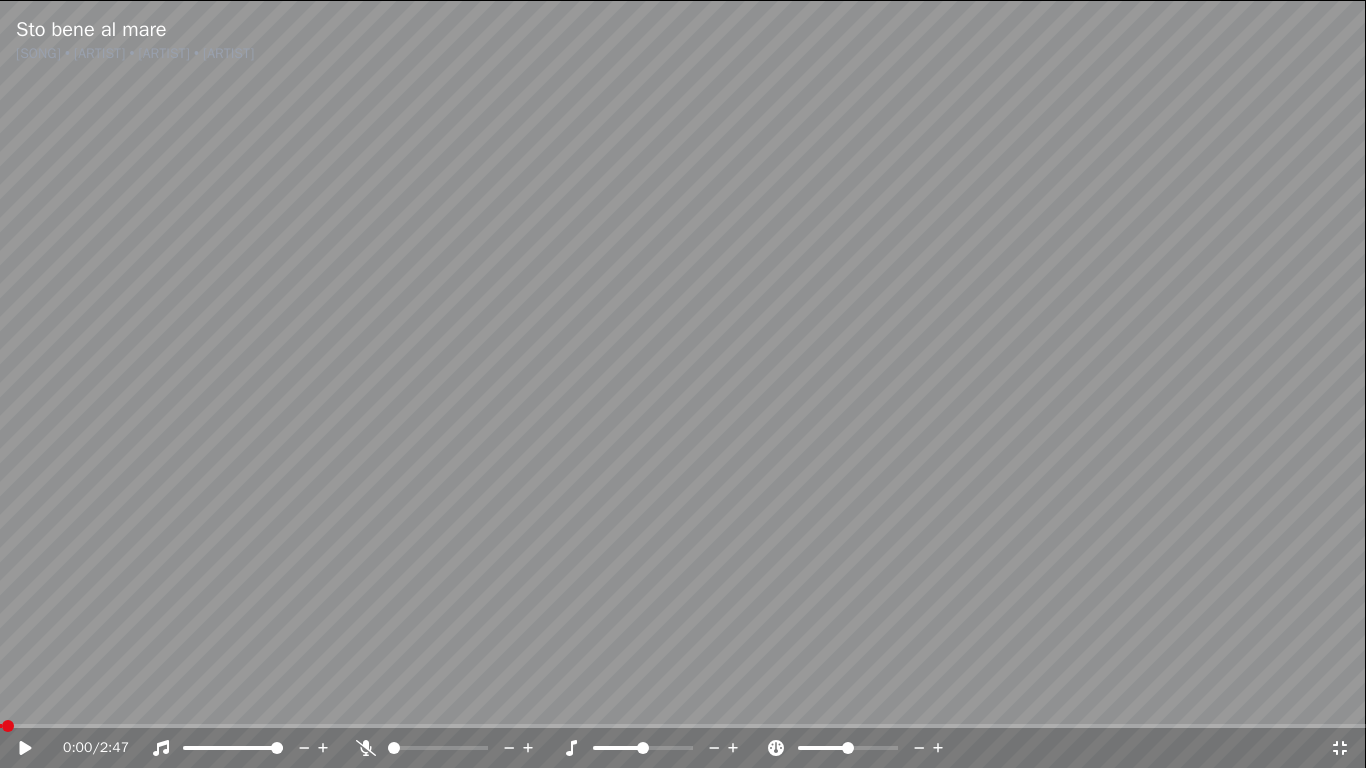 click 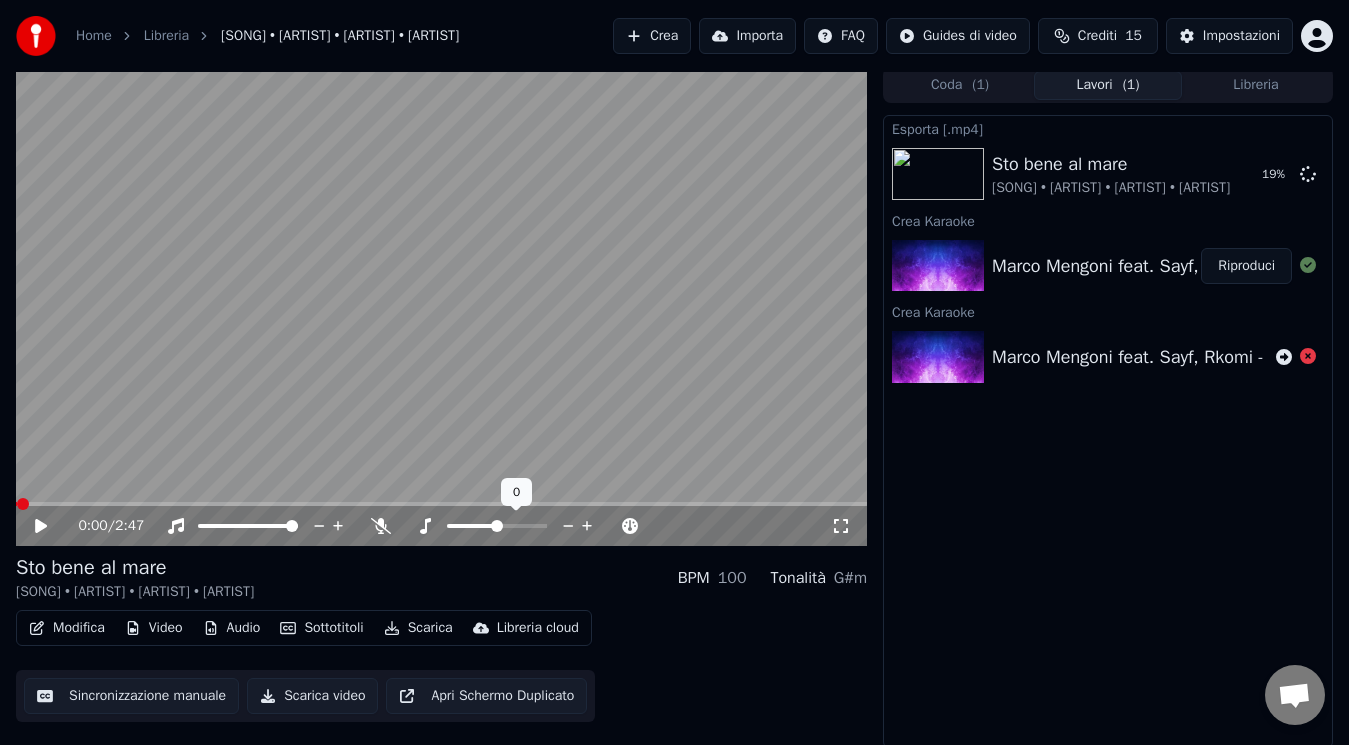click at bounding box center (497, 526) 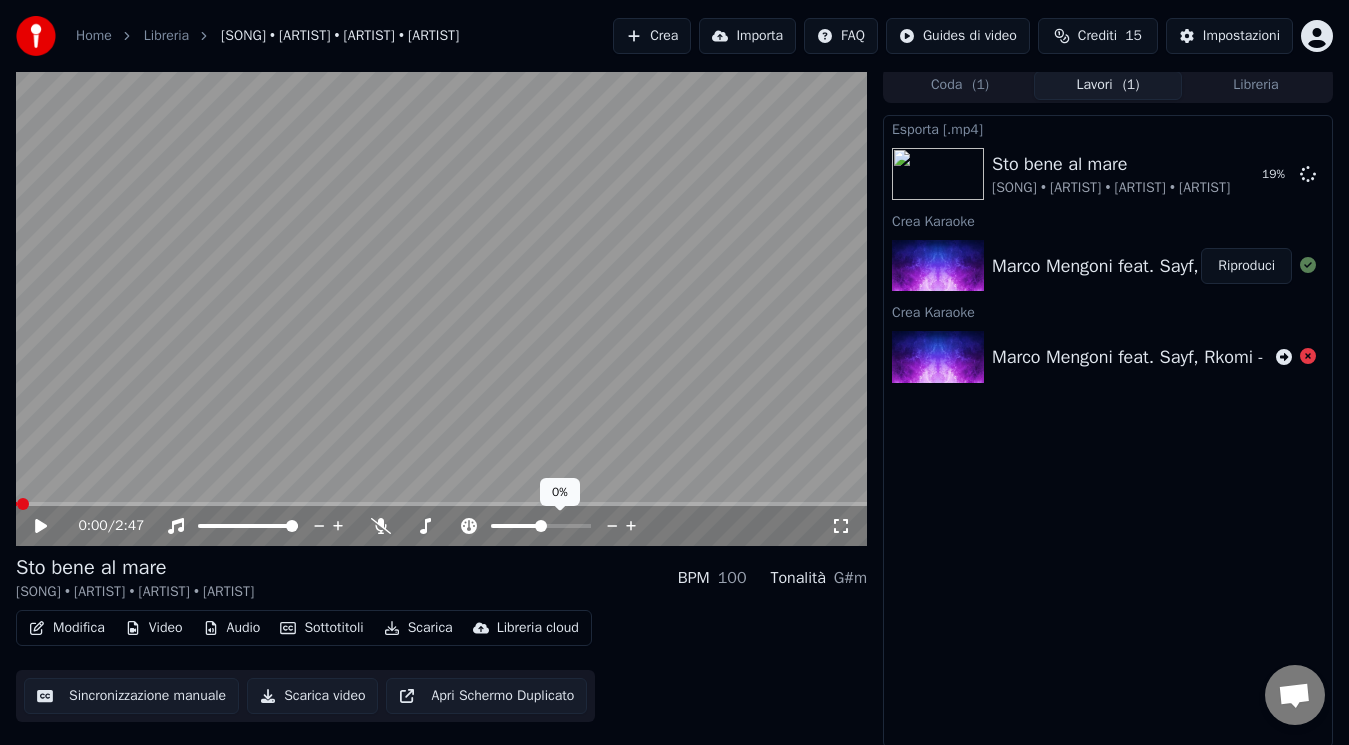 click 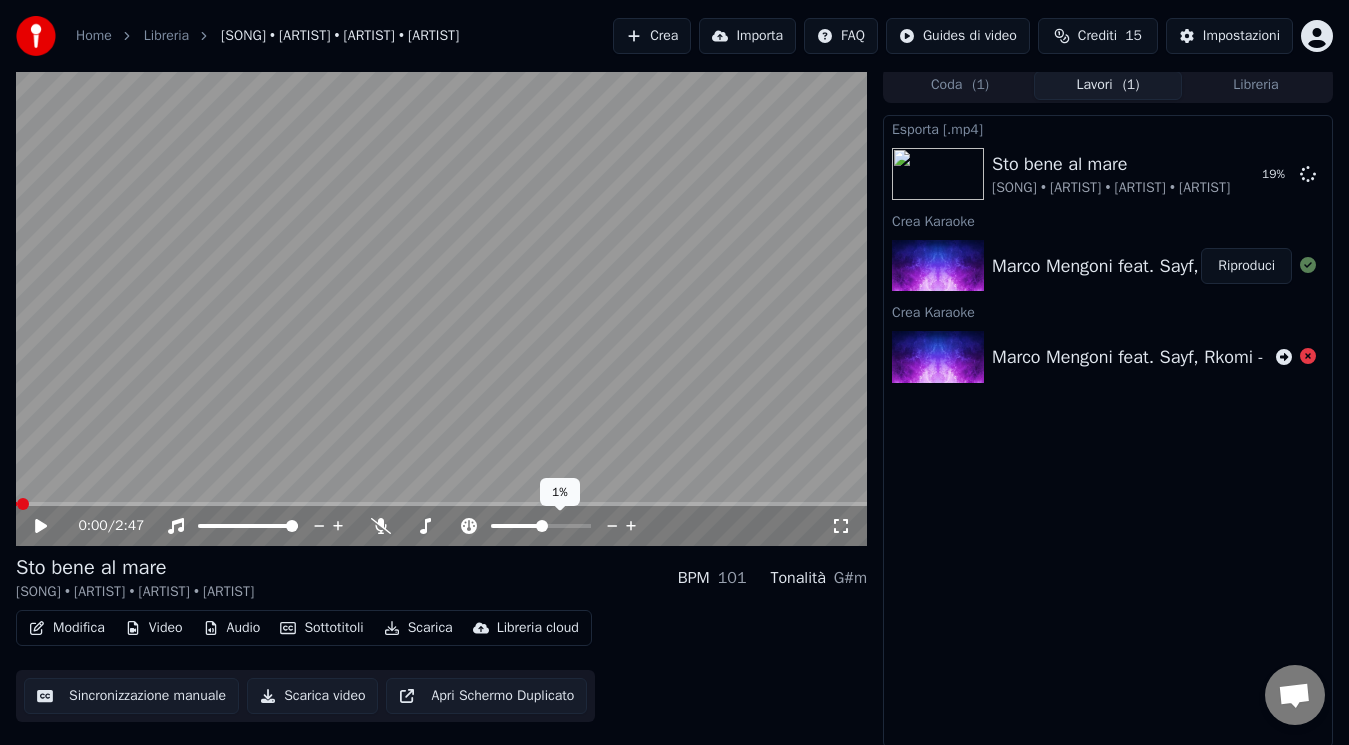 click 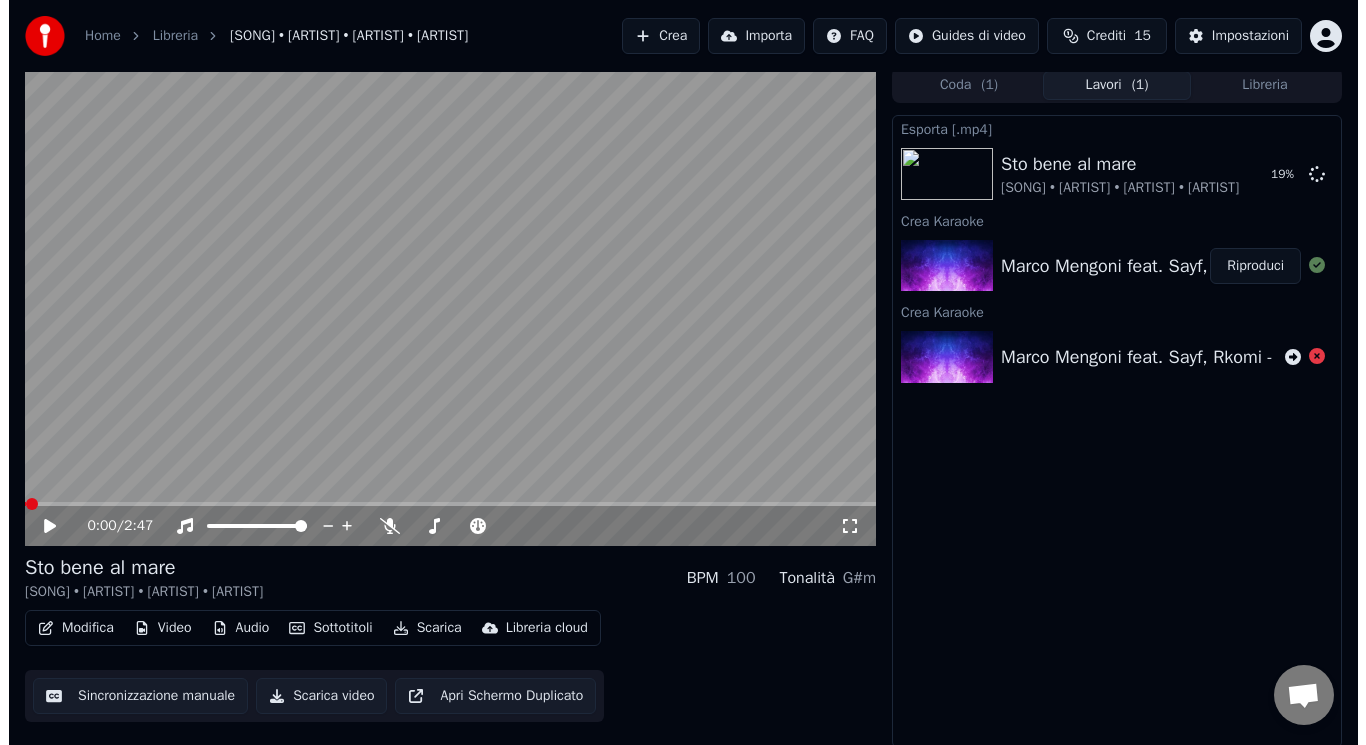 scroll, scrollTop: 8, scrollLeft: 0, axis: vertical 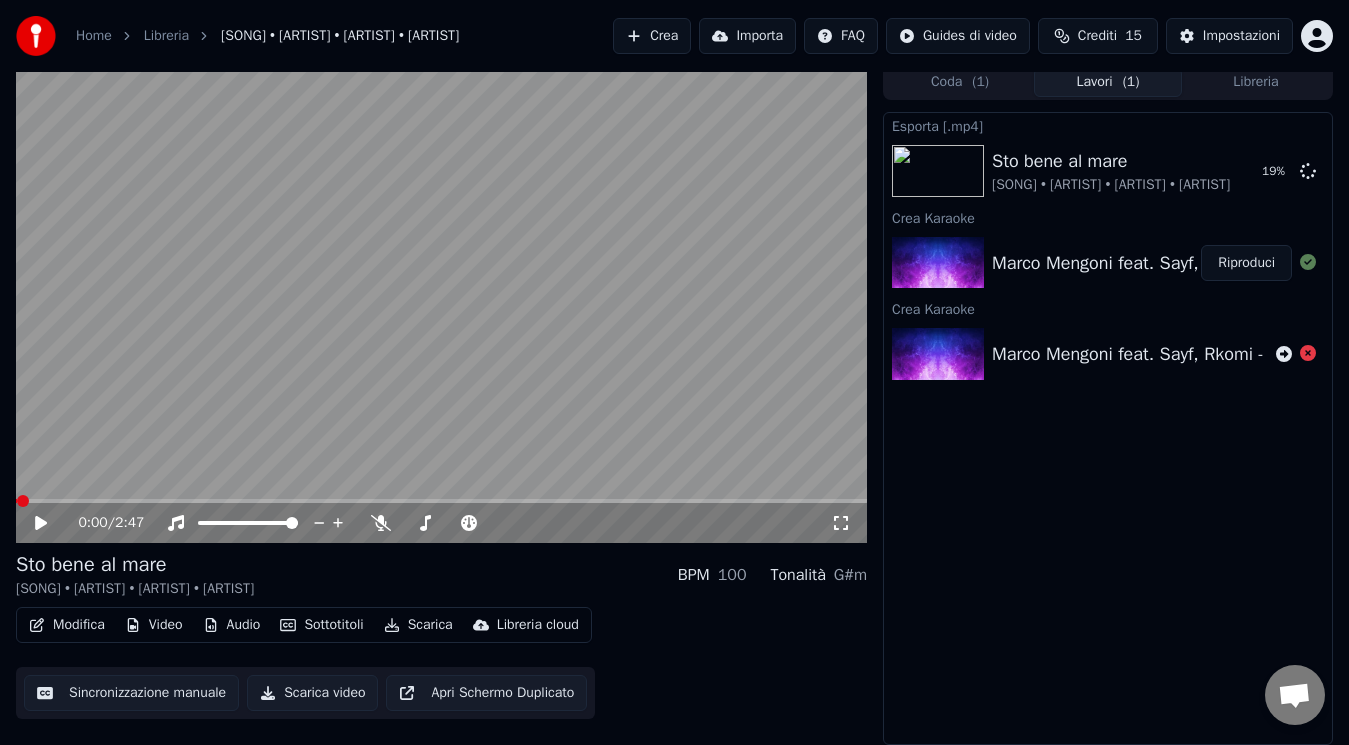click on "0:00  /  2:47" at bounding box center [441, 523] 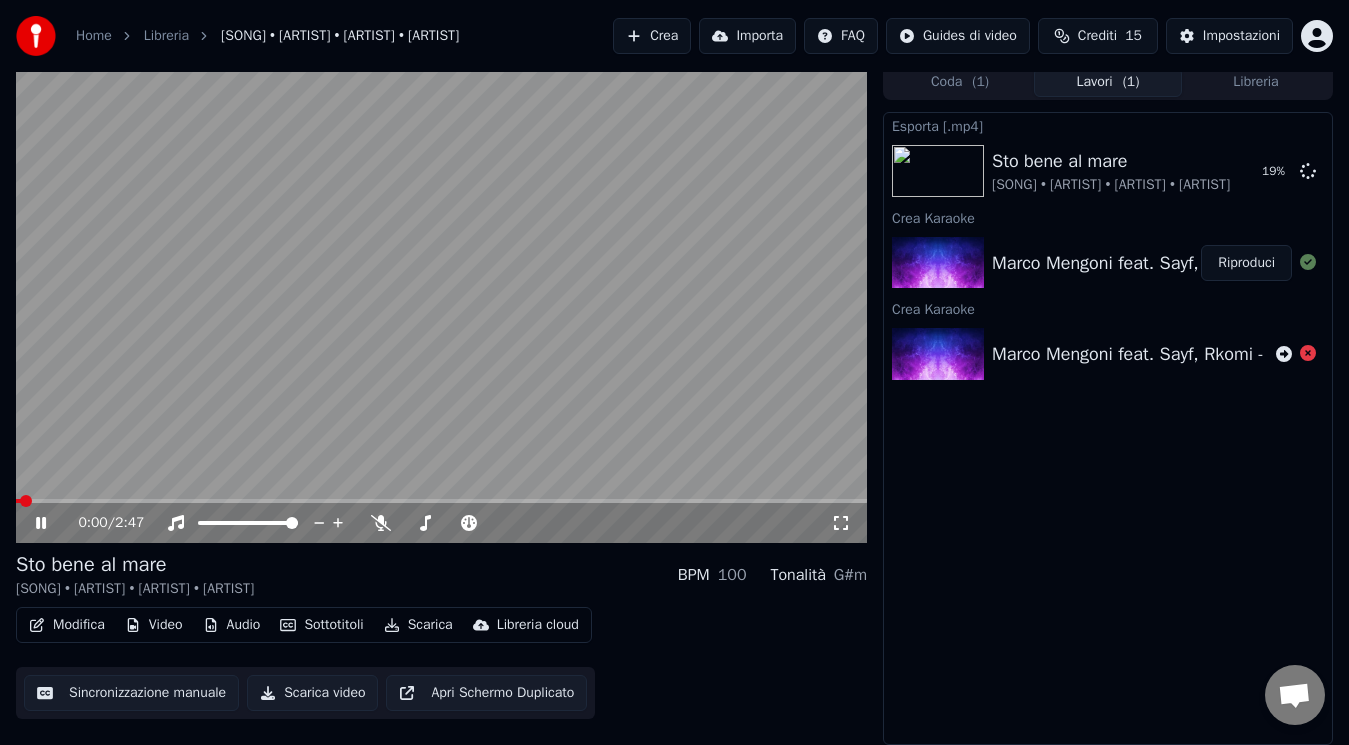click 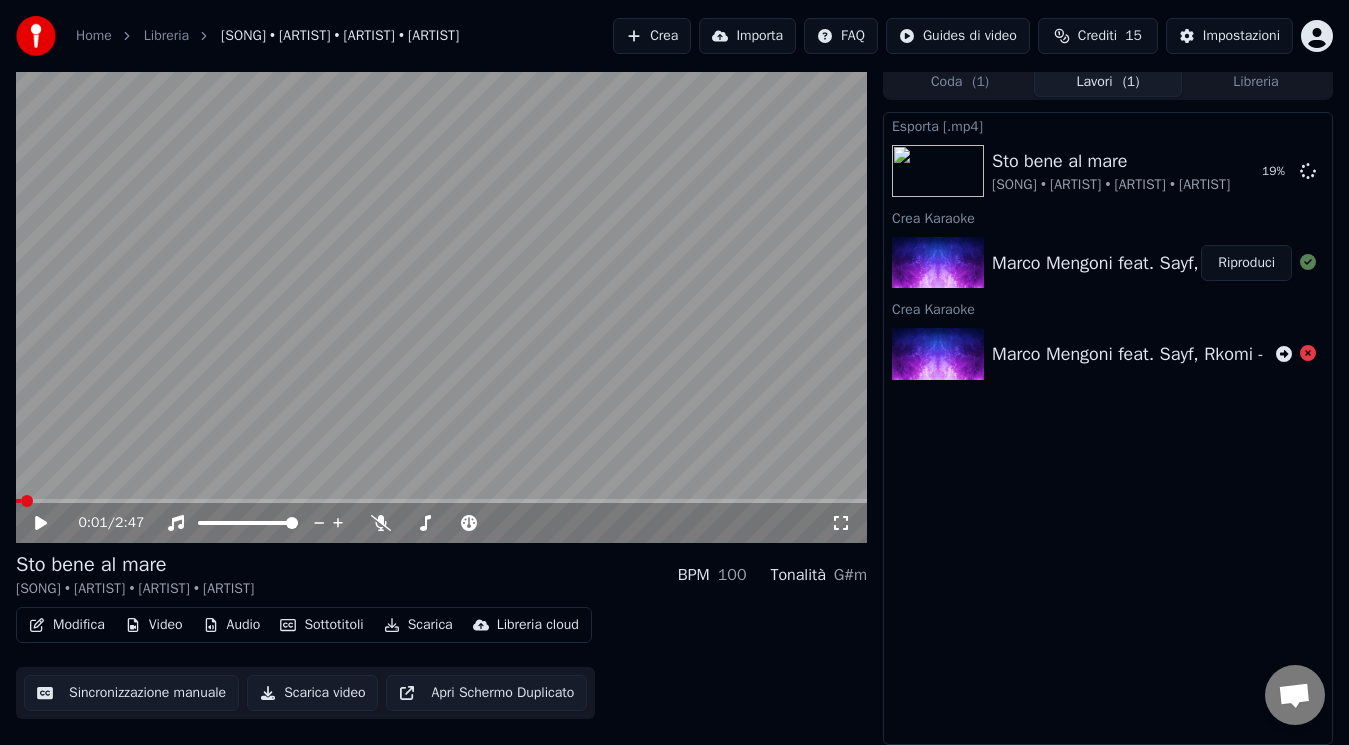 click at bounding box center [27, 501] 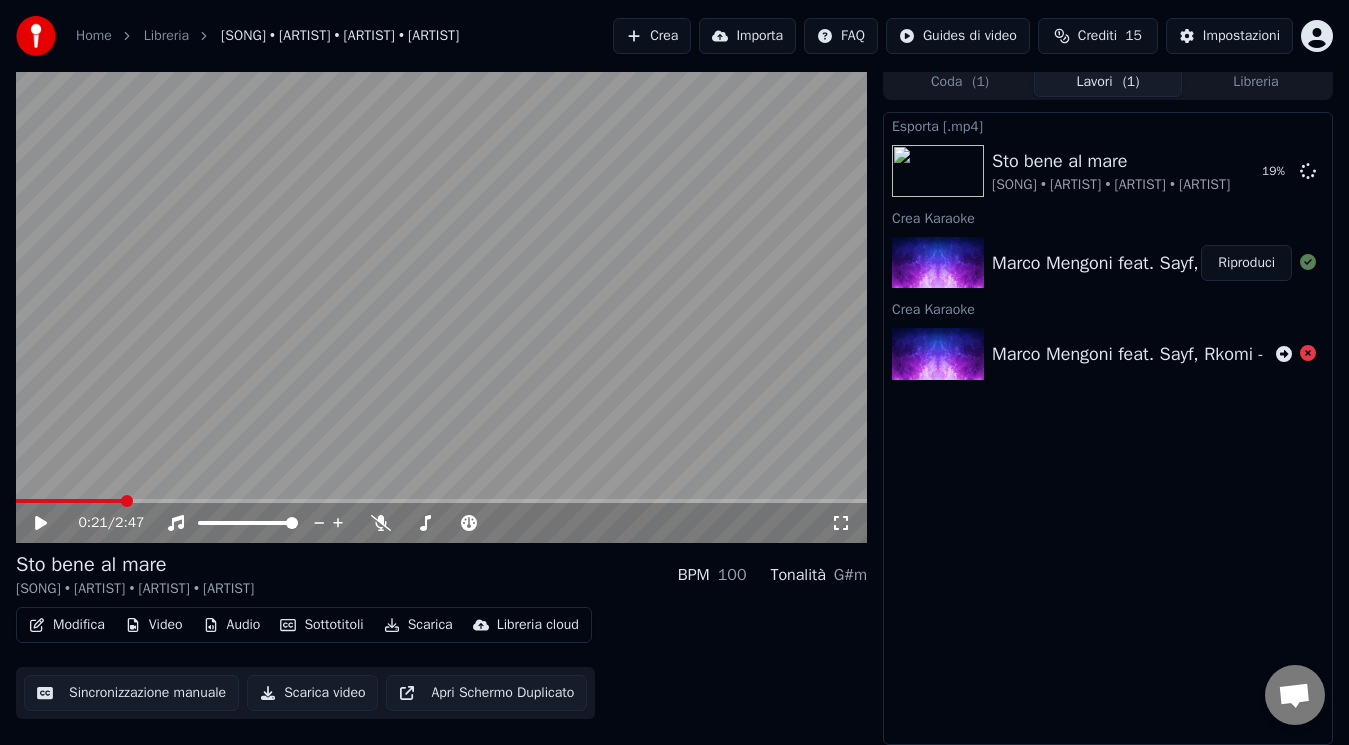 click at bounding box center [441, 501] 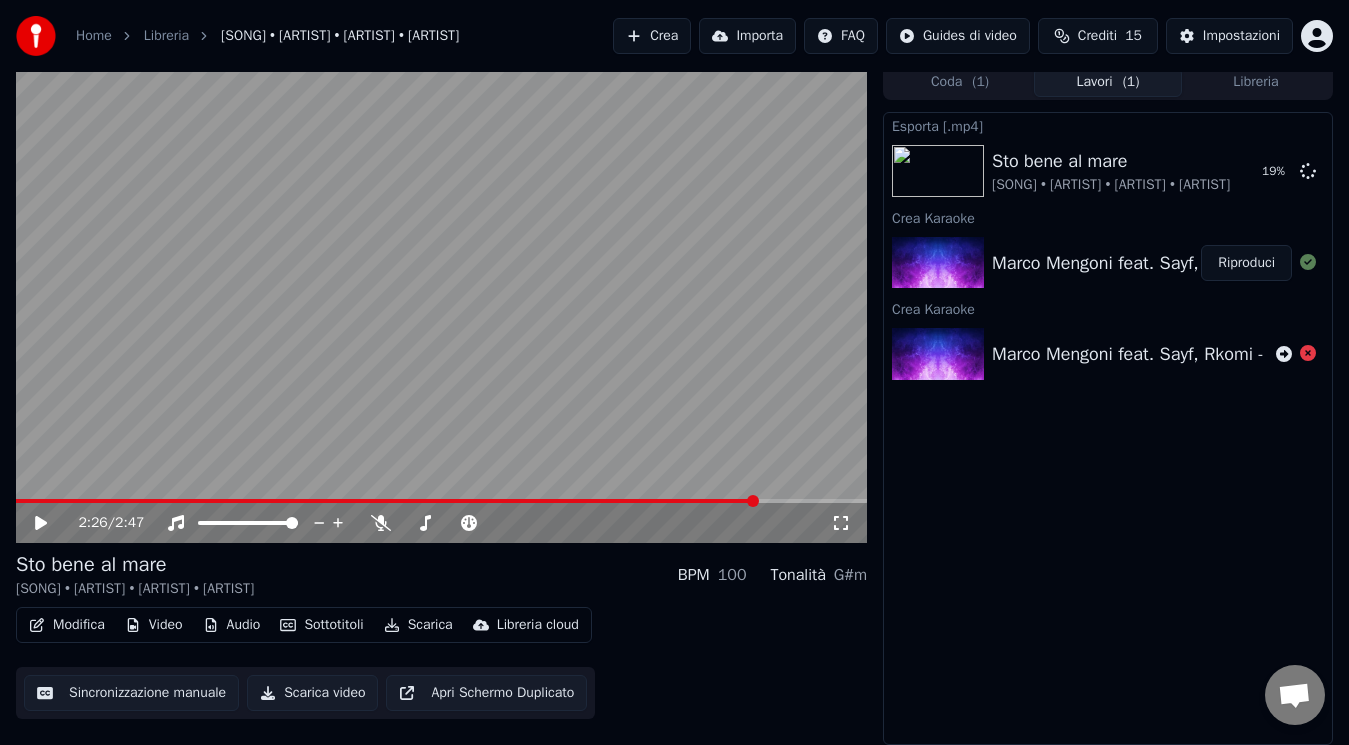 click at bounding box center [441, 501] 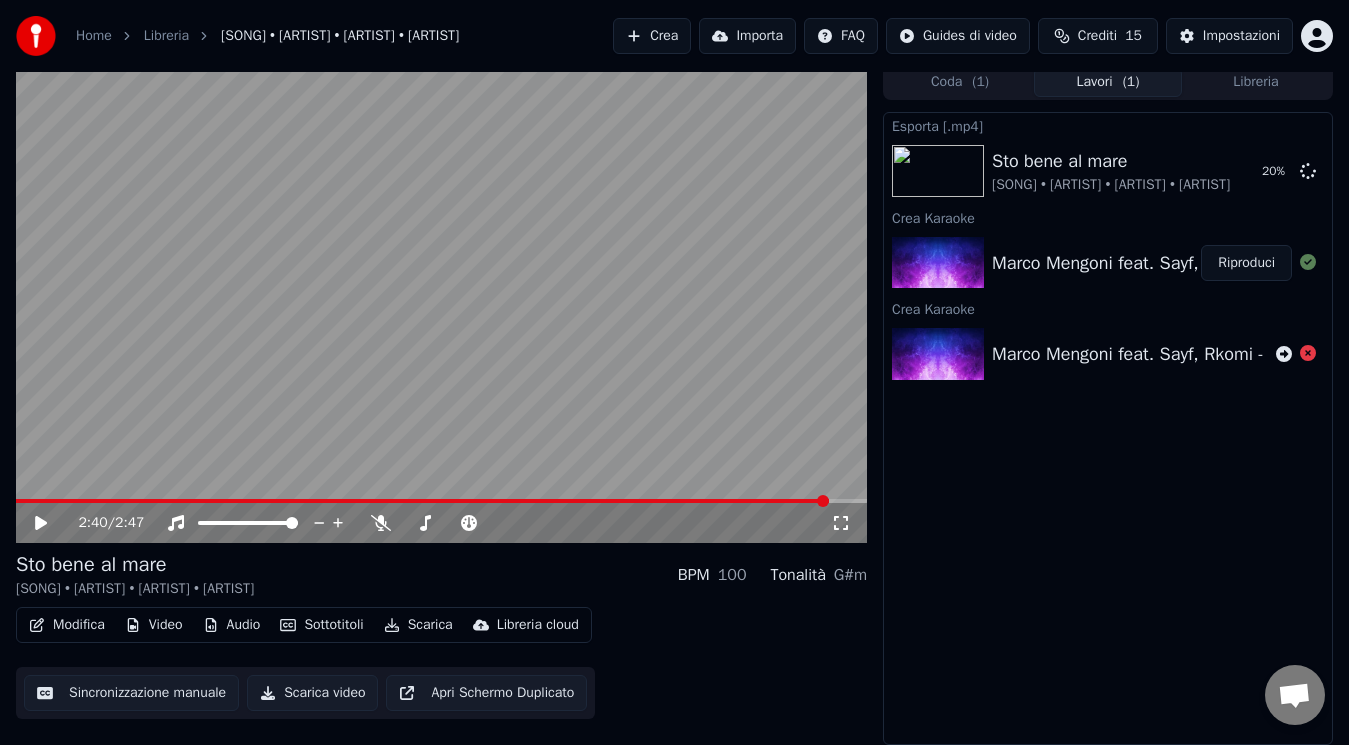 click at bounding box center (441, 501) 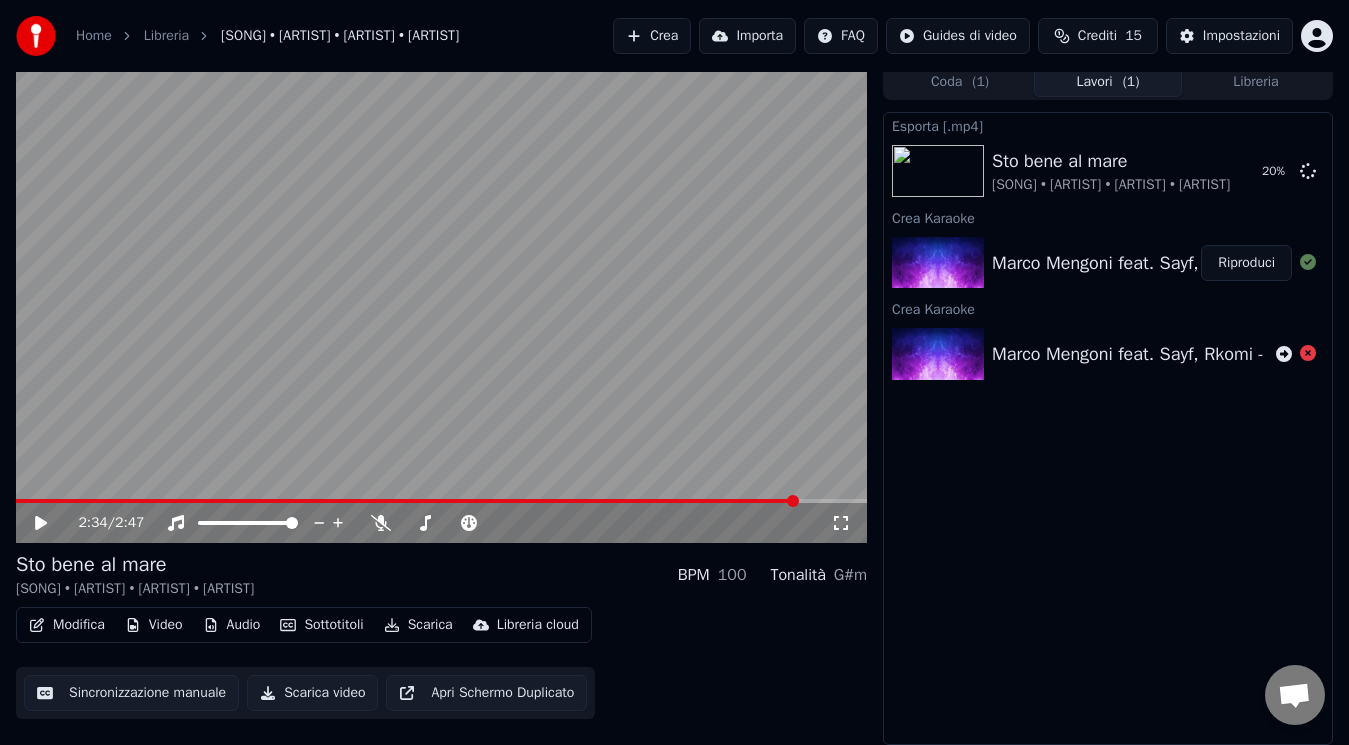 click at bounding box center (407, 501) 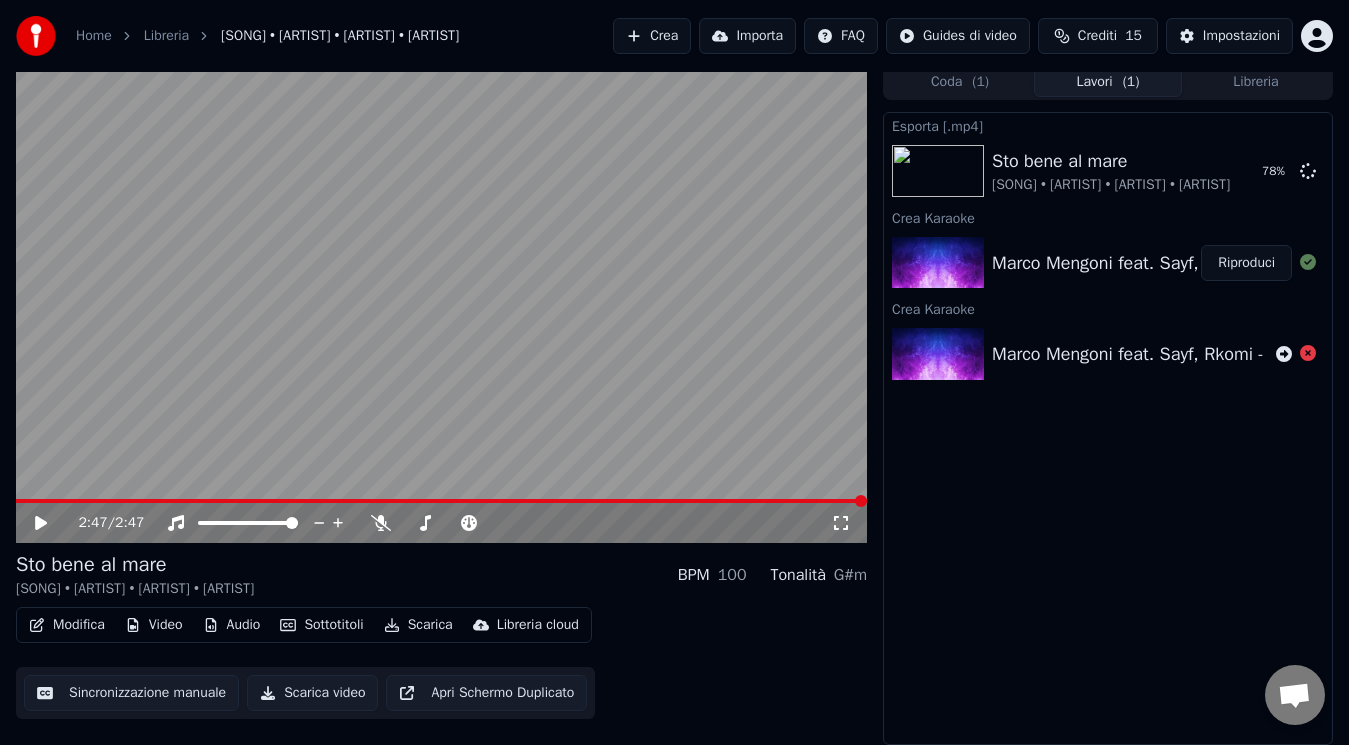 click on "Esporta [.mp4] Sto bene al mare [PERSON] • [PERSON] • [PERSON] 78 % Crea Karaoke [PERSON] feat. [PERSON], [PERSON] - Sto bene al mare Riproduci Crea Karaoke [PERSON] feat. [PERSON], [PERSON] - Sto bene al mare" at bounding box center [1108, 428] 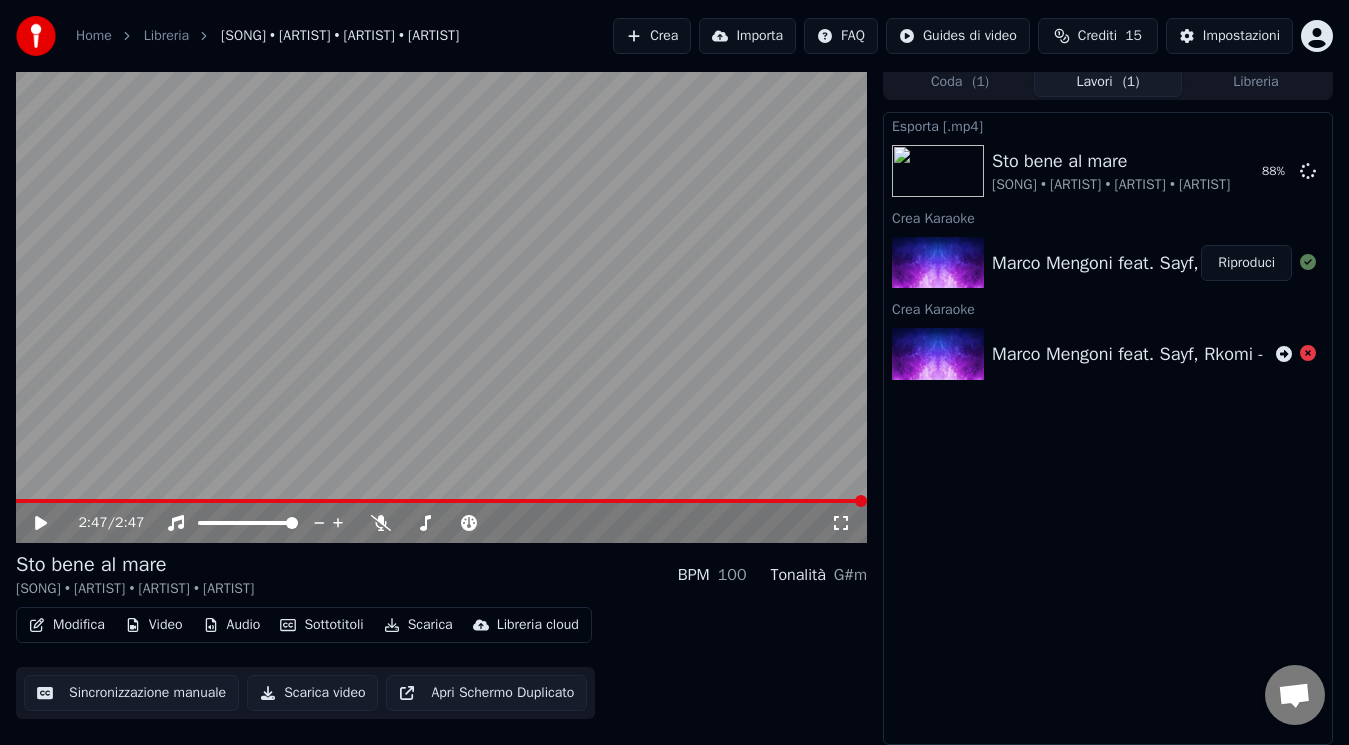 click at bounding box center [441, 501] 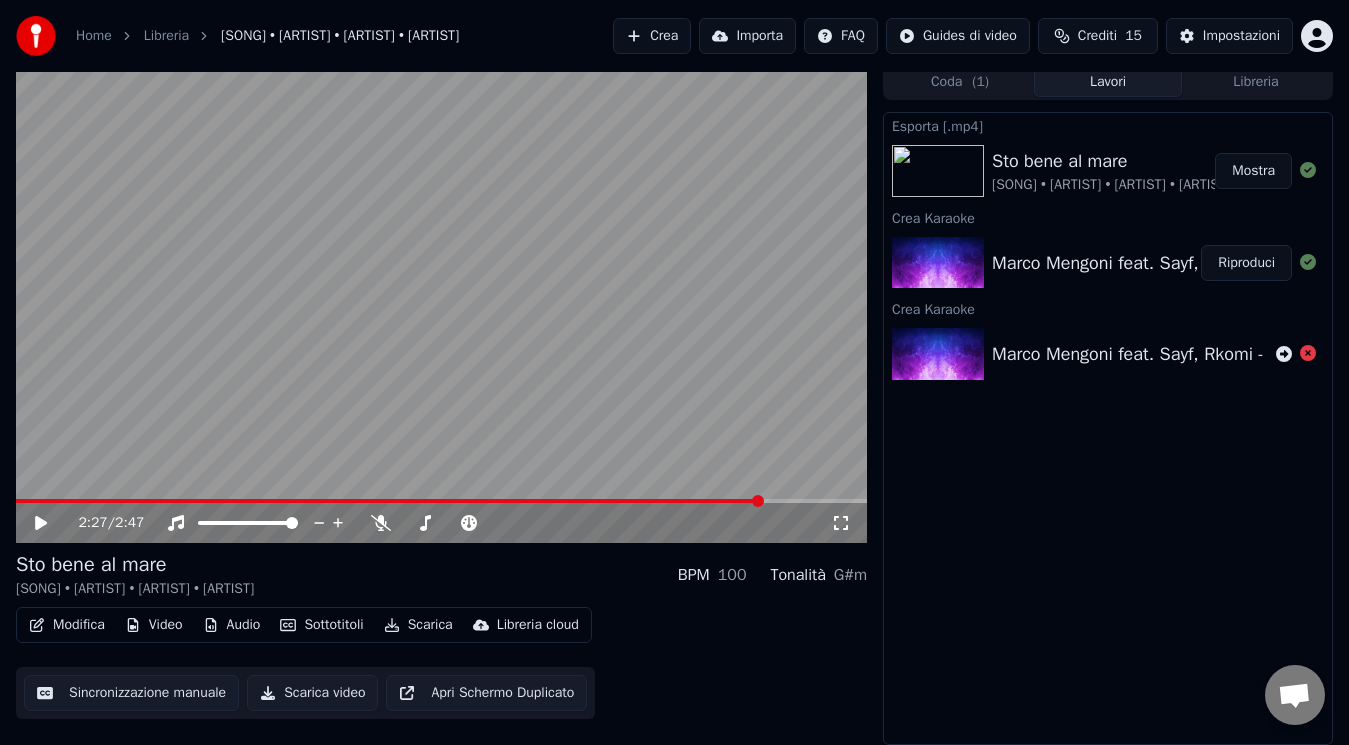 click on "Mostra" at bounding box center (1253, 171) 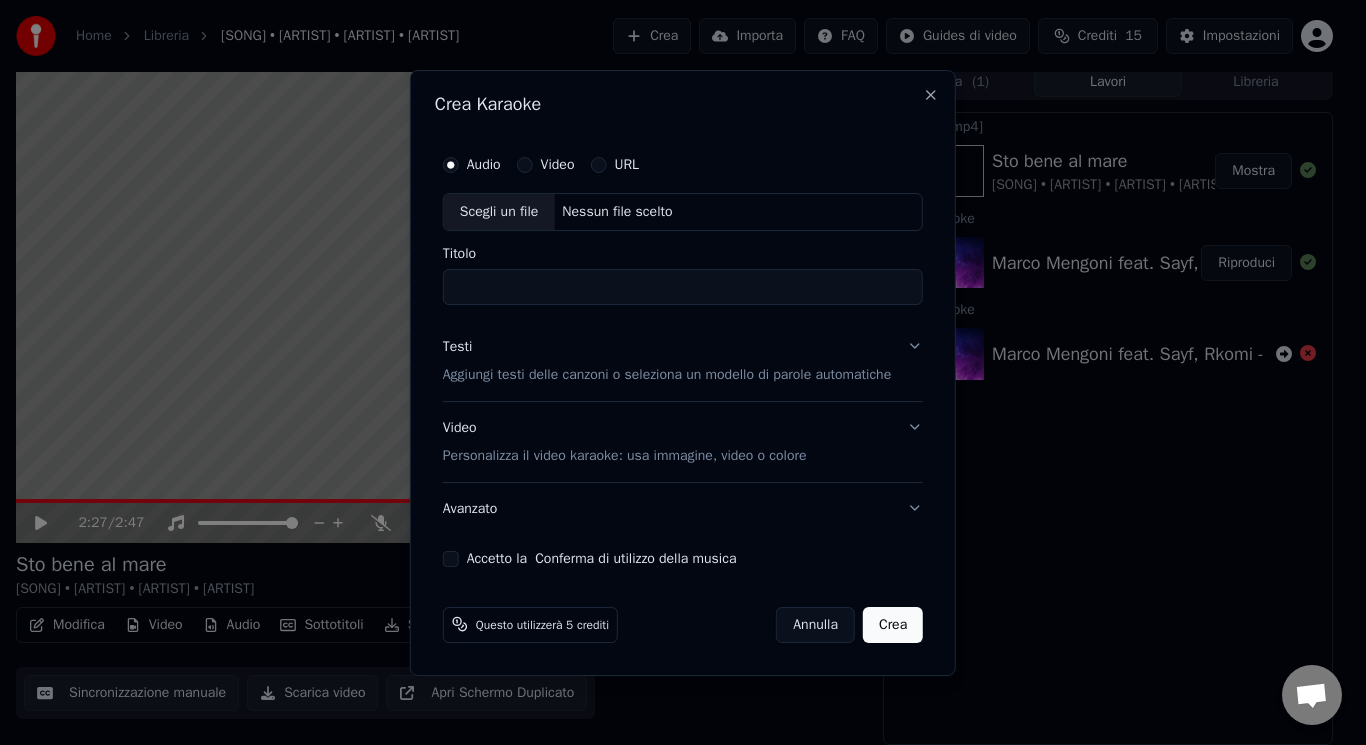 click on "Aggiungi testi delle canzoni o seleziona un modello di parole automatiche" at bounding box center [667, 375] 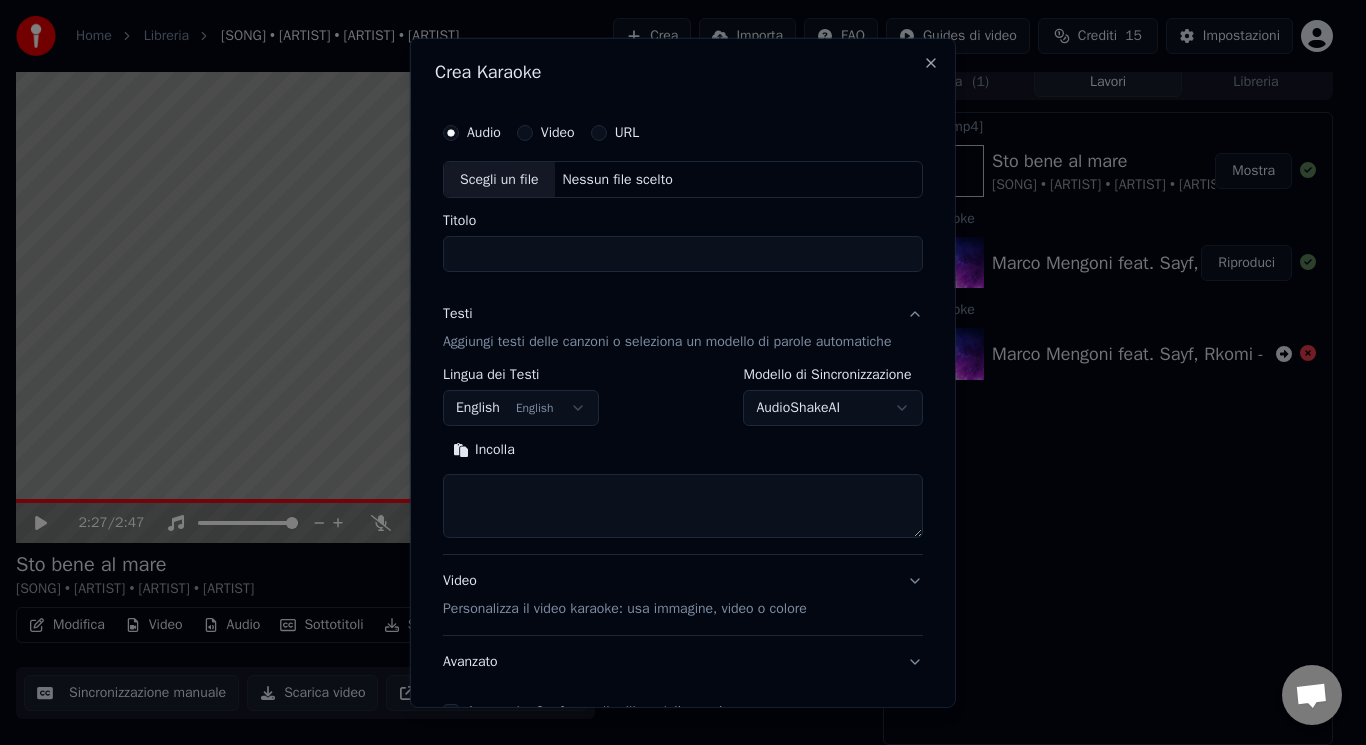 click on "**********" at bounding box center [674, 364] 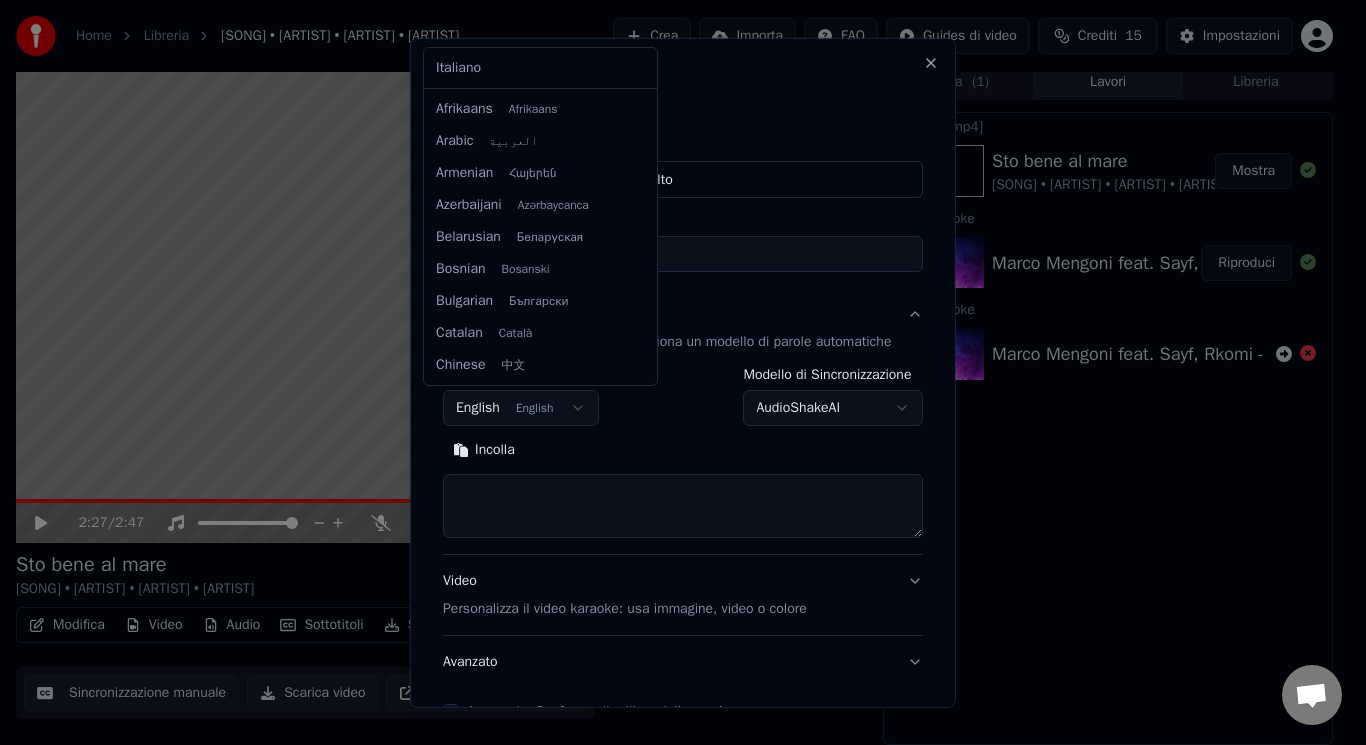 scroll, scrollTop: 160, scrollLeft: 0, axis: vertical 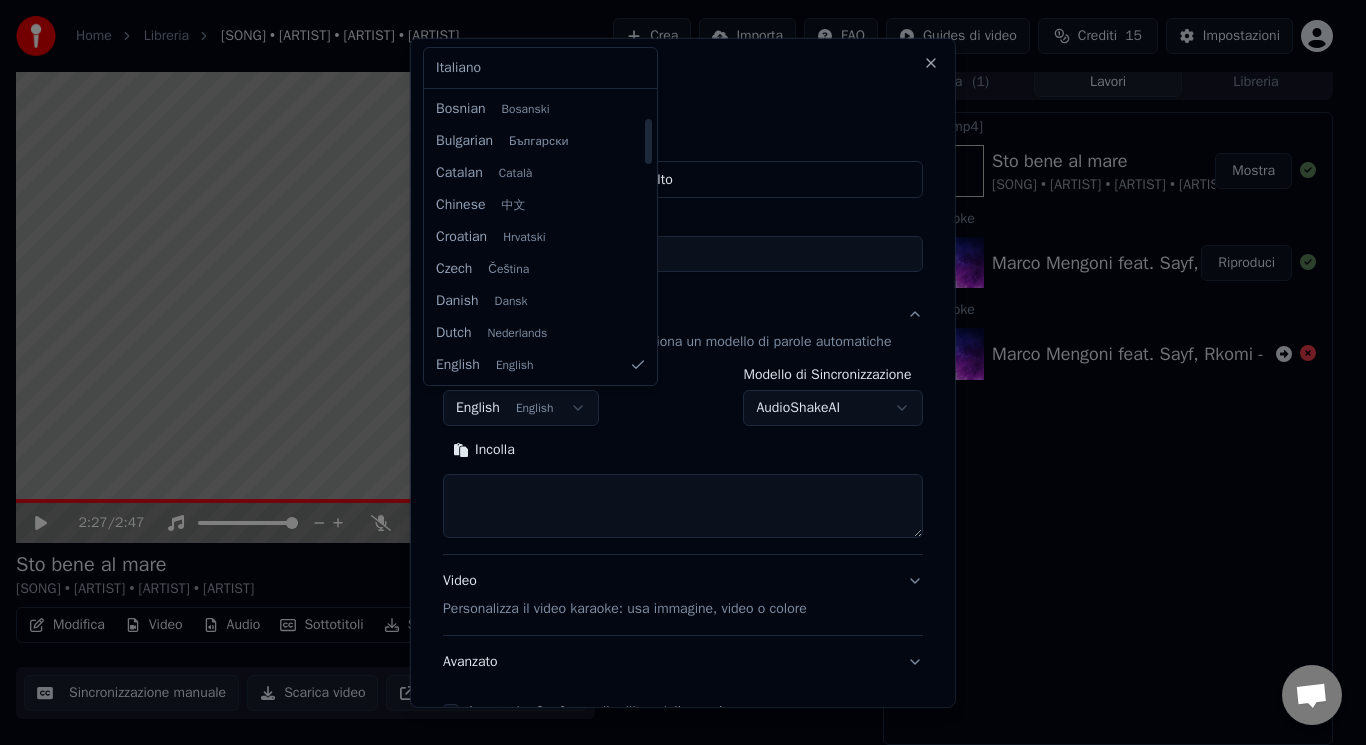 select on "**" 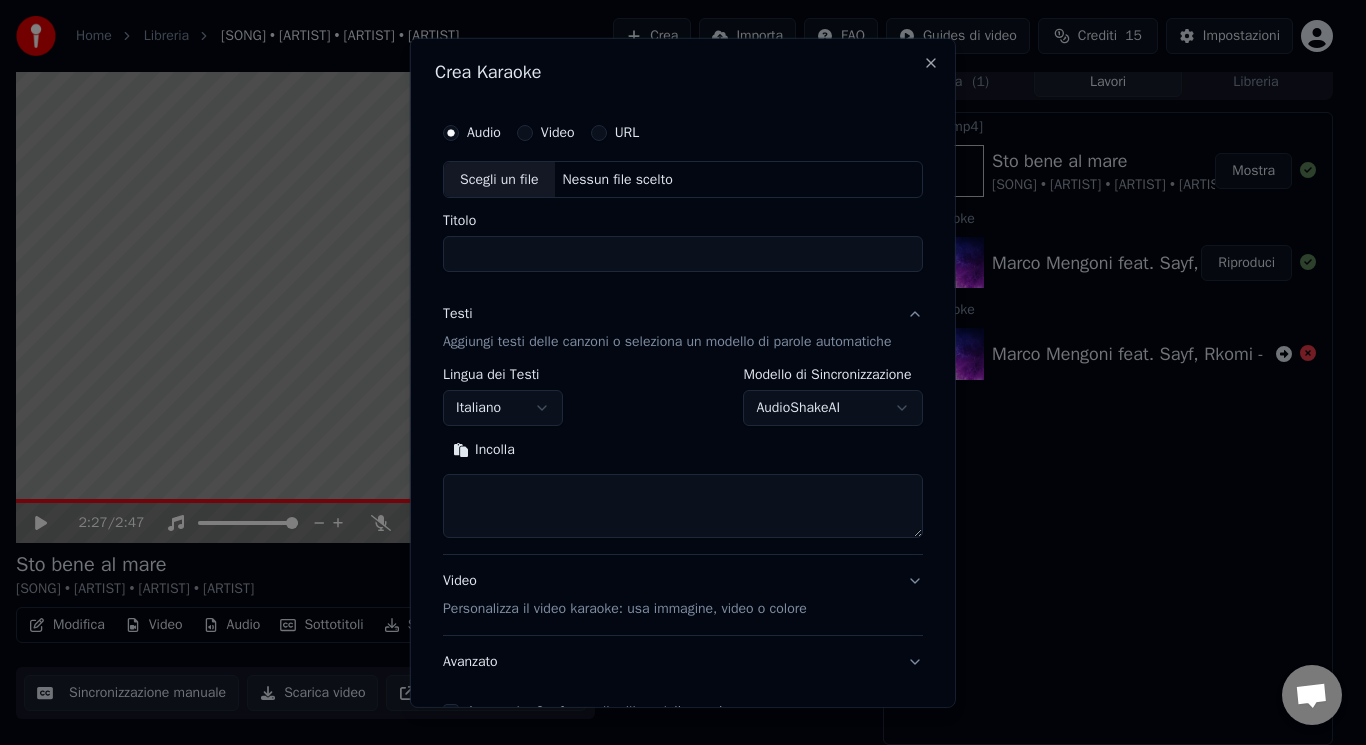 click on "Titolo" at bounding box center (683, 254) 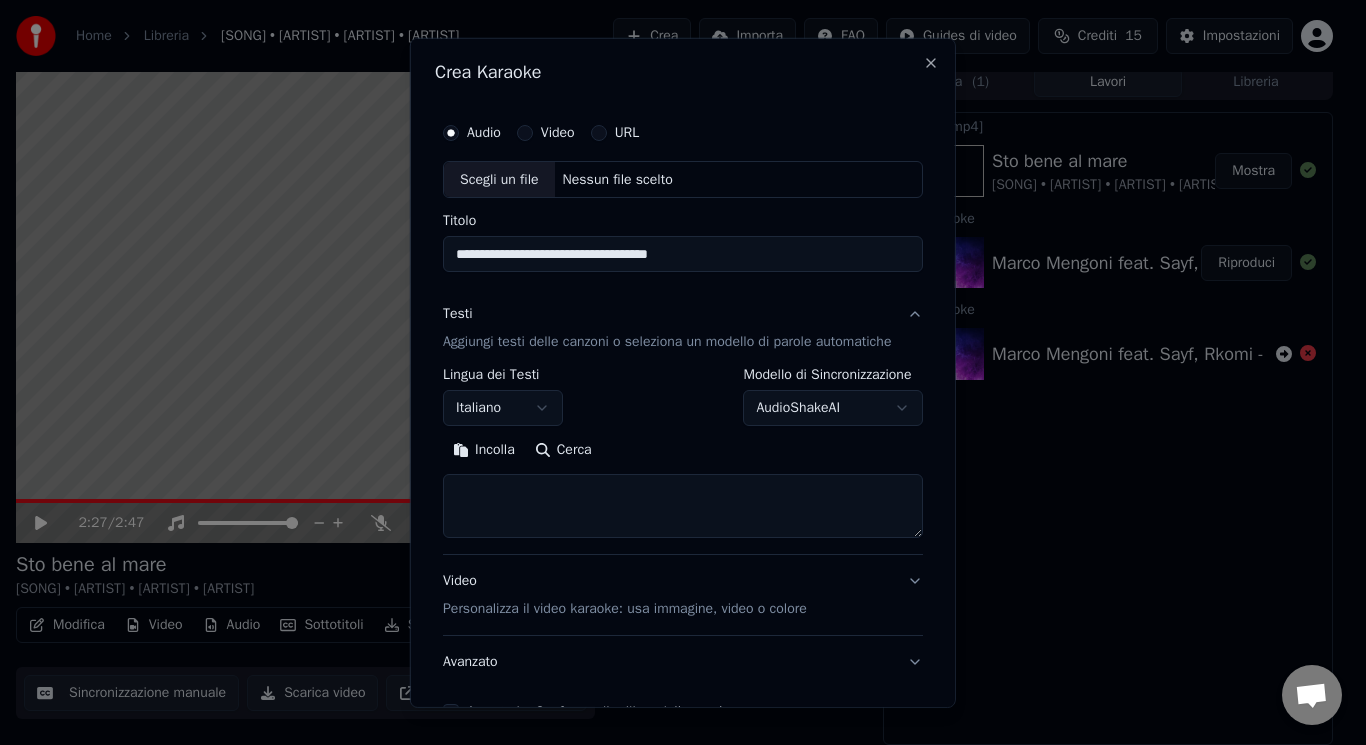 click on "Scegli un file" at bounding box center [499, 179] 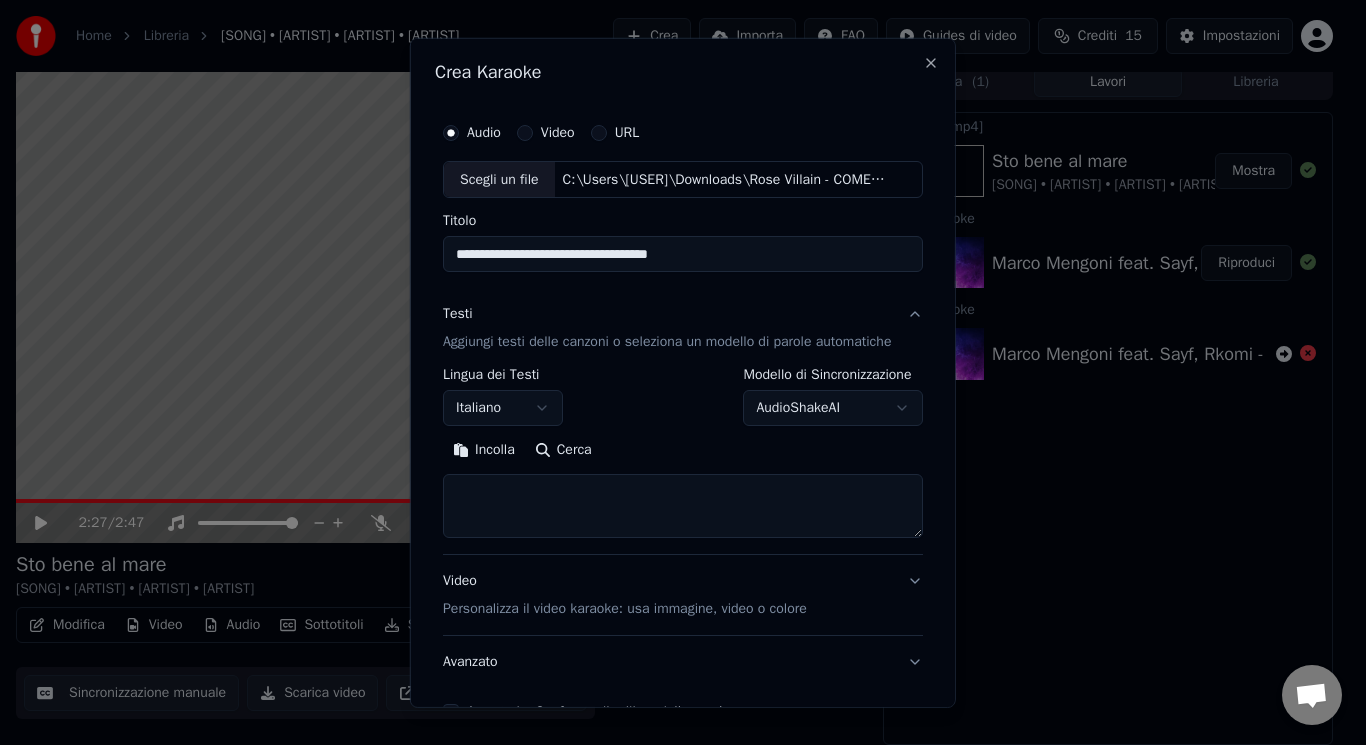 type on "**********" 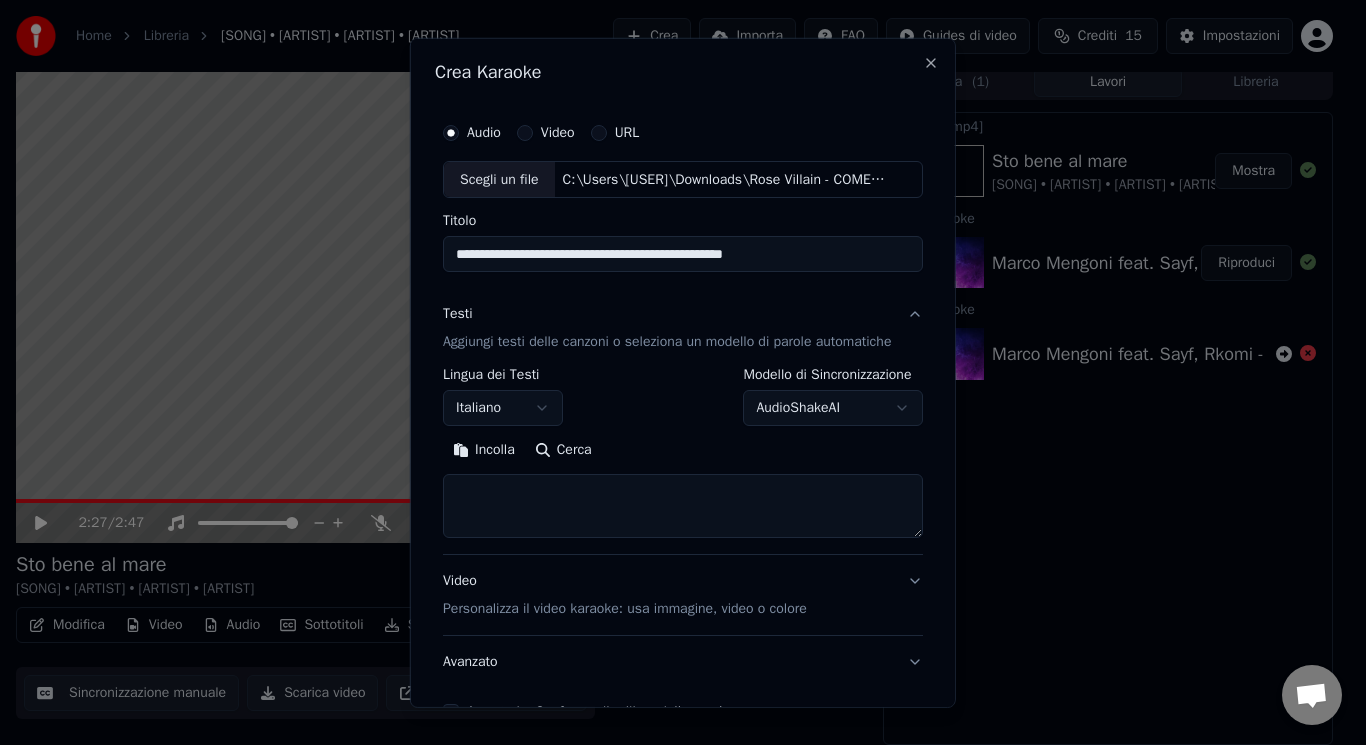 click at bounding box center (683, 506) 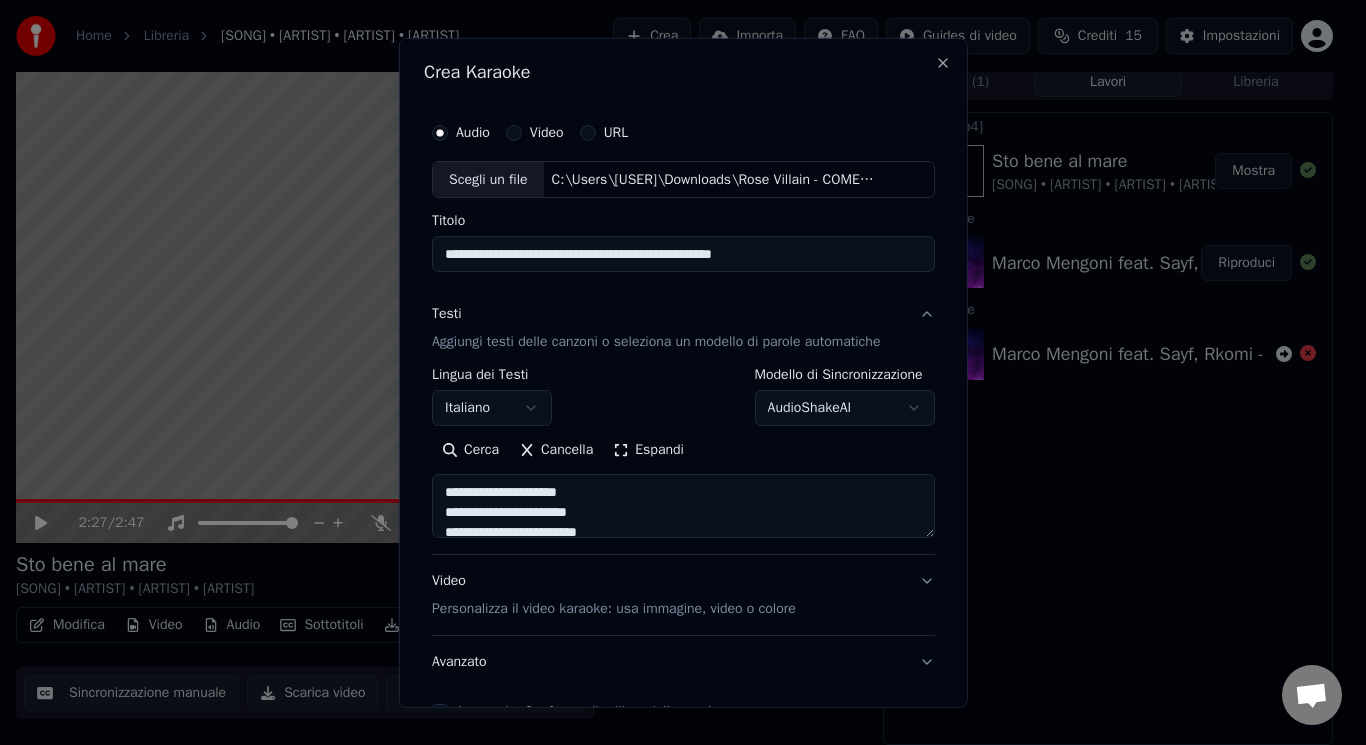 scroll, scrollTop: 121, scrollLeft: 0, axis: vertical 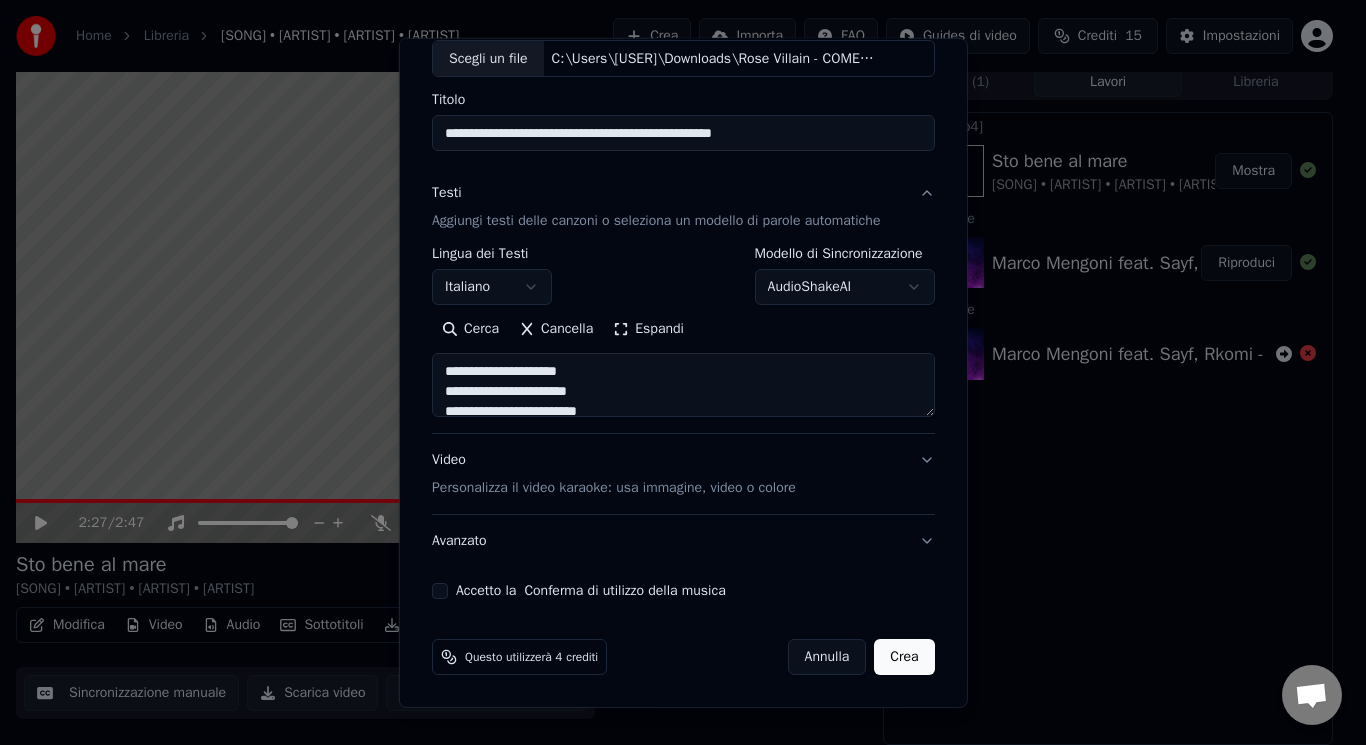 click on "**********" at bounding box center [683, 295] 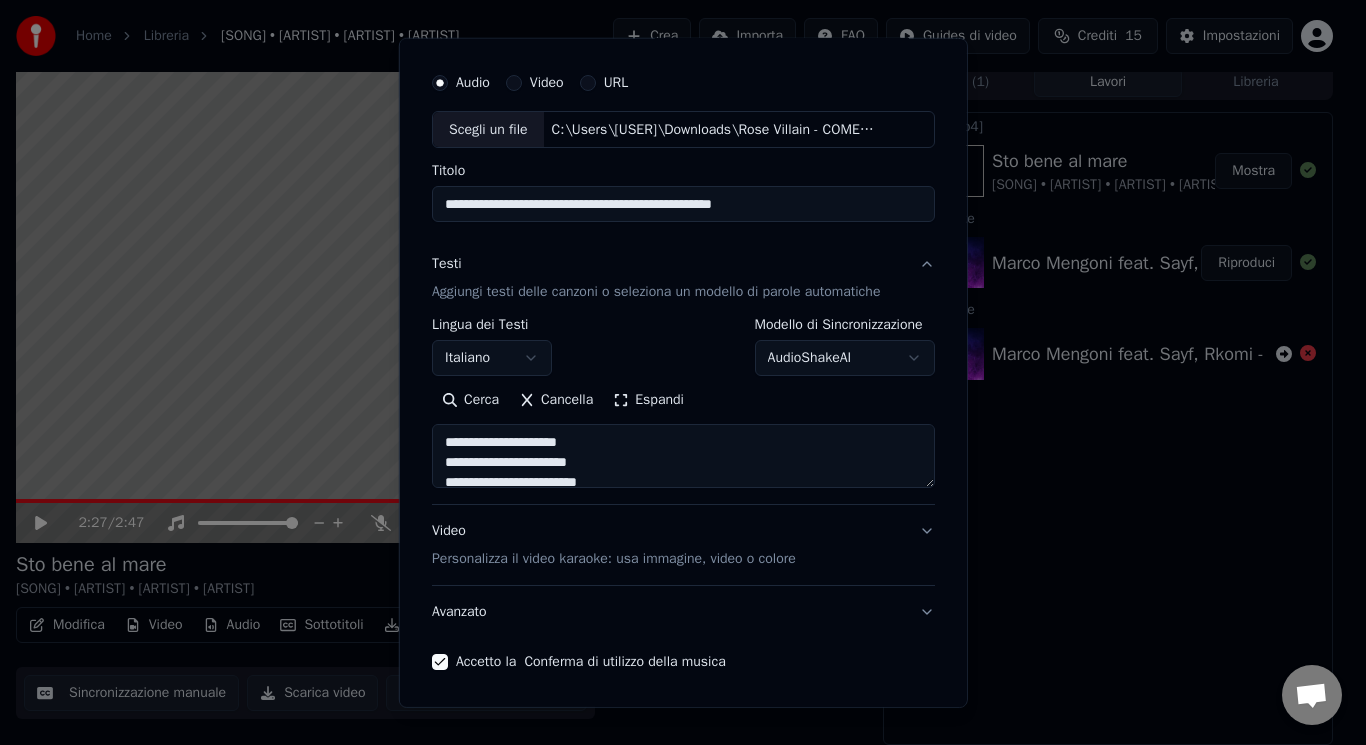 scroll, scrollTop: 47, scrollLeft: 0, axis: vertical 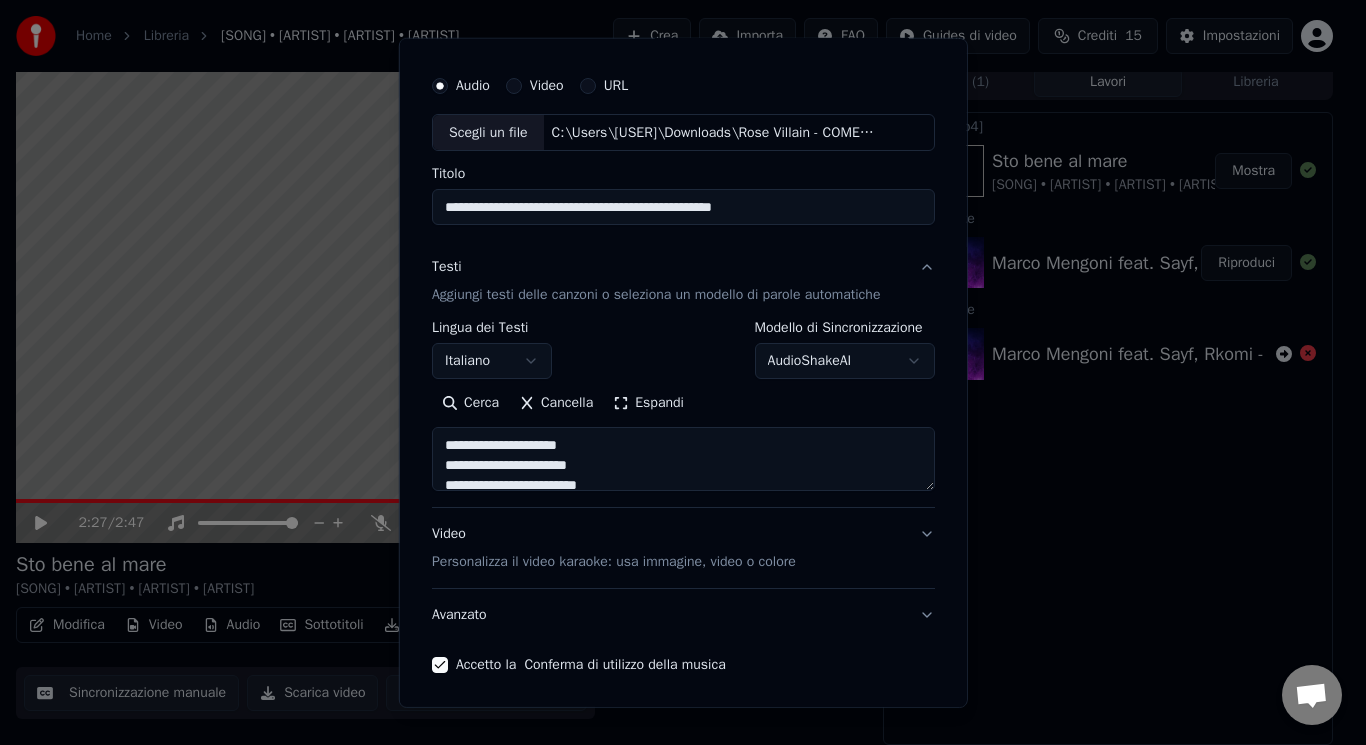 click on "Video Personalizza il video karaoke: usa immagine, video o colore" at bounding box center (683, 548) 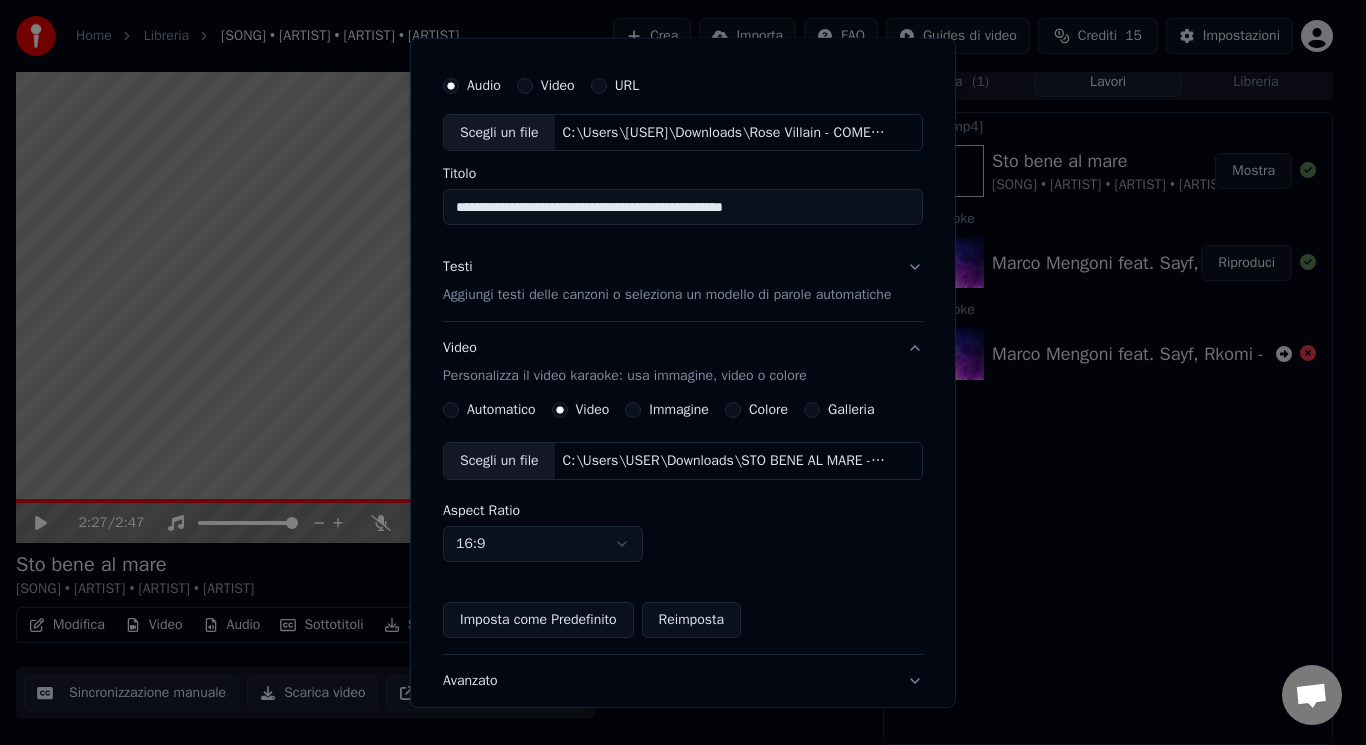 drag, startPoint x: 837, startPoint y: 215, endPoint x: 518, endPoint y: 211, distance: 319.0251 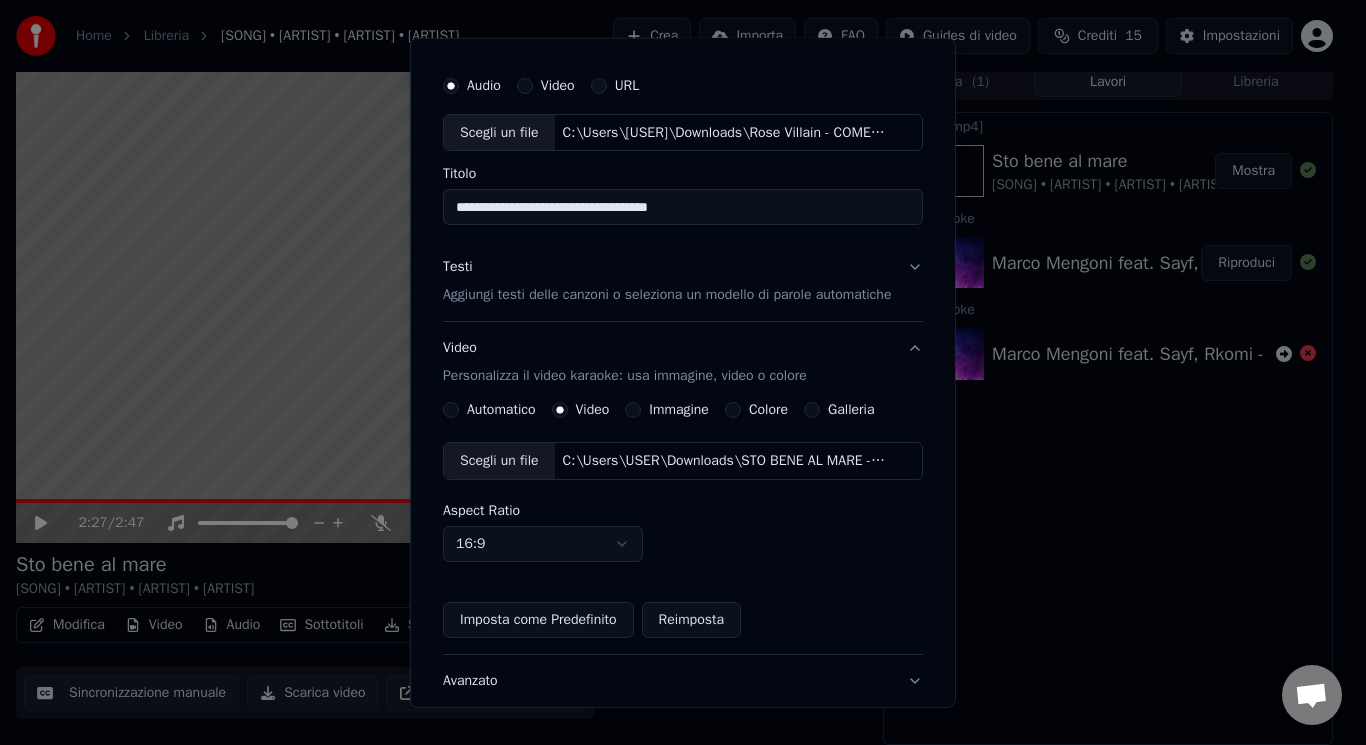type on "**********" 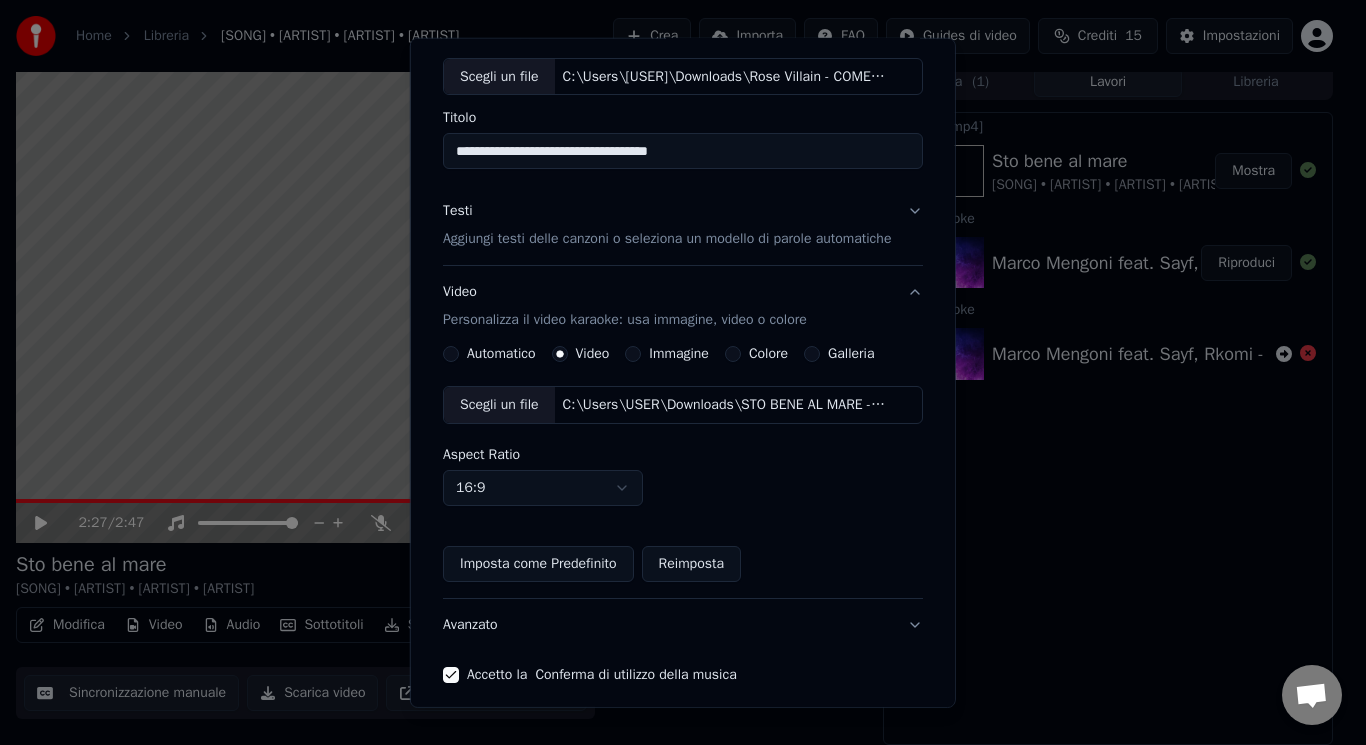 scroll, scrollTop: 47, scrollLeft: 0, axis: vertical 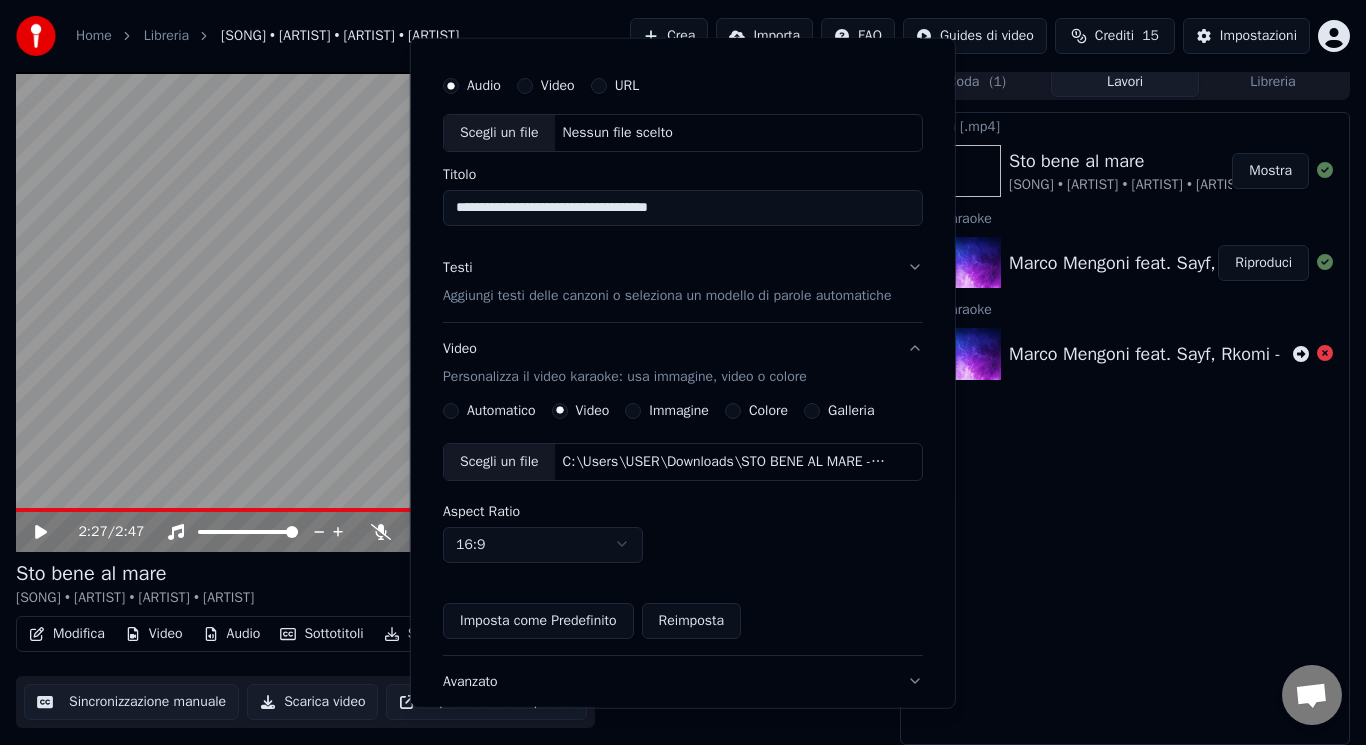 type 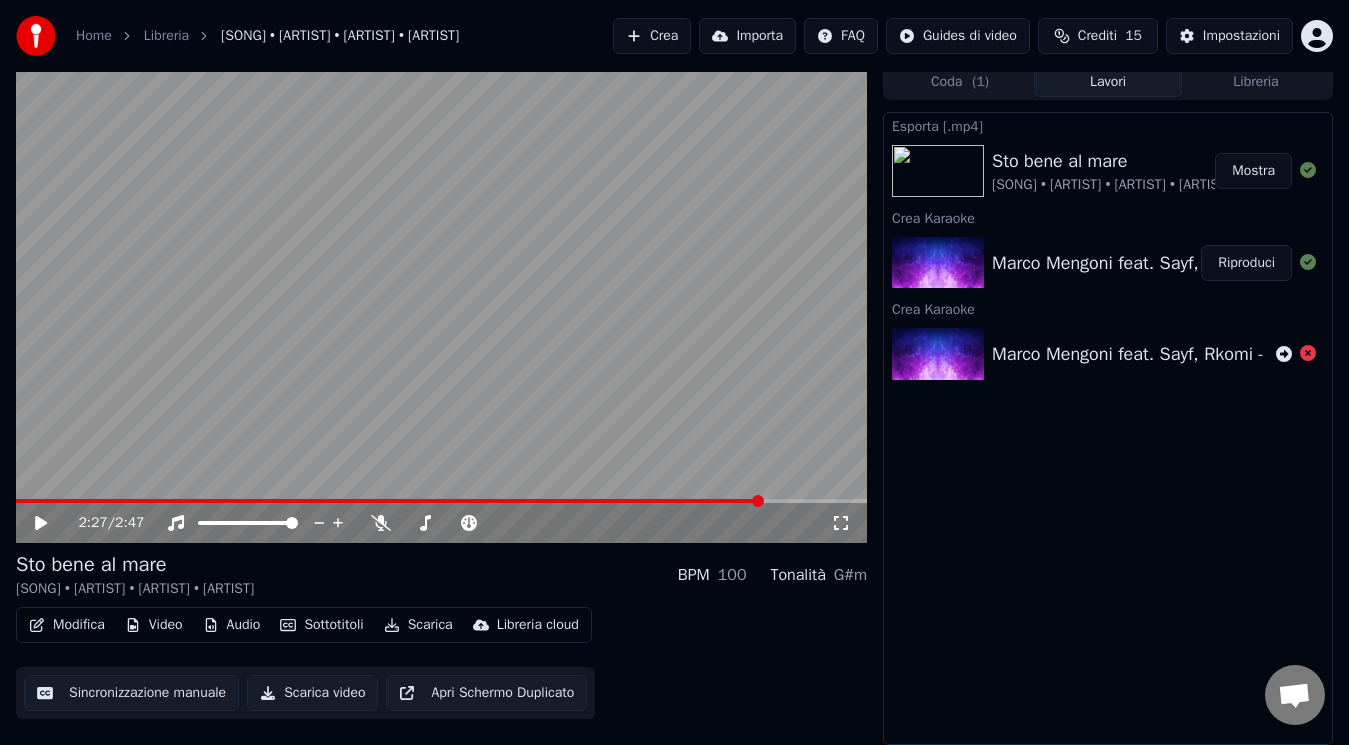 click on "Crea" at bounding box center (652, 36) 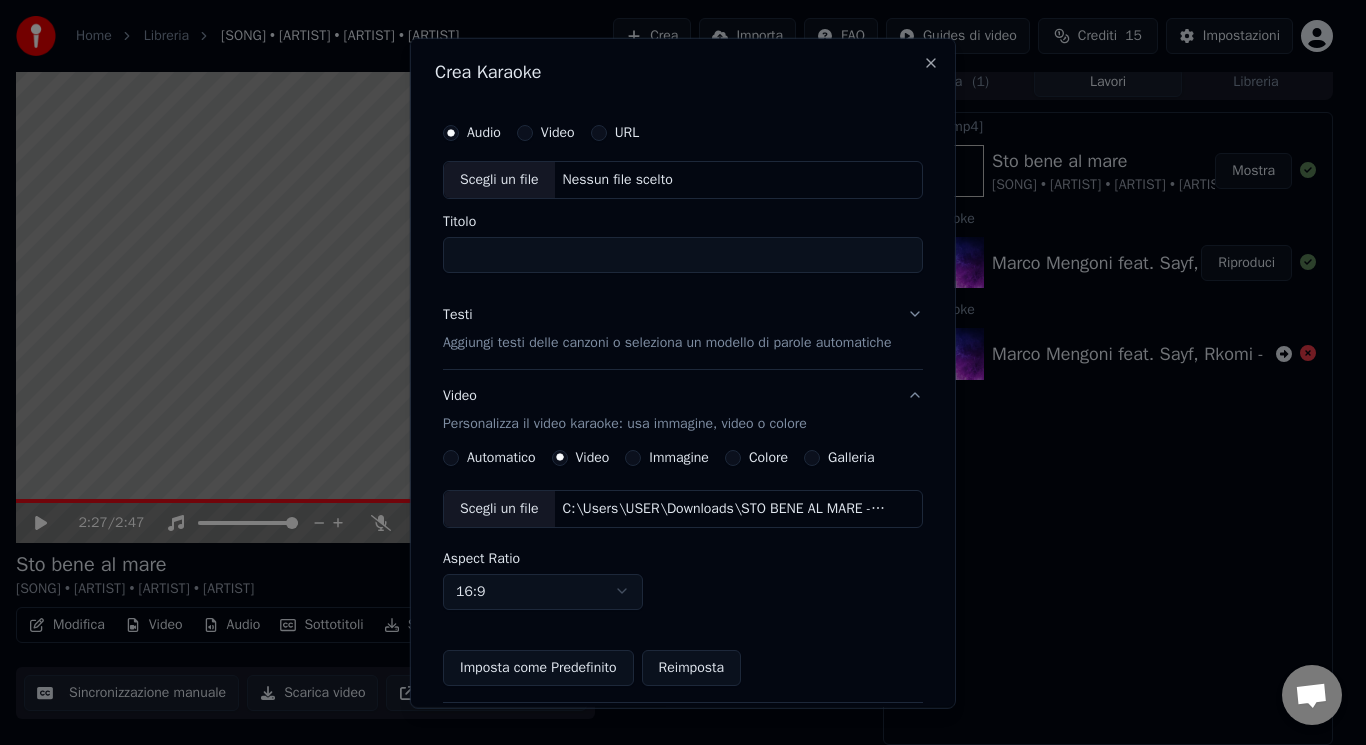 click on "Scegli un file" at bounding box center [499, 179] 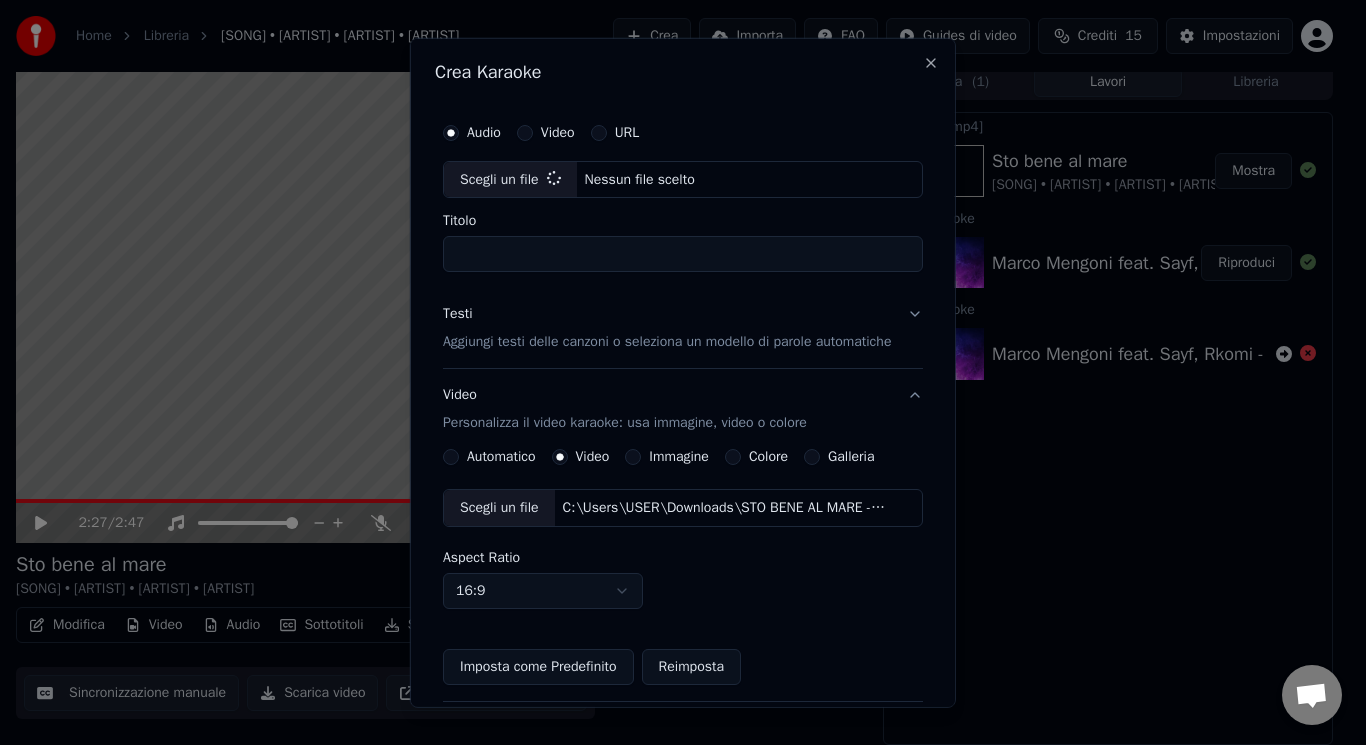 click on "Titolo" at bounding box center [683, 254] 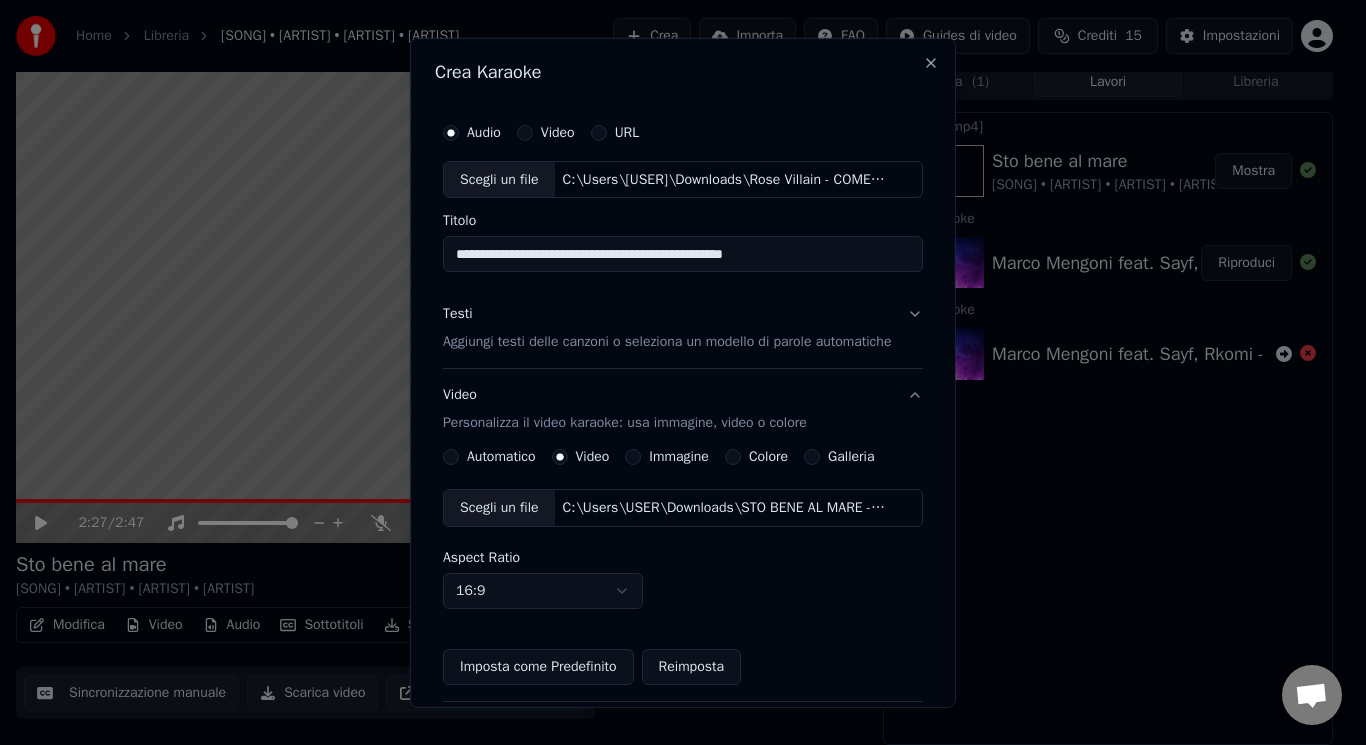 drag, startPoint x: 790, startPoint y: 258, endPoint x: 508, endPoint y: 249, distance: 282.1436 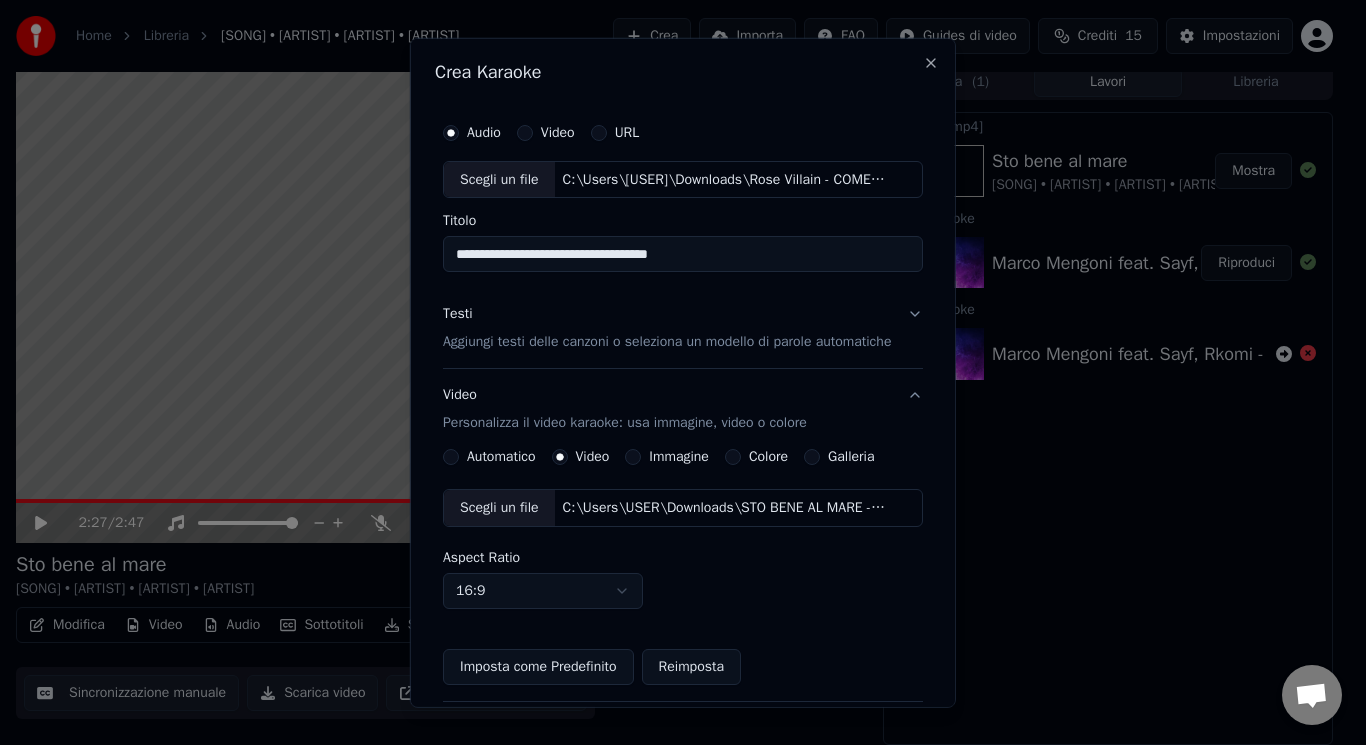 type on "**********" 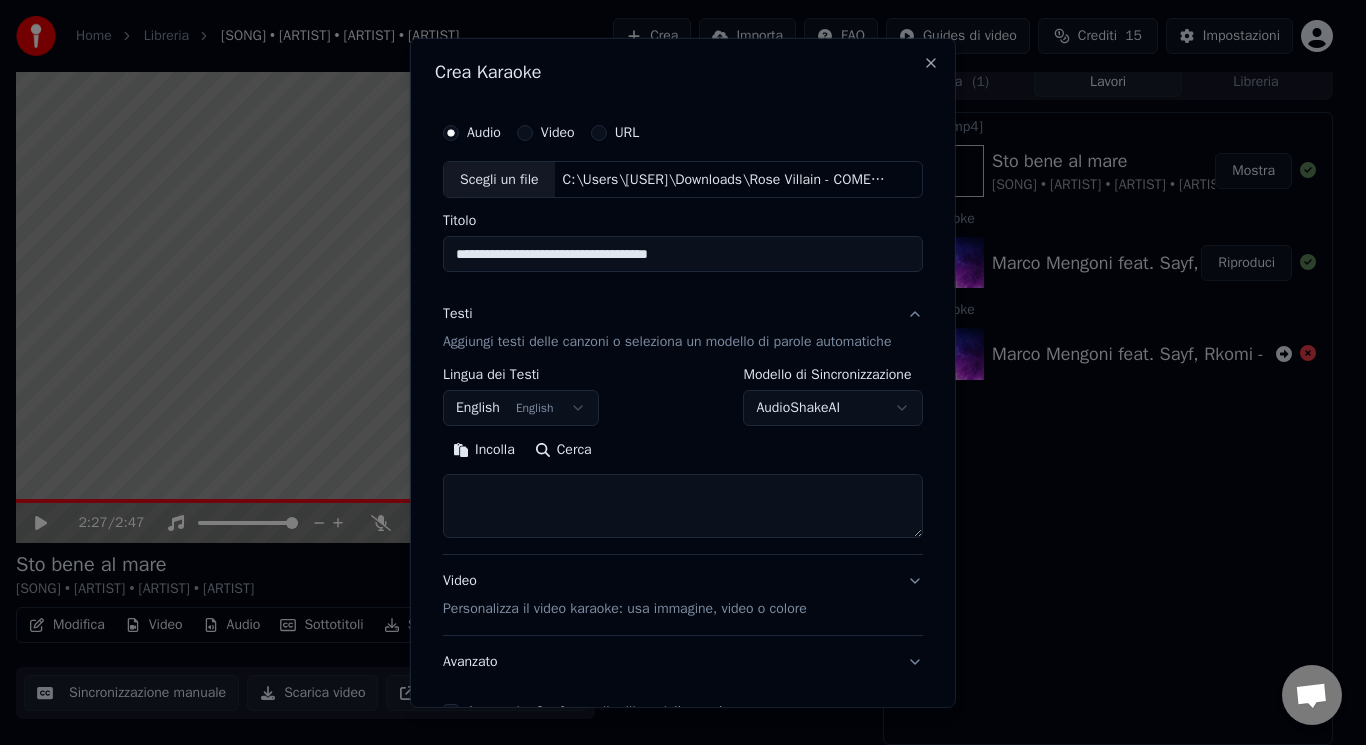 click on "Incolla" at bounding box center [484, 450] 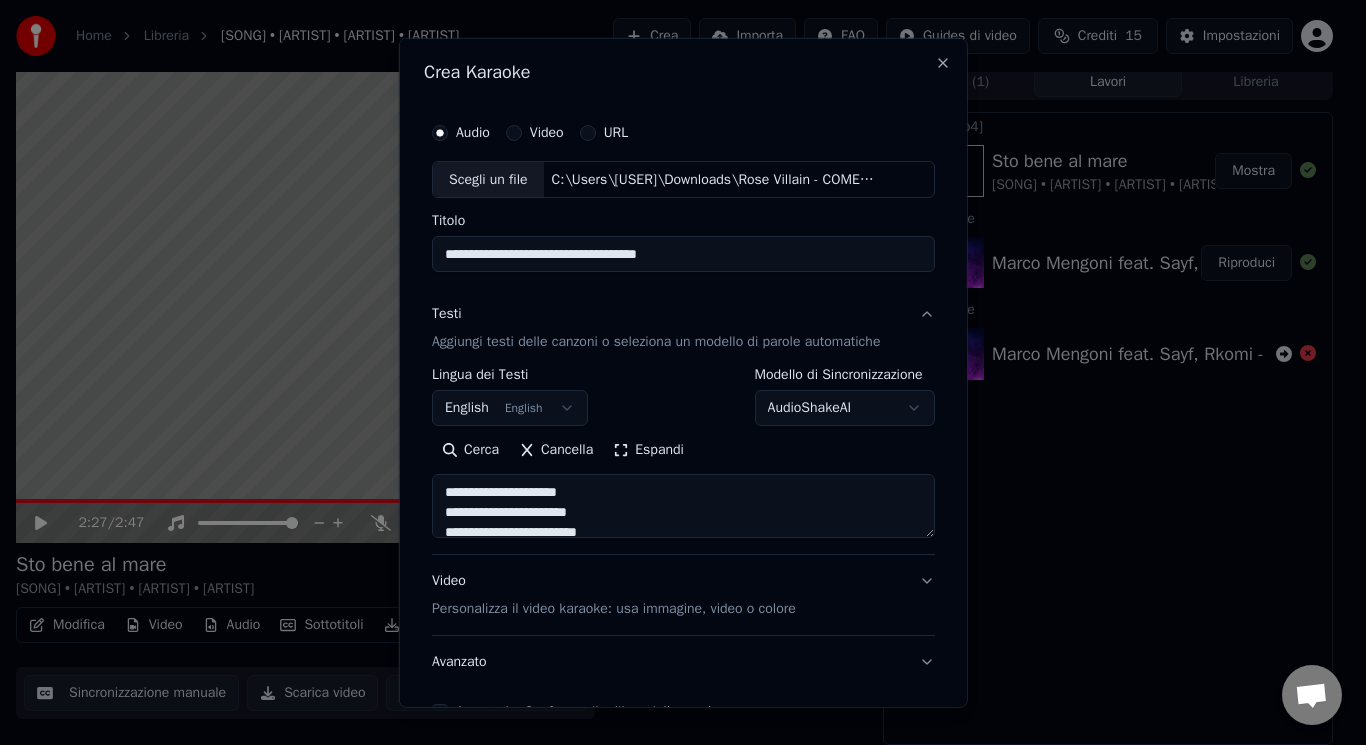 scroll, scrollTop: 121, scrollLeft: 0, axis: vertical 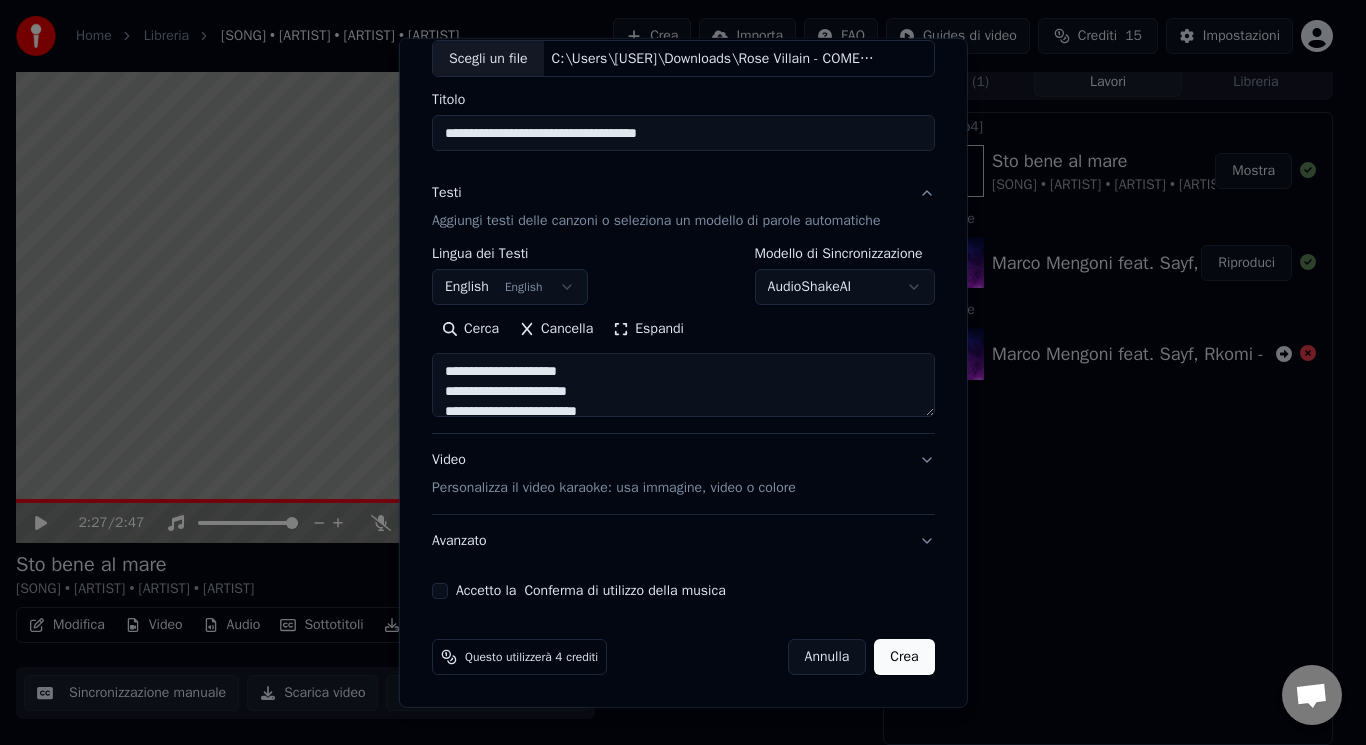 click on "Accetto la   Conferma di utilizzo della musica" at bounding box center (440, 591) 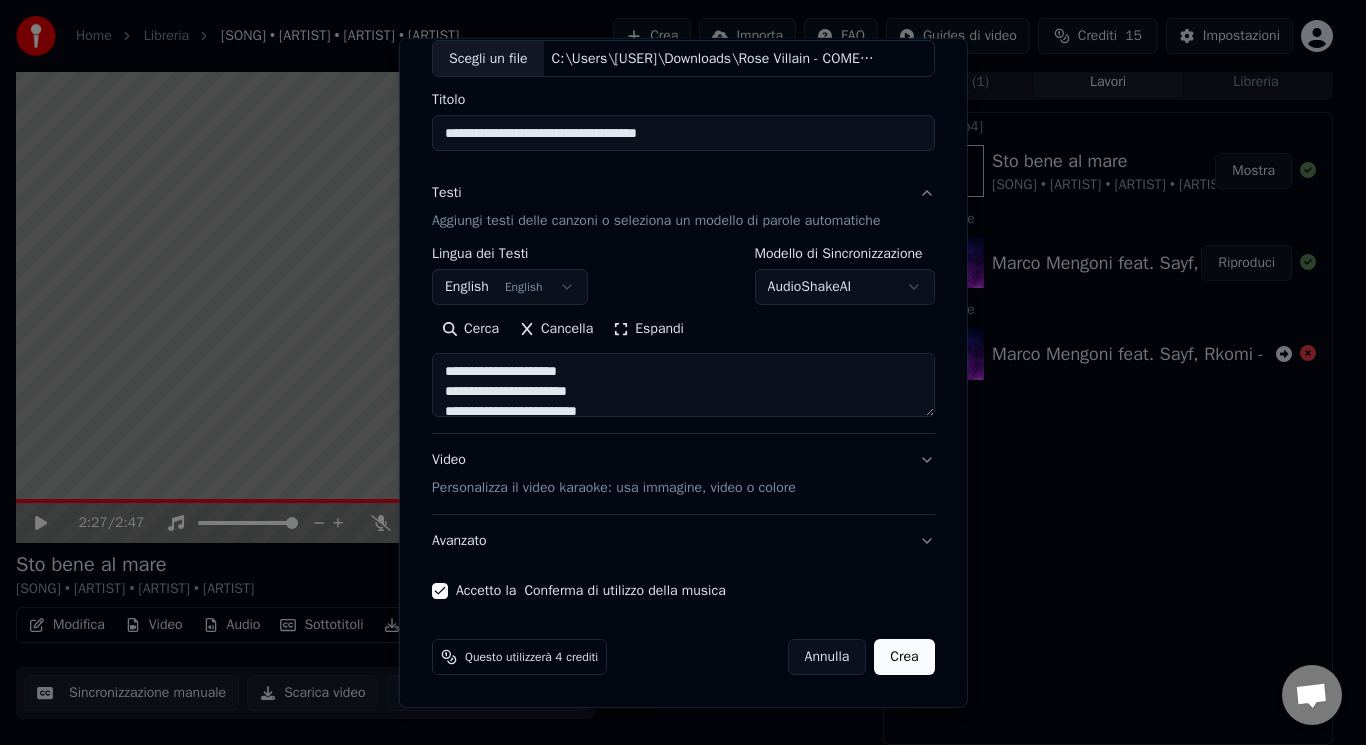 click on "Personalizza il video karaoke: usa immagine, video o colore" at bounding box center [614, 488] 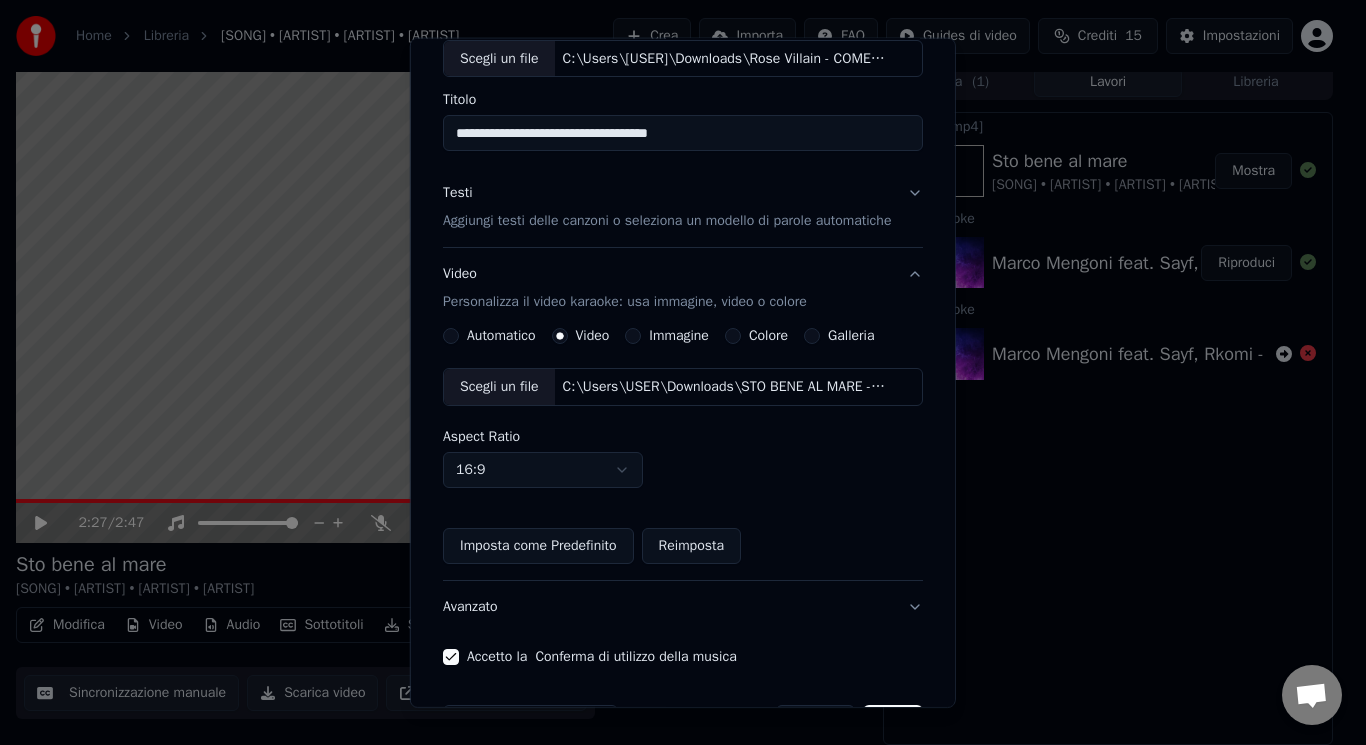 click on "Scegli un file" at bounding box center [499, 387] 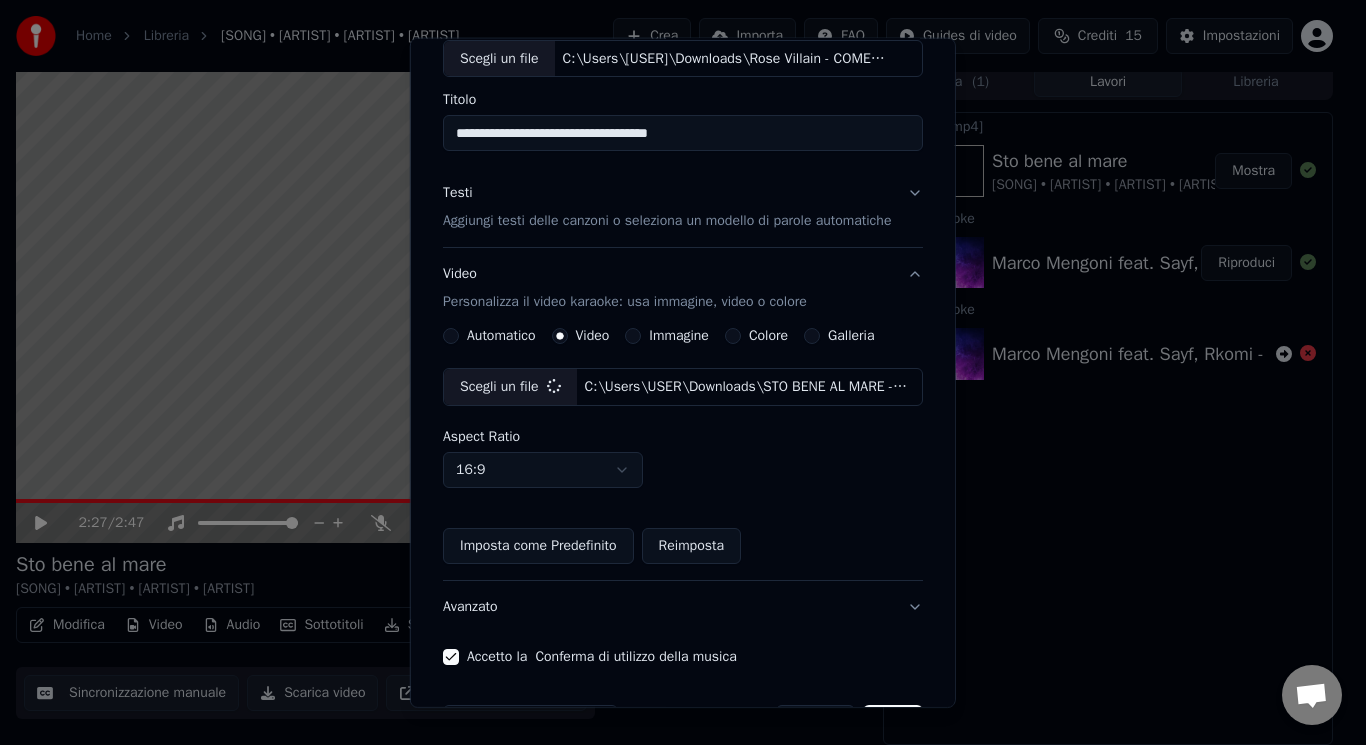 scroll, scrollTop: 187, scrollLeft: 0, axis: vertical 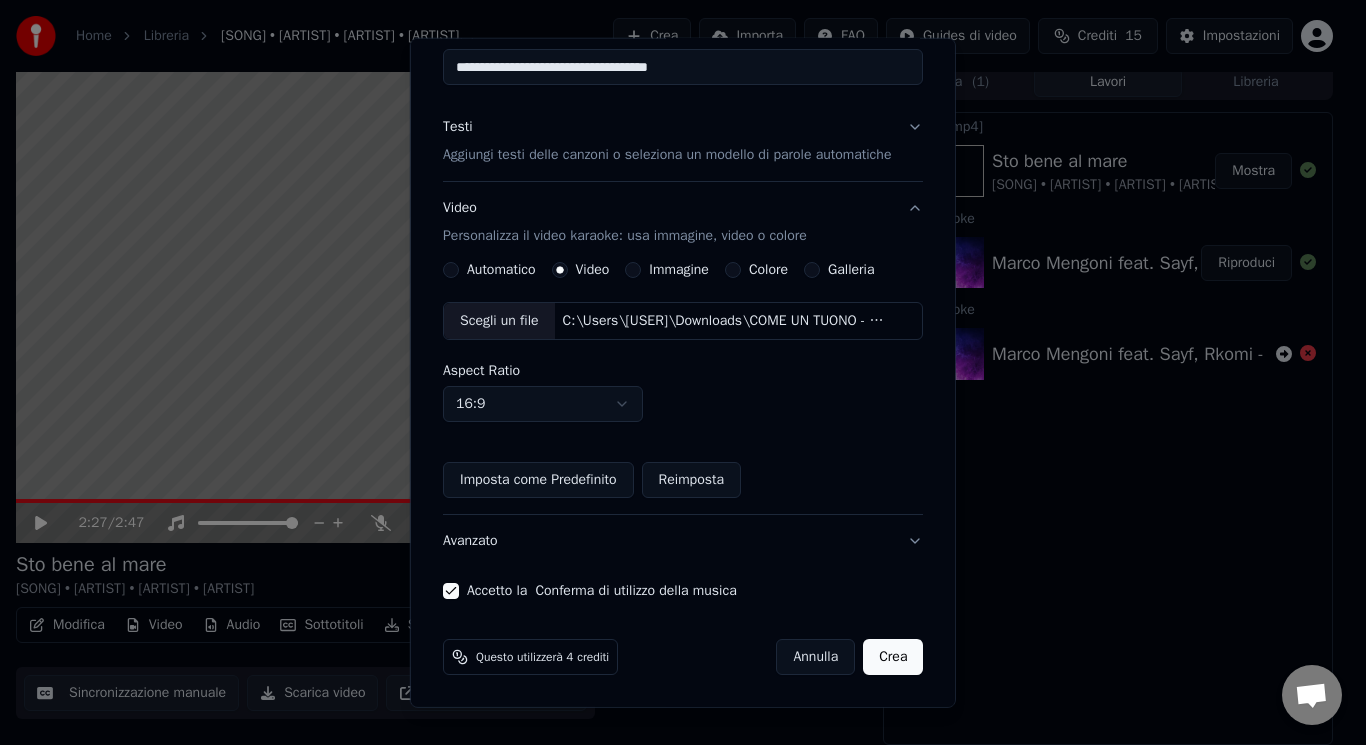 click on "Crea" at bounding box center (893, 657) 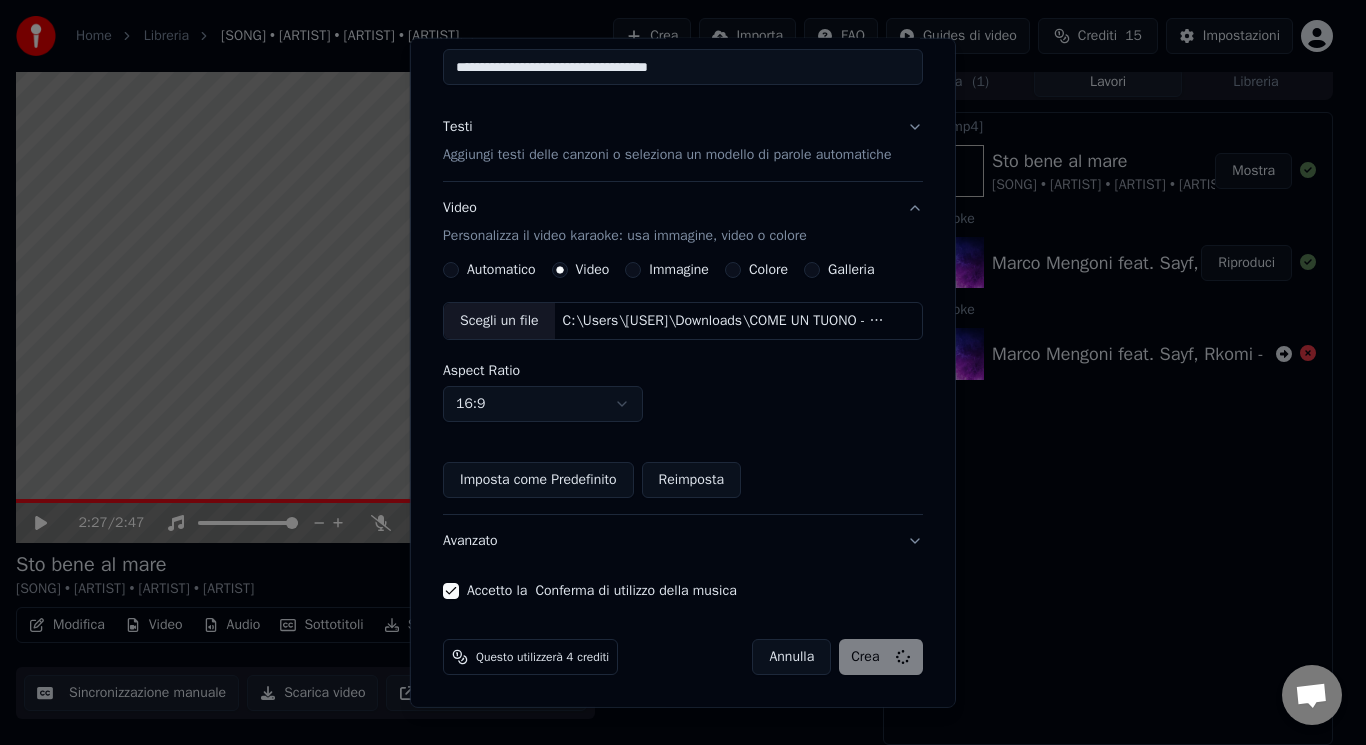 type 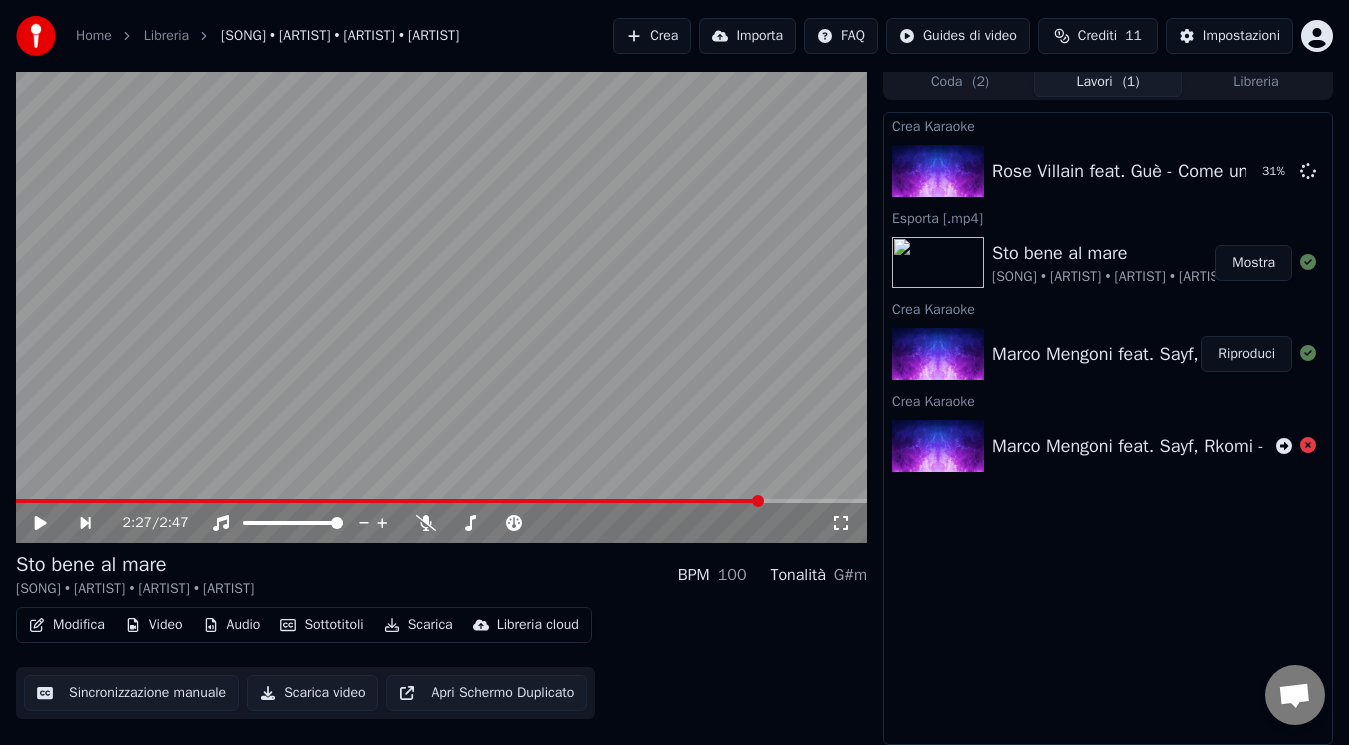 click on "Crea Karaoke [ARTIST] feat. [ARTIST] - [SONG] 31 % Esporta [.mp4] [SONG] [ARTIST] • [ARTIST] • [ARTIST] Mostra Crea Karaoke [ARTIST] feat. [ARTIST], [ARTIST] - [SONG] Riproduci Crea Karaoke [ARTIST] feat. [ARTIST], [ARTIST] - [SONG]" at bounding box center (1108, 428) 